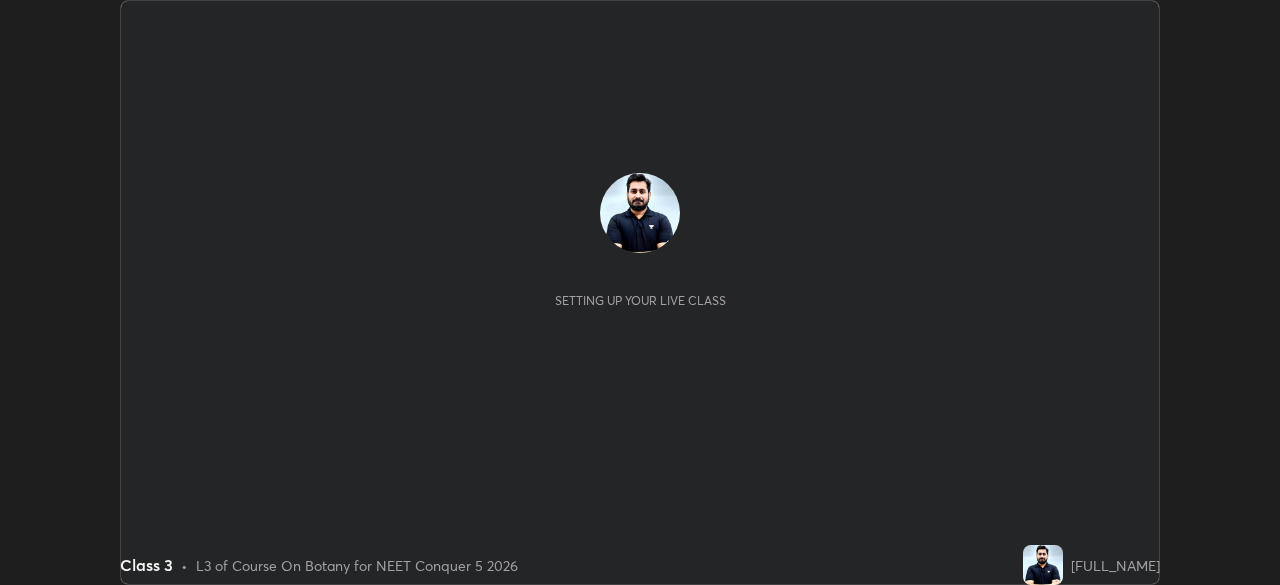 scroll, scrollTop: 0, scrollLeft: 0, axis: both 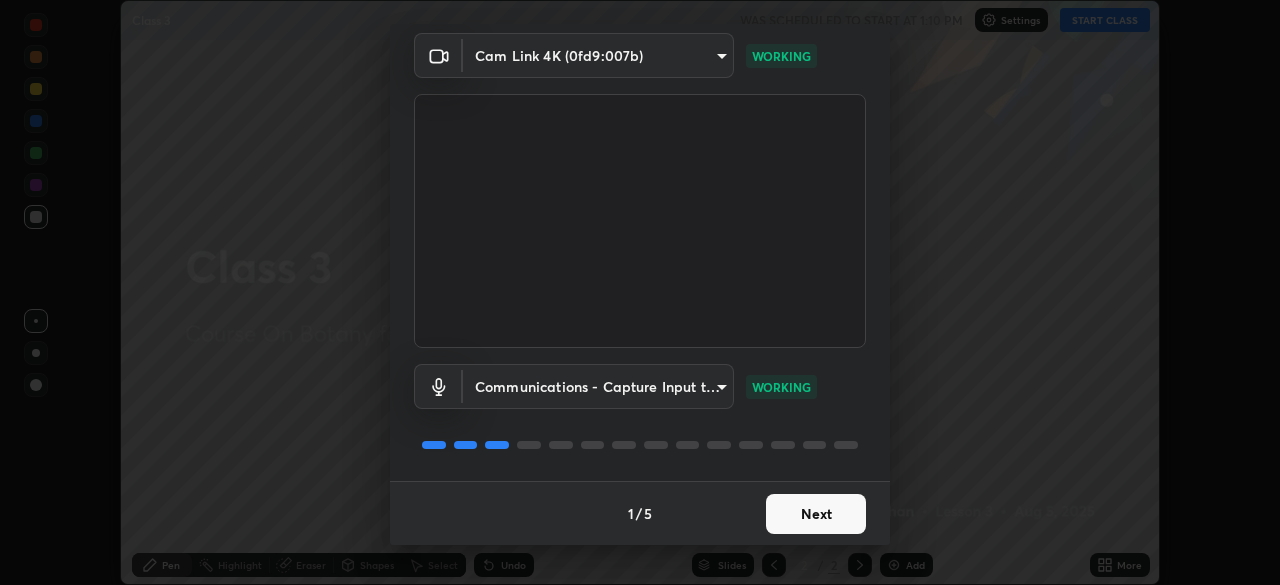 click on "Next" at bounding box center (816, 514) 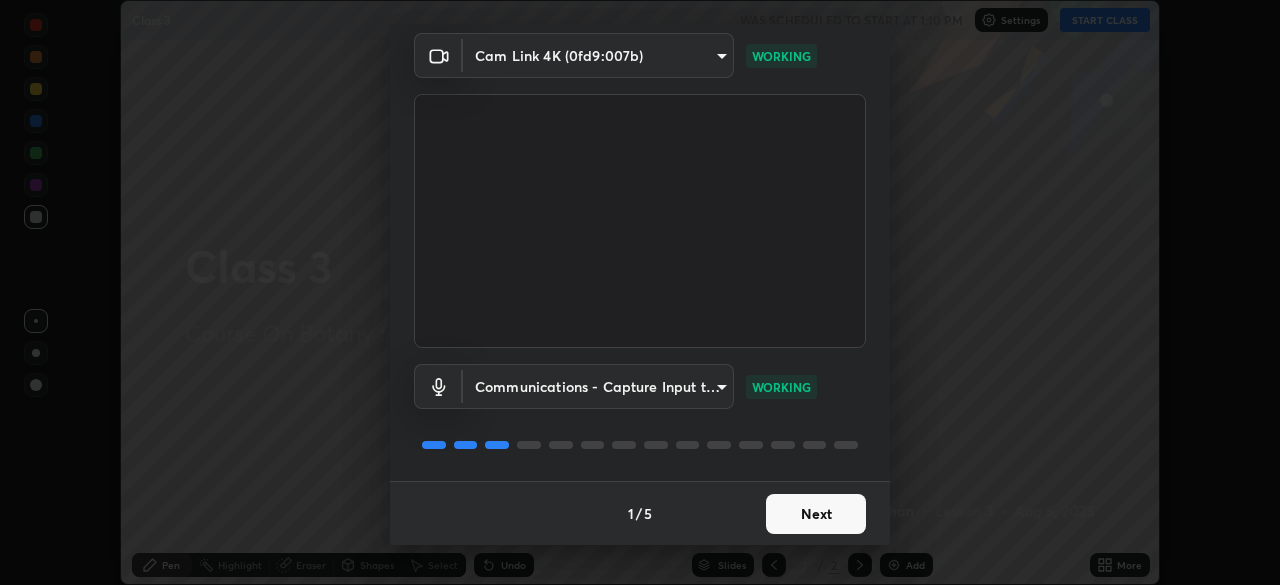 scroll, scrollTop: 0, scrollLeft: 0, axis: both 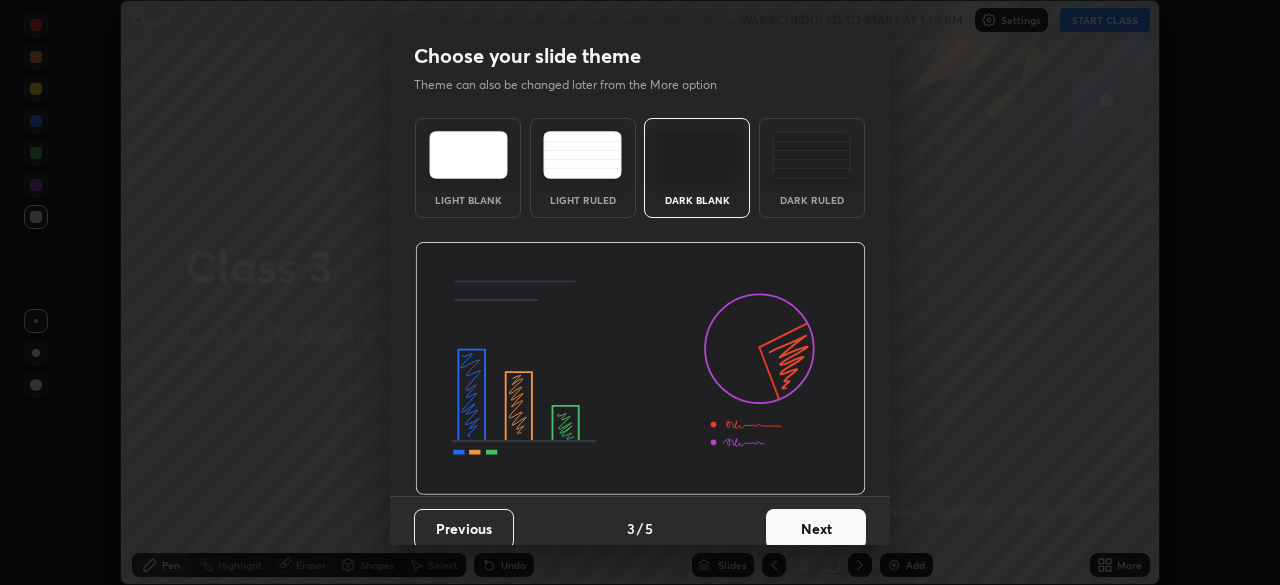 click on "Next" at bounding box center (816, 529) 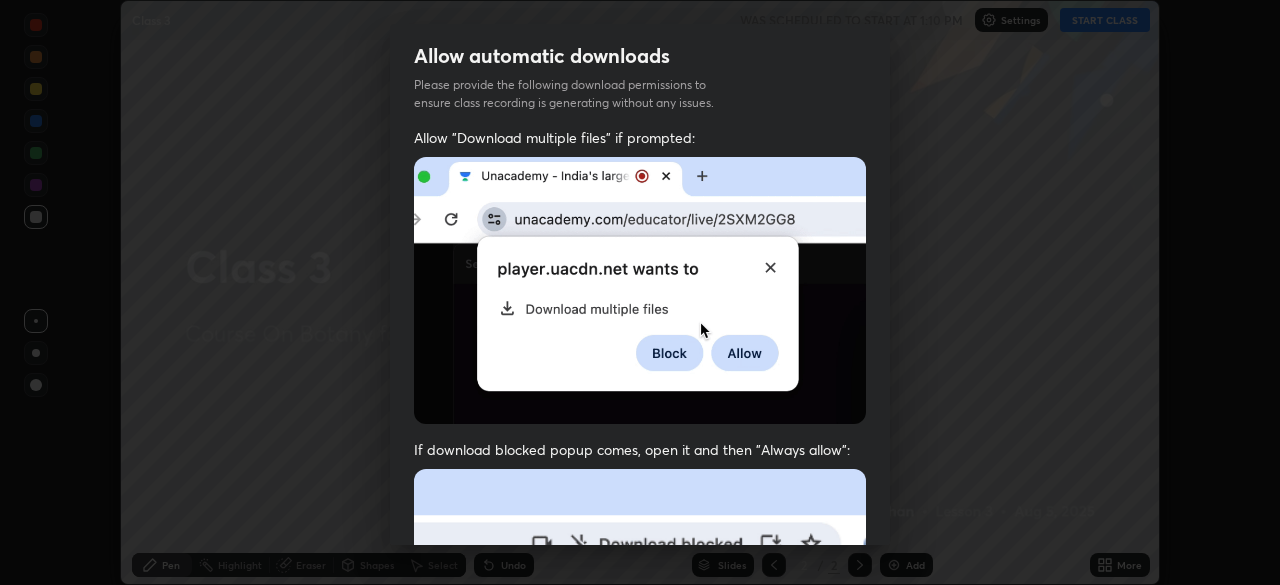 click at bounding box center (640, 687) 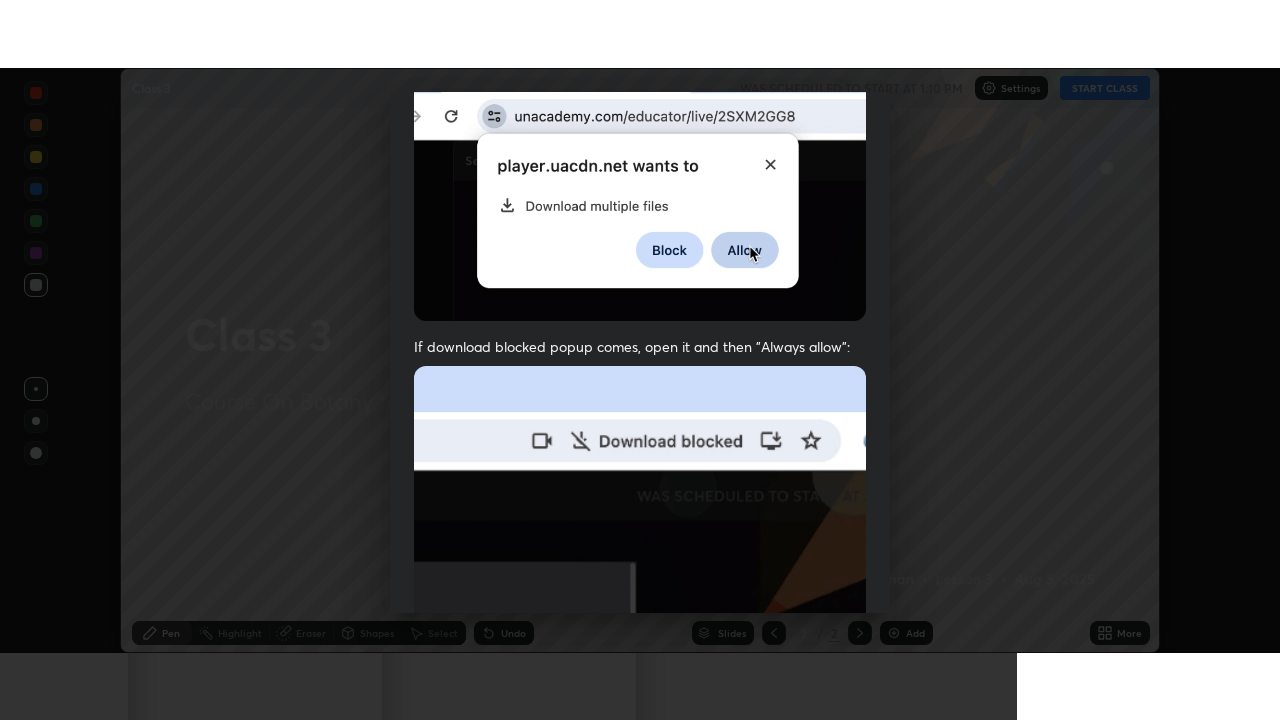 scroll, scrollTop: 479, scrollLeft: 0, axis: vertical 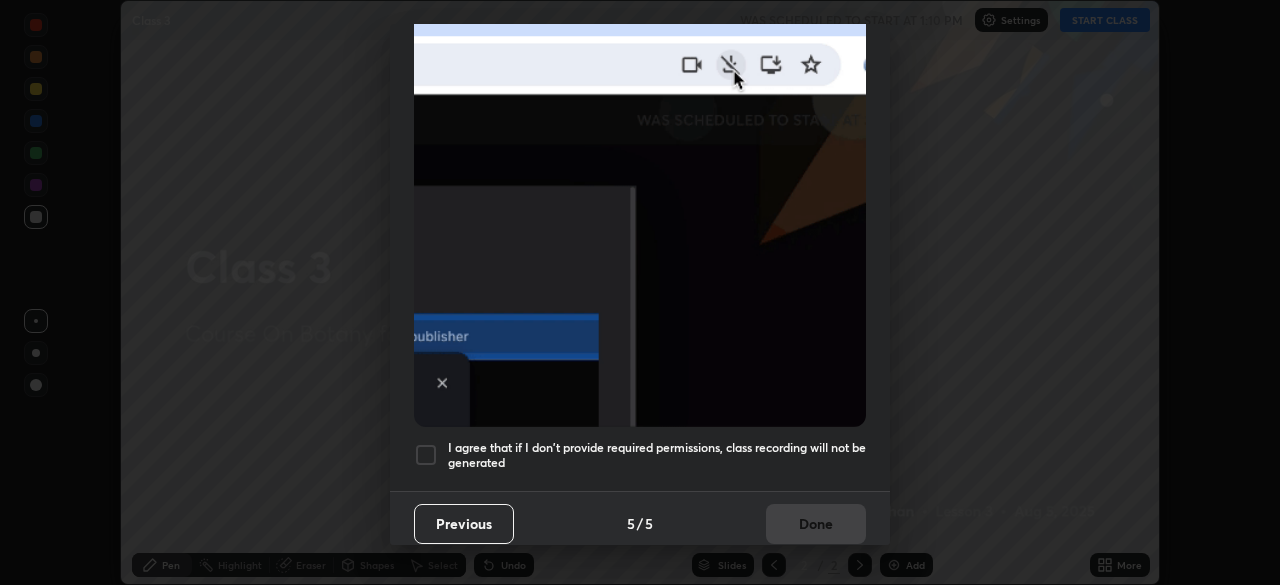 click on "I agree that if I don't provide required permissions, class recording will not be generated" at bounding box center [657, 455] 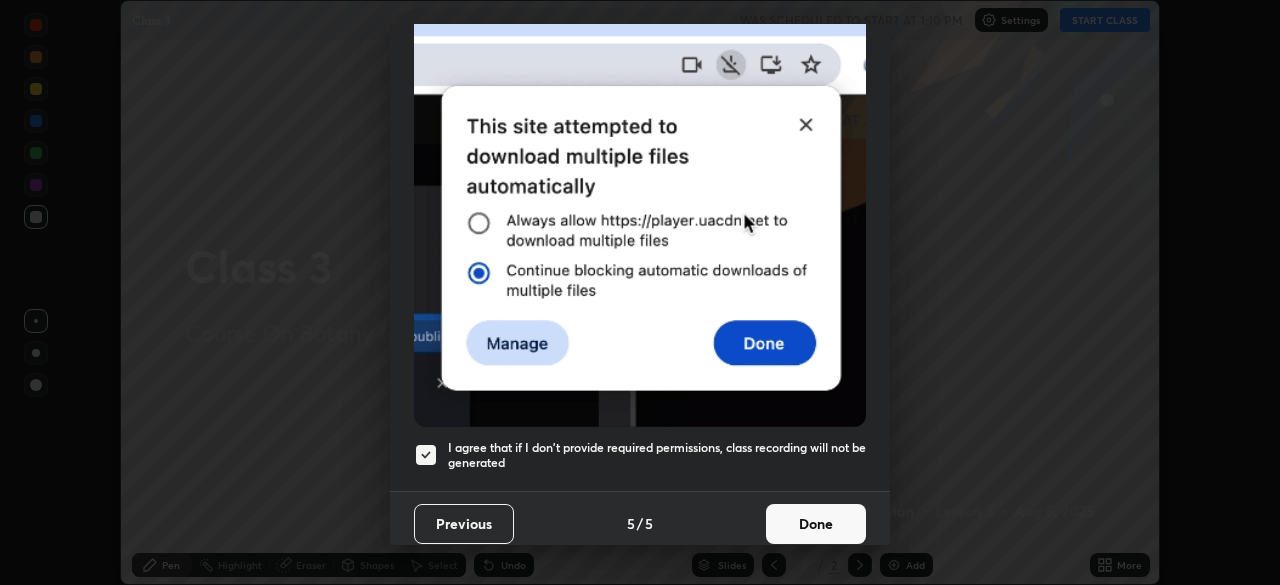 click on "Done" at bounding box center (816, 524) 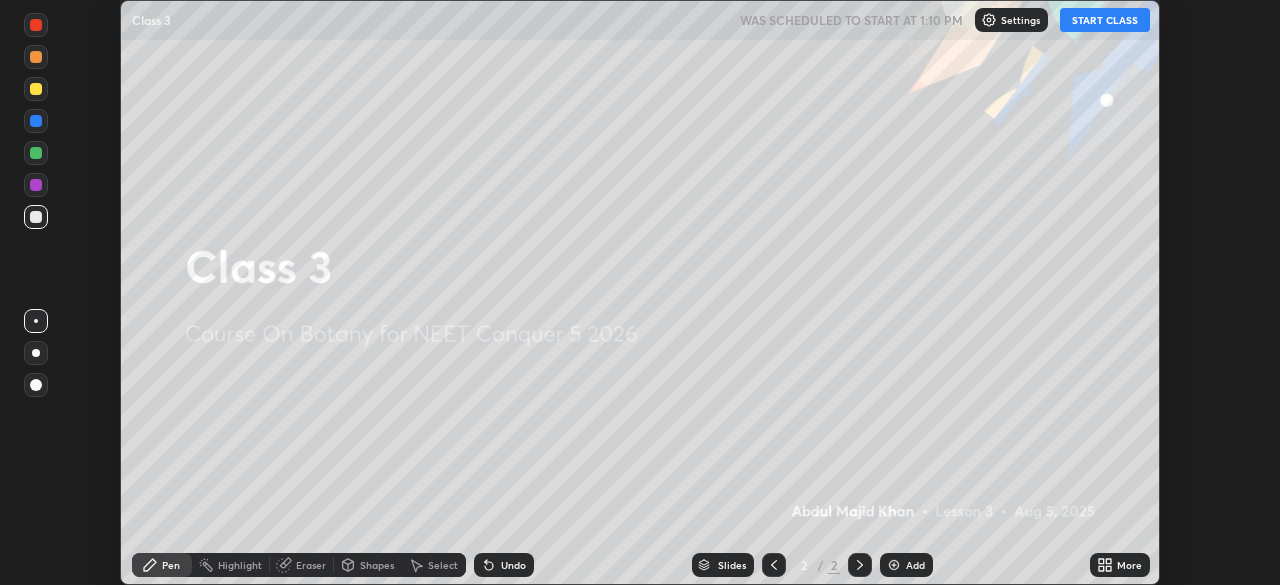 click on "START CLASS" at bounding box center (1105, 20) 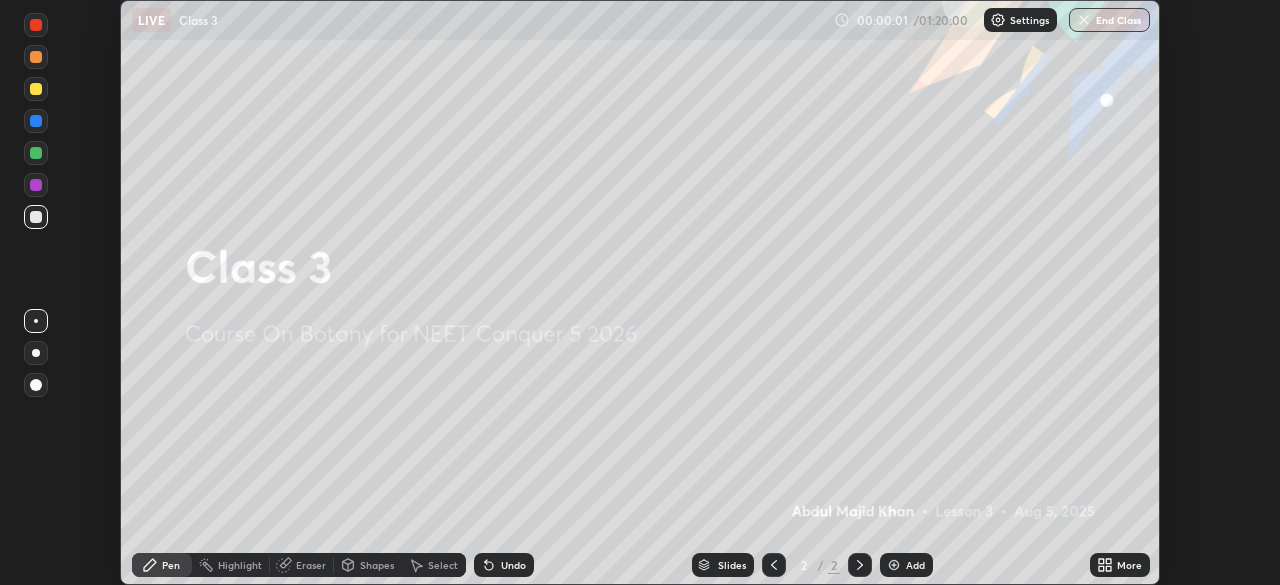 click 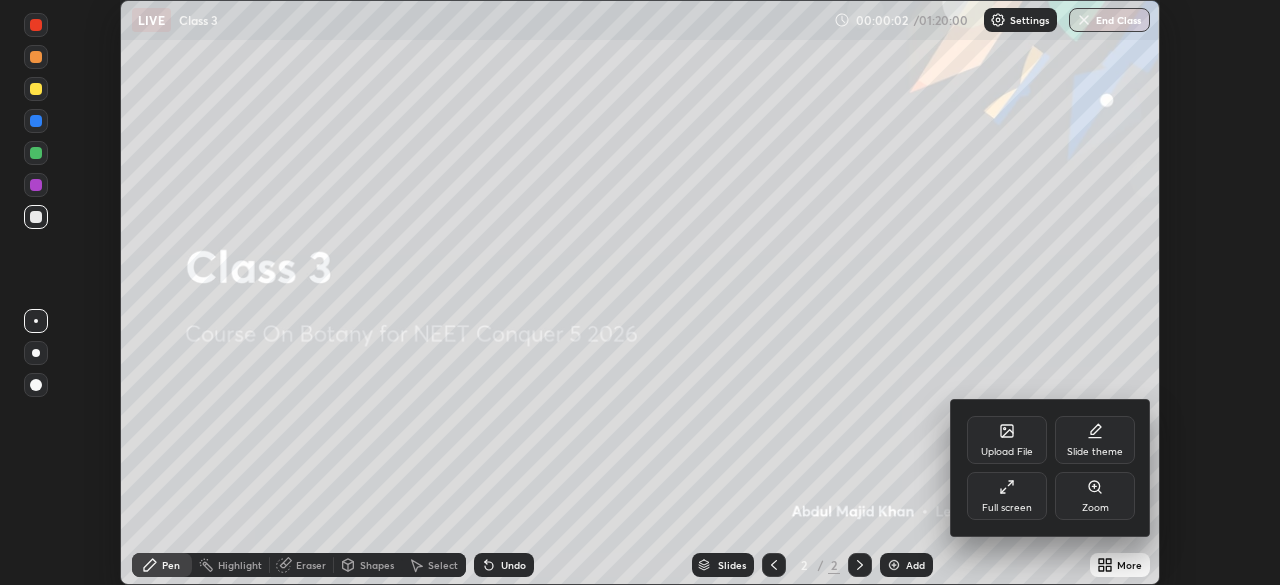 click on "Full screen" at bounding box center (1007, 508) 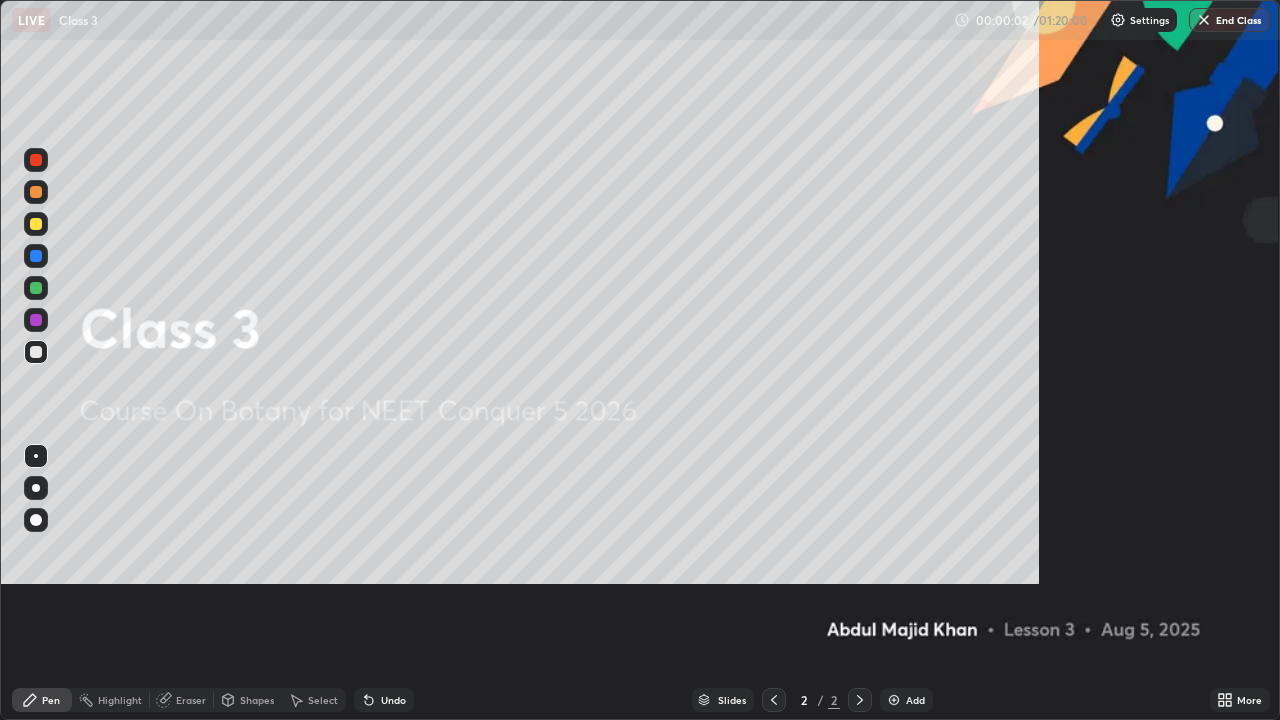 scroll, scrollTop: 99280, scrollLeft: 98720, axis: both 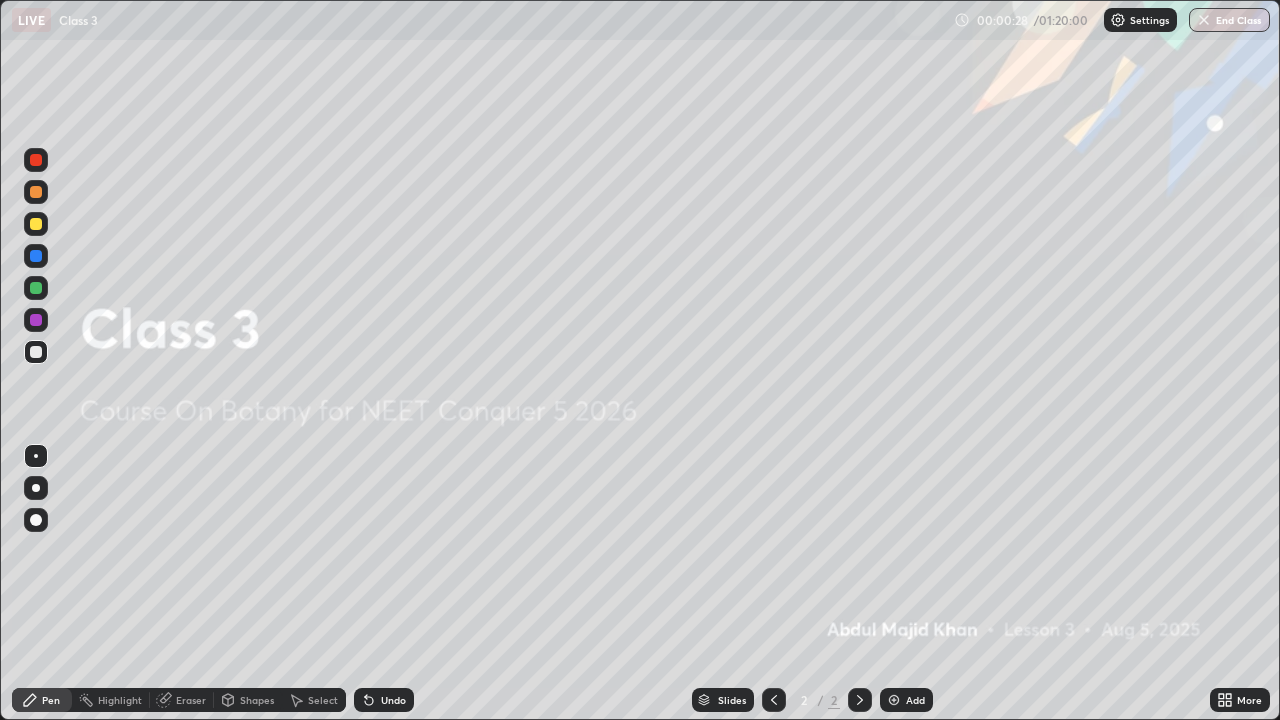 click on "Add" at bounding box center [915, 700] 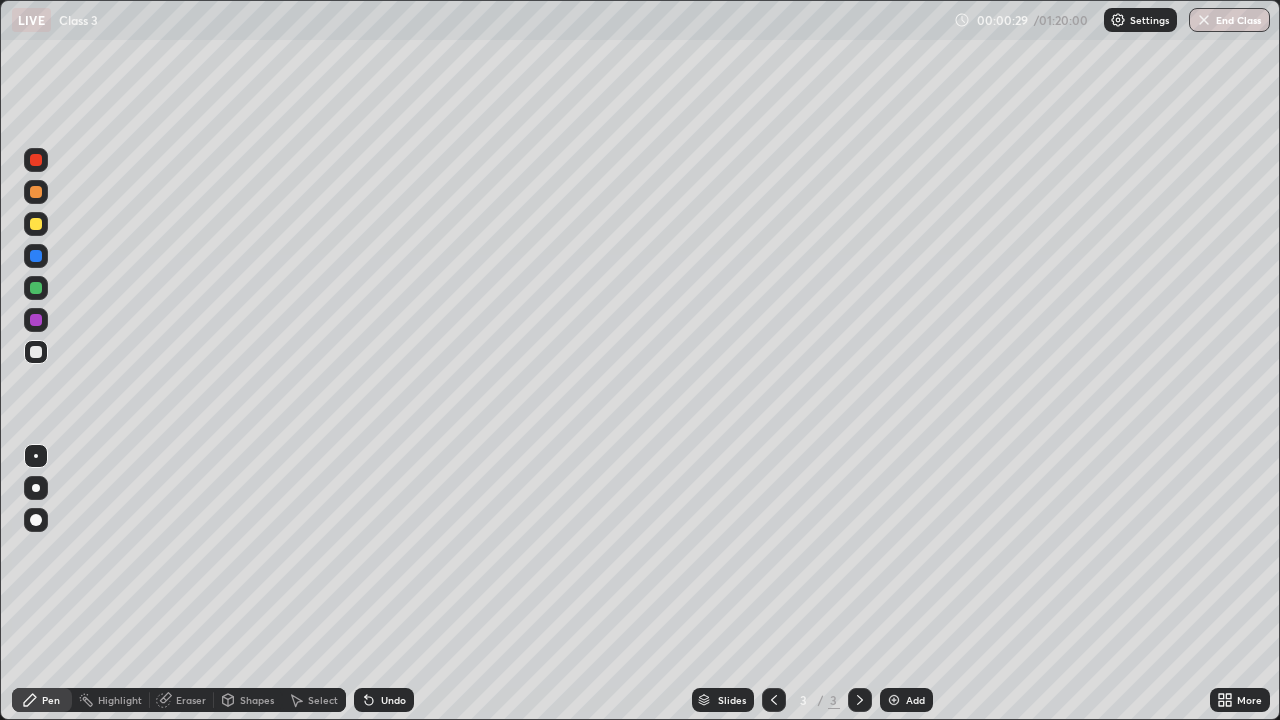 click on "Pen" at bounding box center [51, 700] 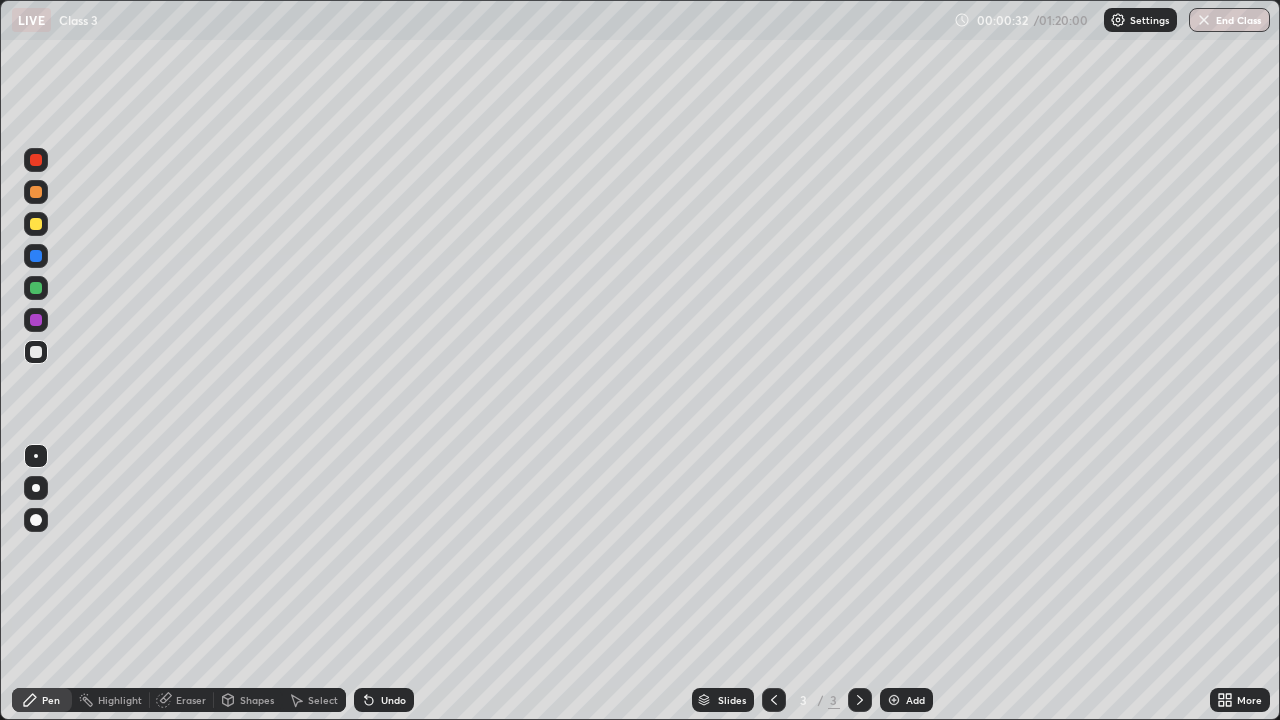 click at bounding box center [36, 224] 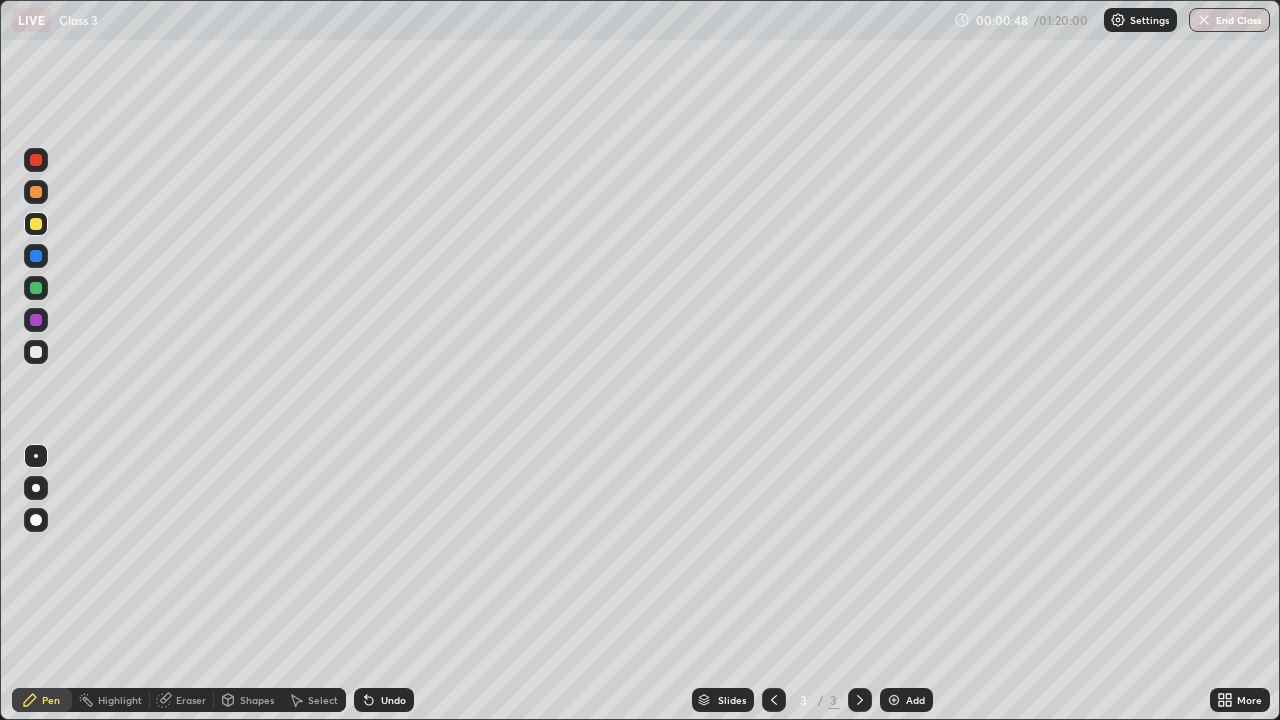 click at bounding box center [36, 224] 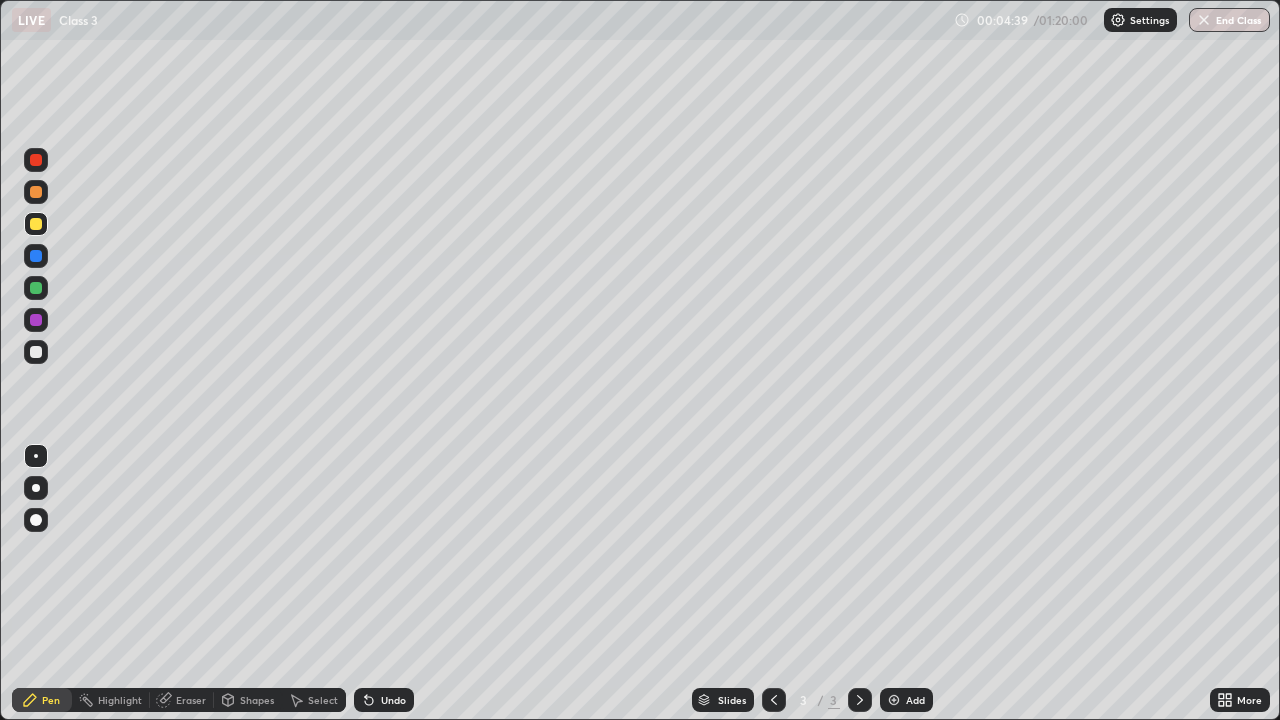 click at bounding box center [36, 488] 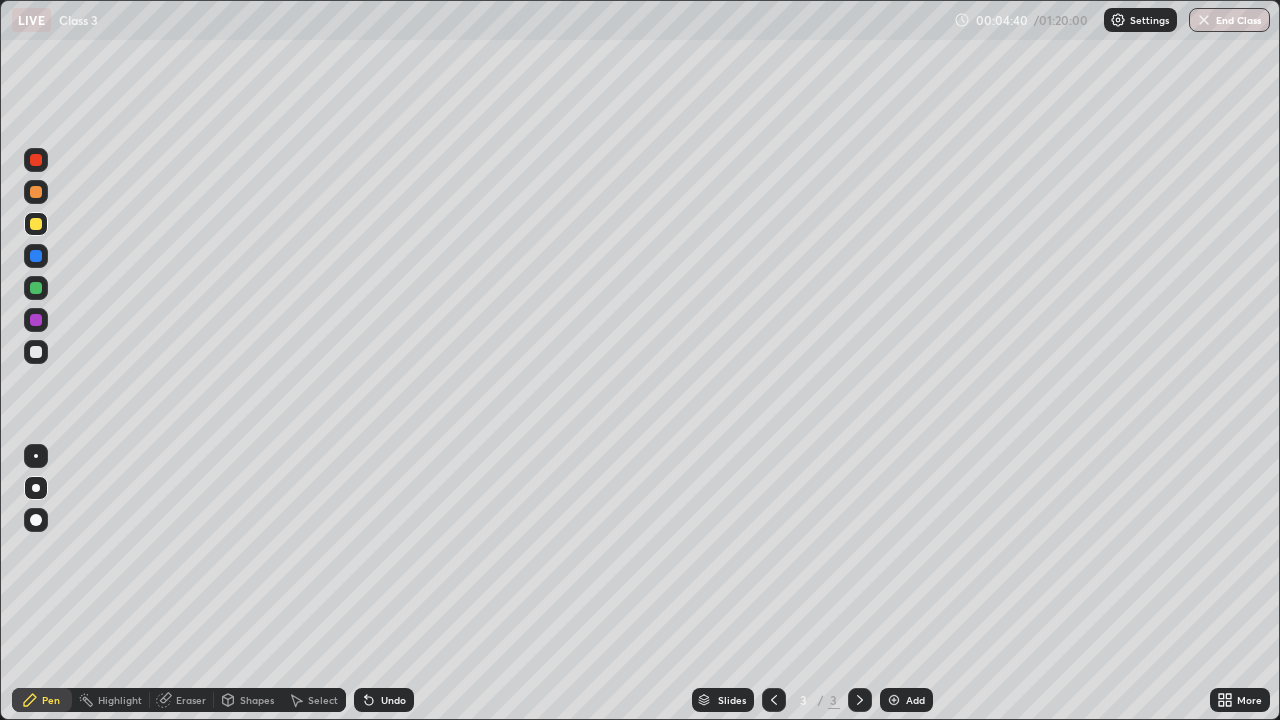 click at bounding box center (36, 224) 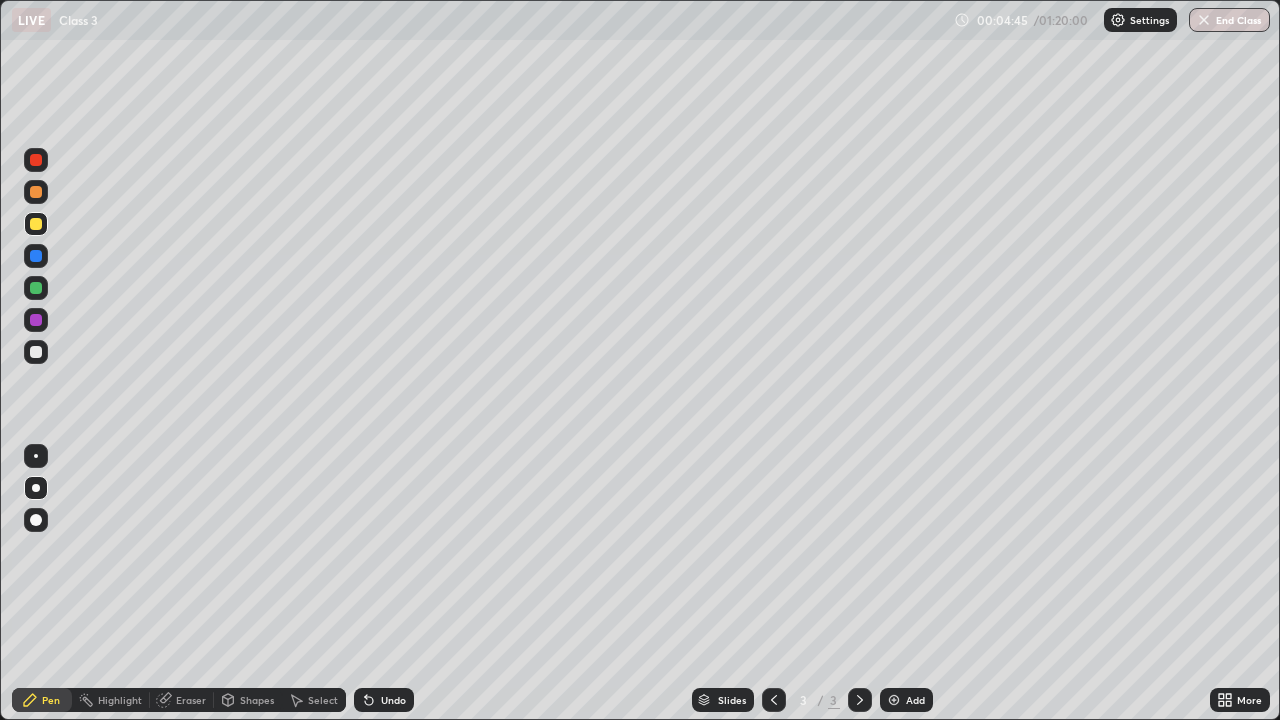 click at bounding box center [36, 352] 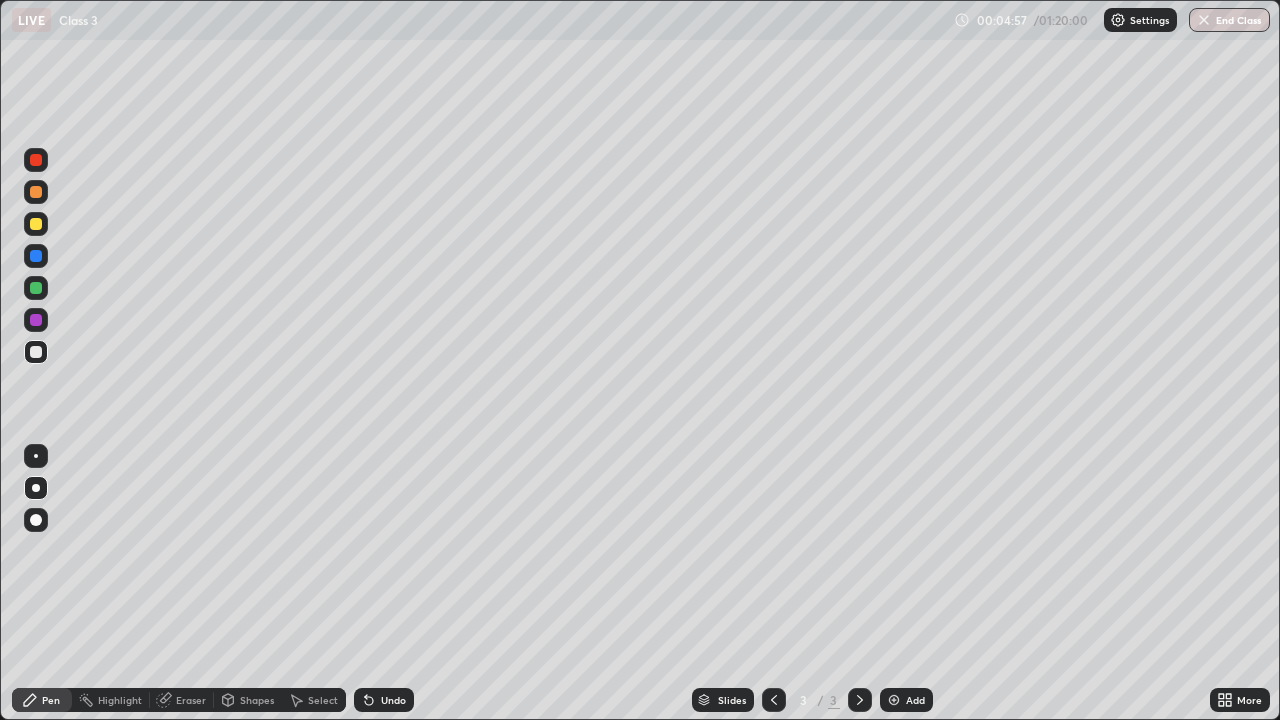 click on "Undo" at bounding box center [384, 700] 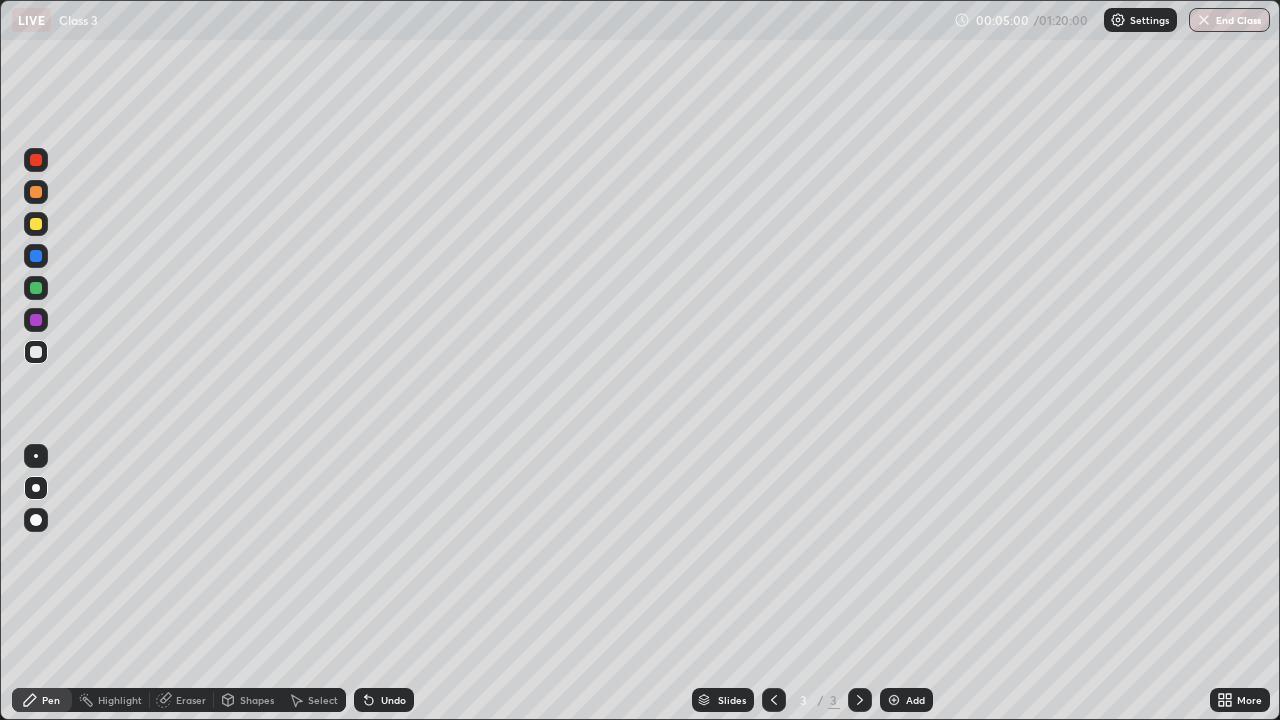 click on "Undo" at bounding box center (384, 700) 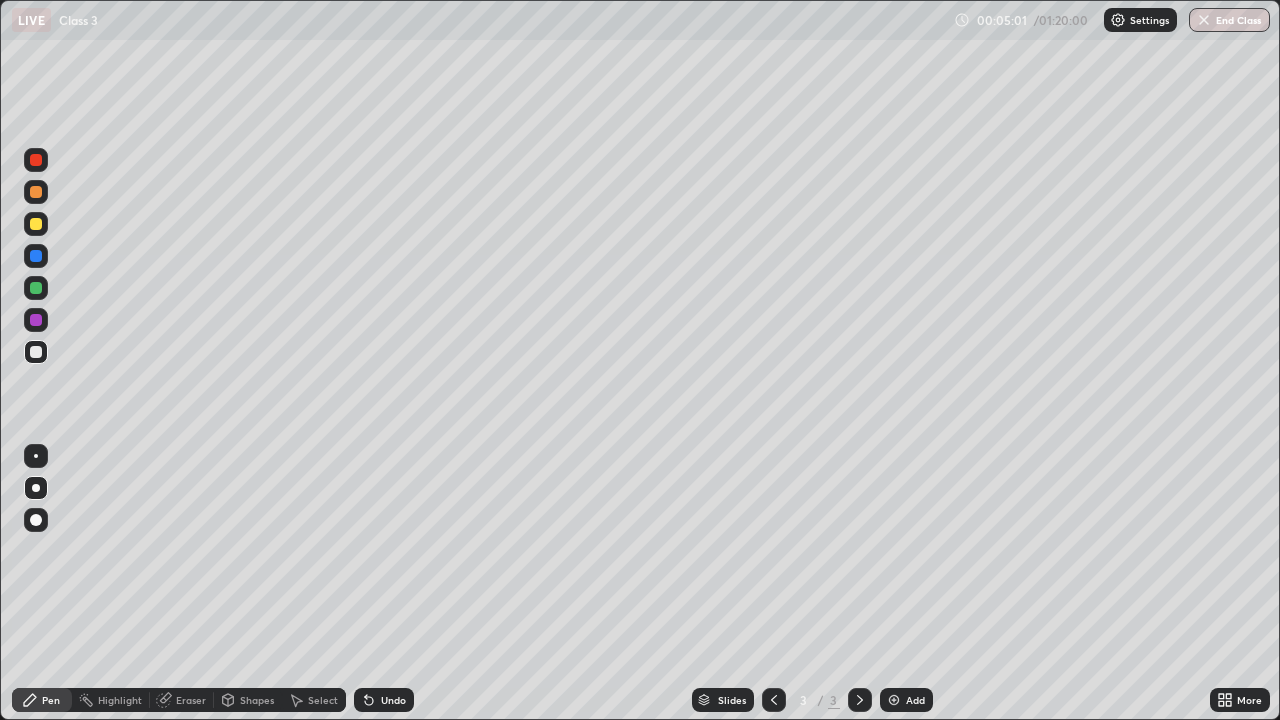 click on "Undo" at bounding box center [393, 700] 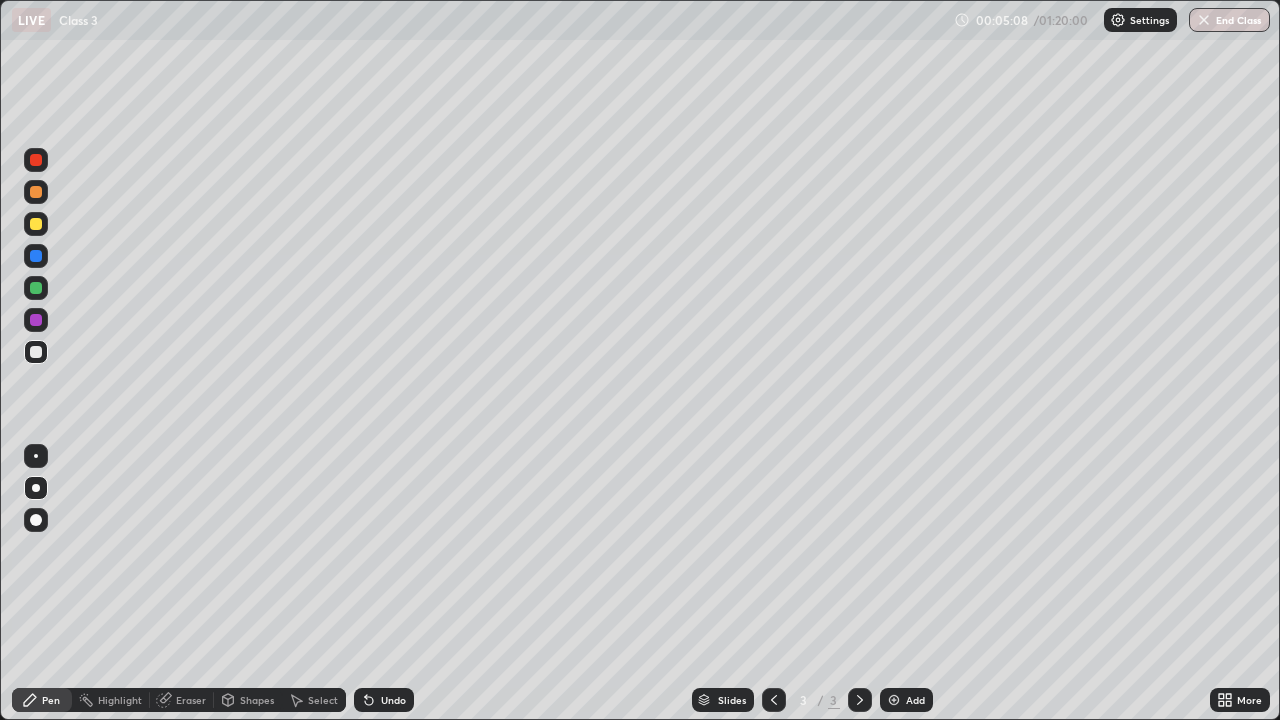 click at bounding box center [36, 456] 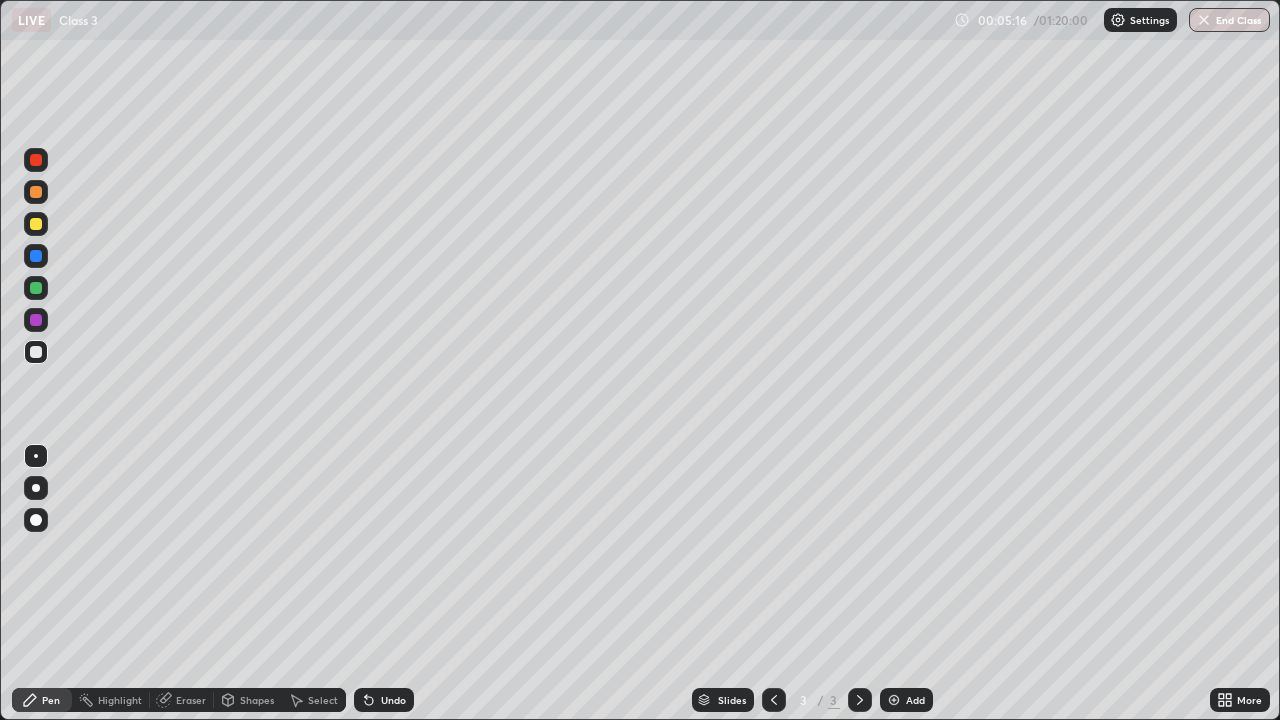 click at bounding box center [36, 488] 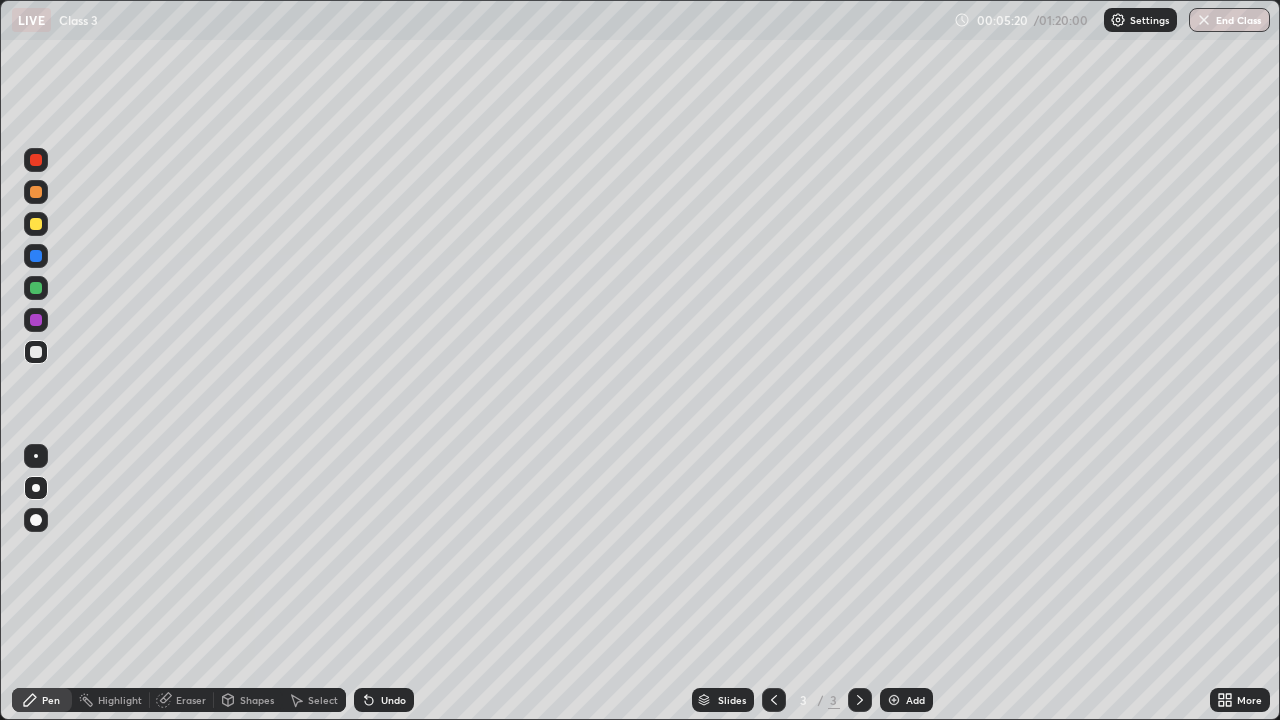 click at bounding box center (36, 288) 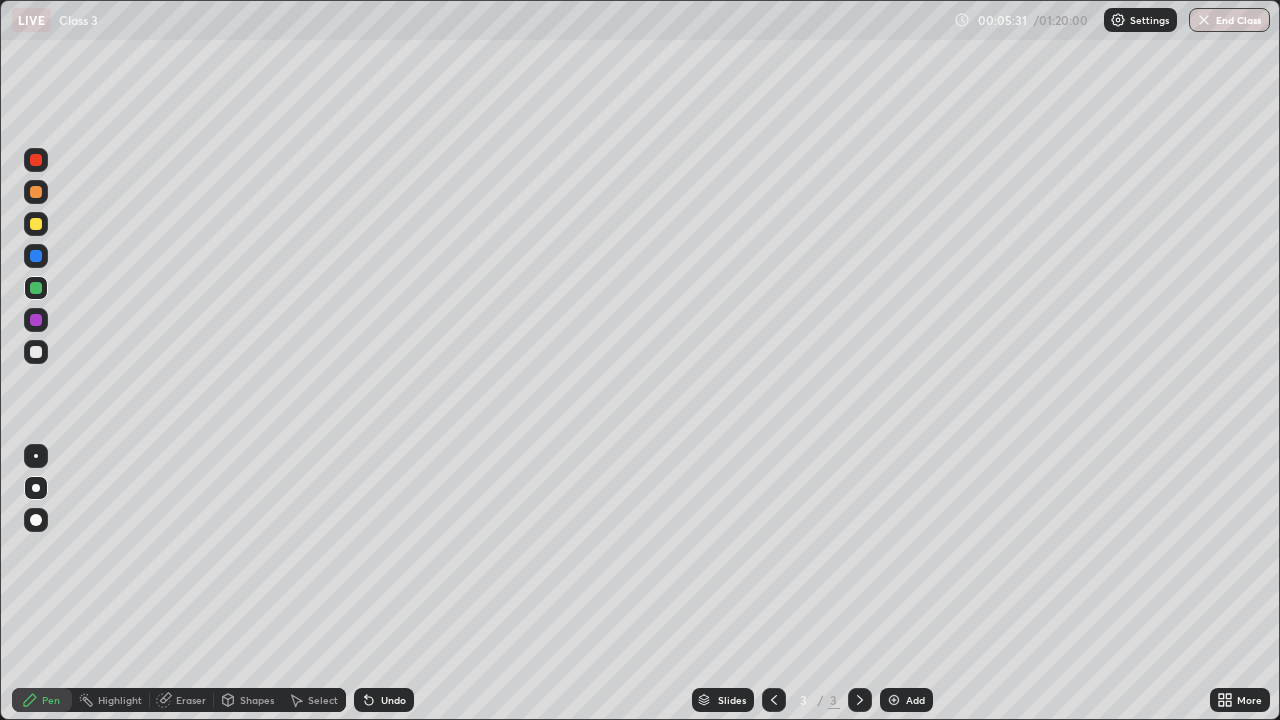 click at bounding box center [36, 192] 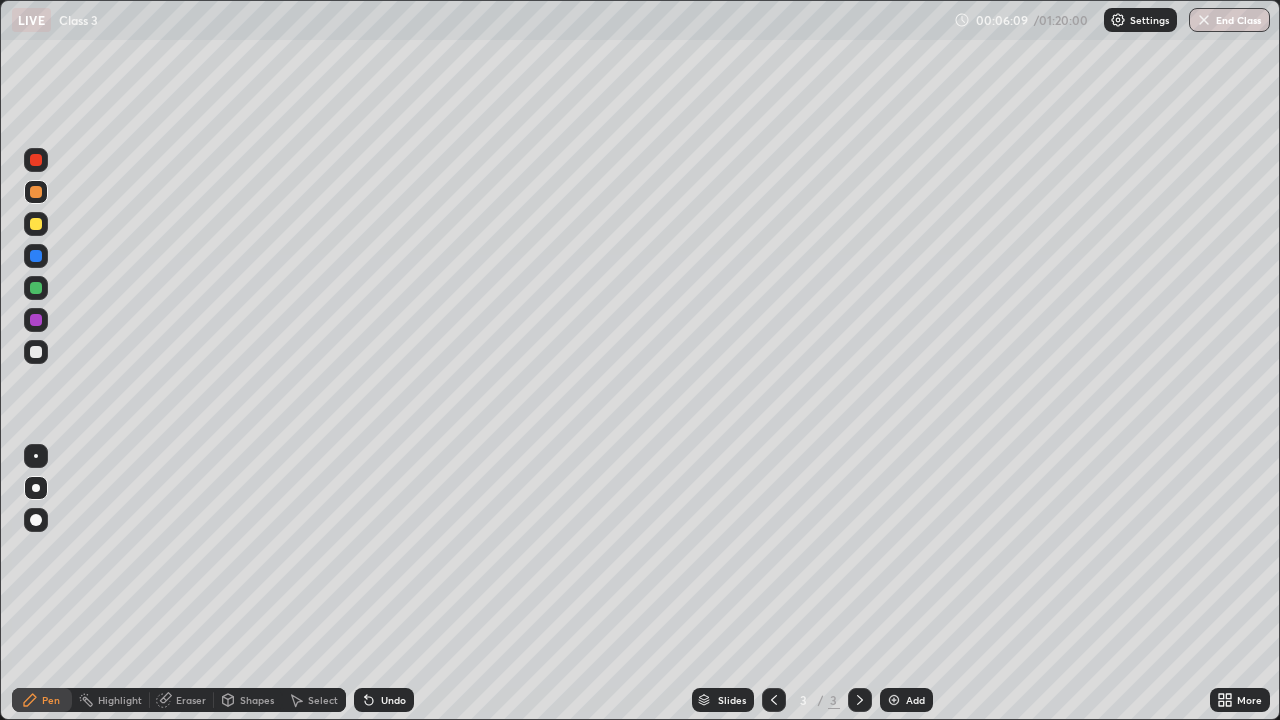 click at bounding box center [36, 288] 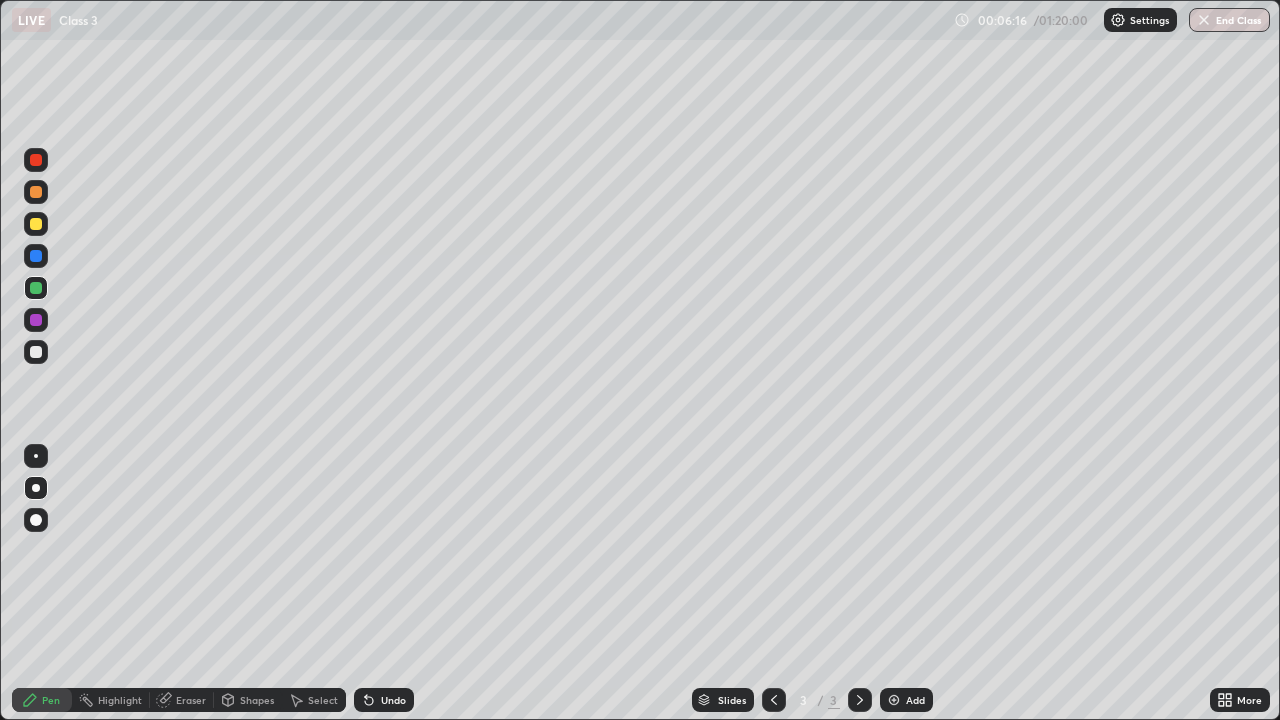 click at bounding box center (36, 352) 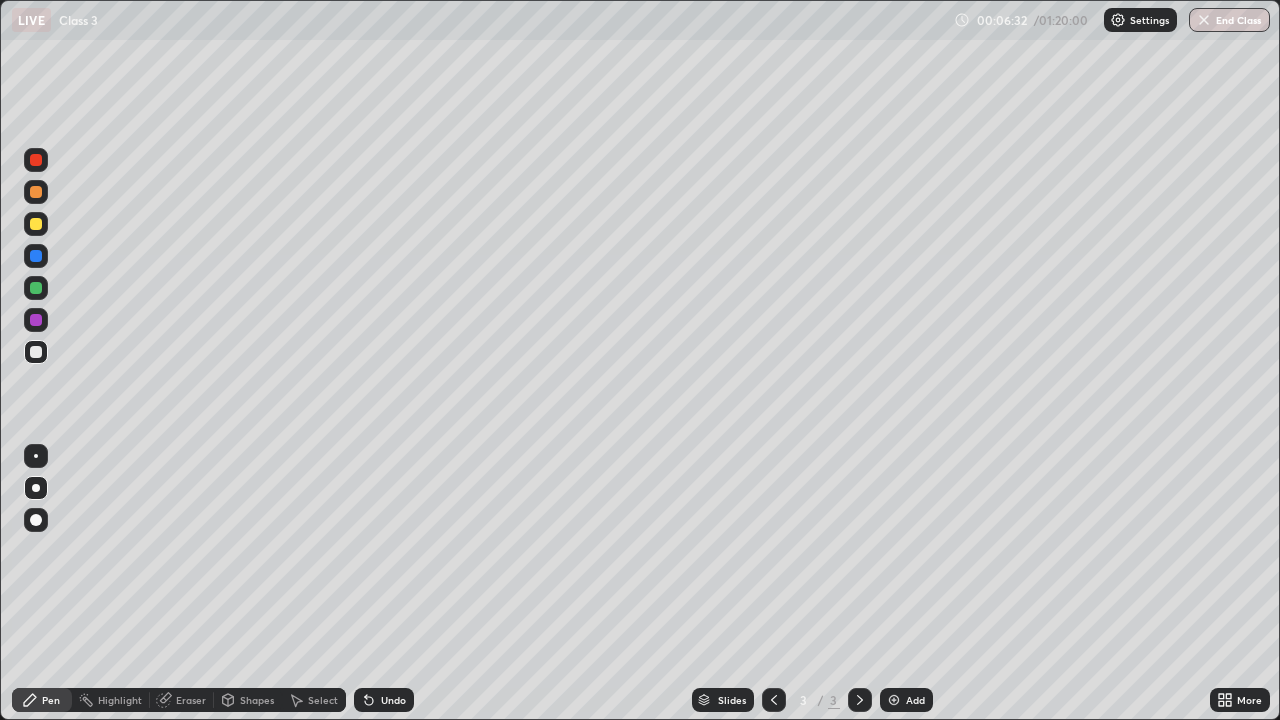 click at bounding box center (36, 160) 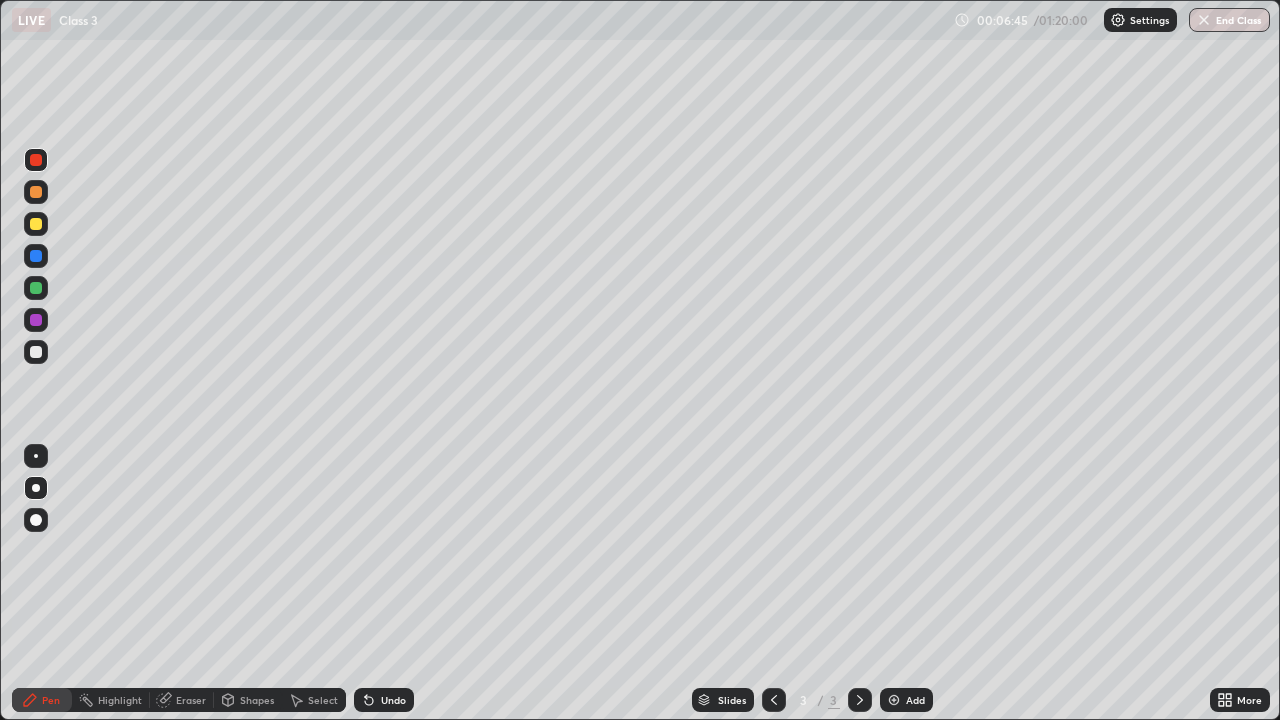 click at bounding box center (36, 192) 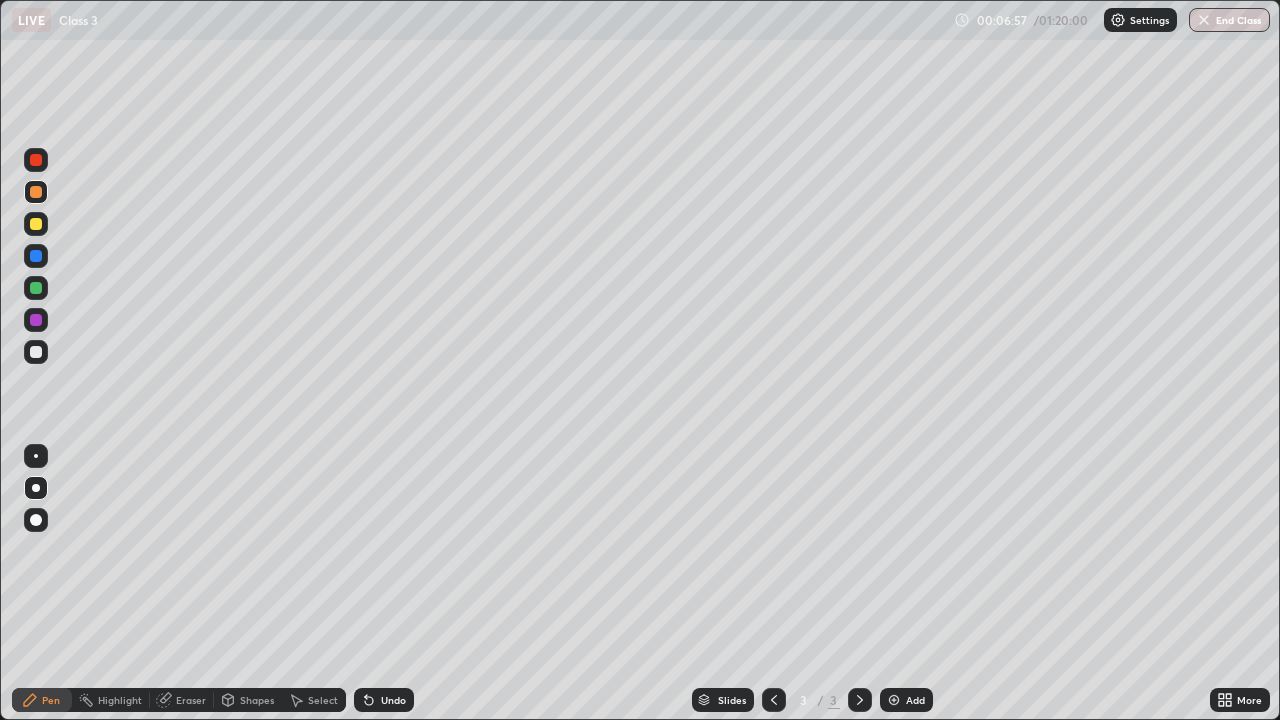 click at bounding box center [36, 352] 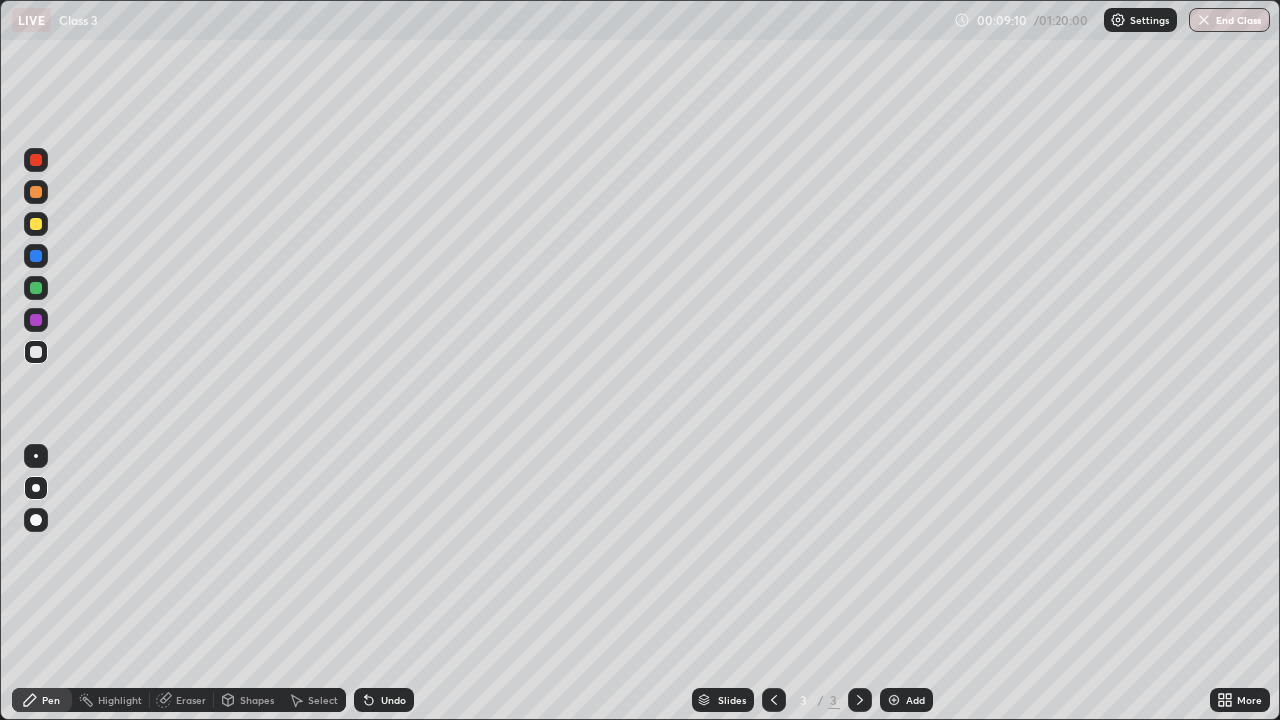 click at bounding box center (36, 288) 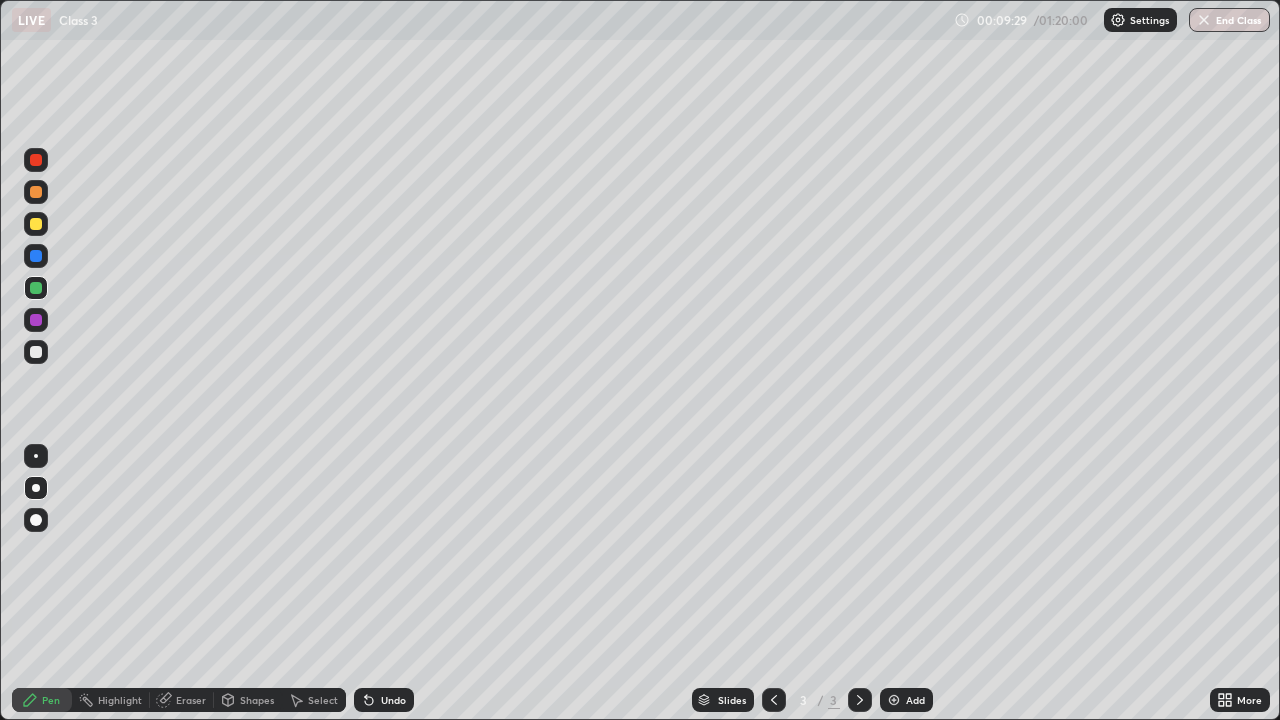 click at bounding box center (36, 256) 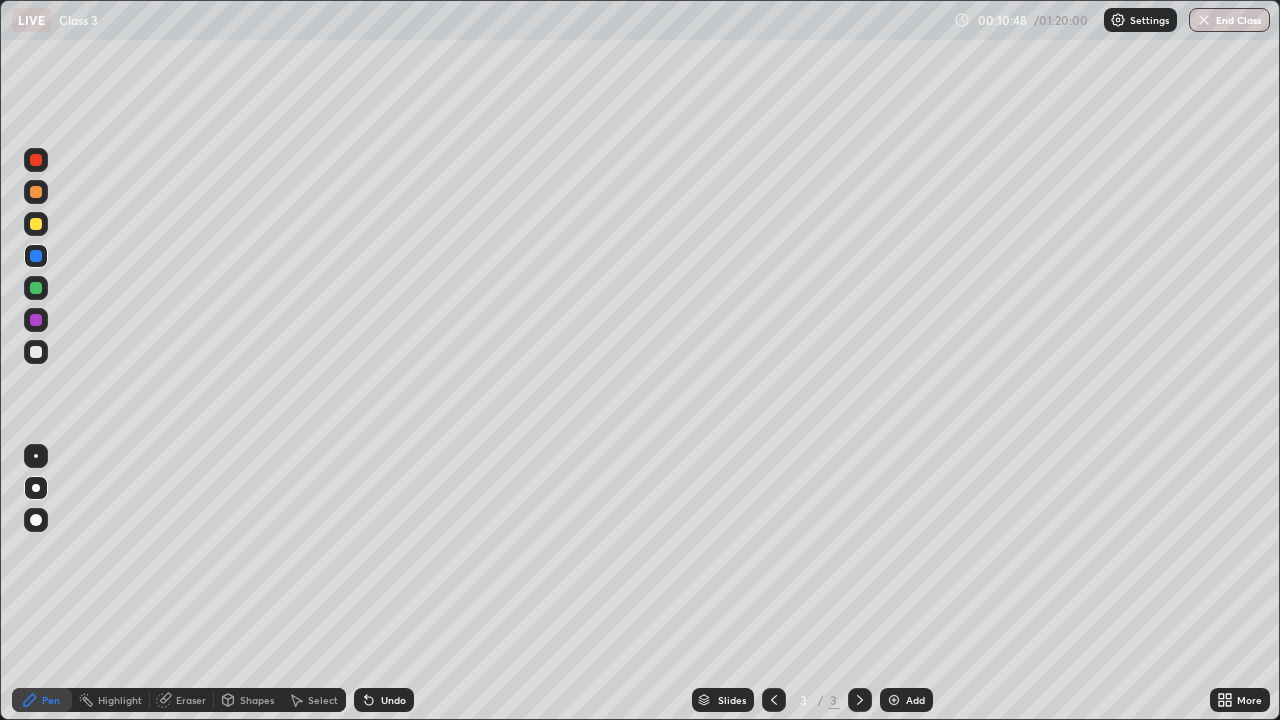 click at bounding box center (36, 288) 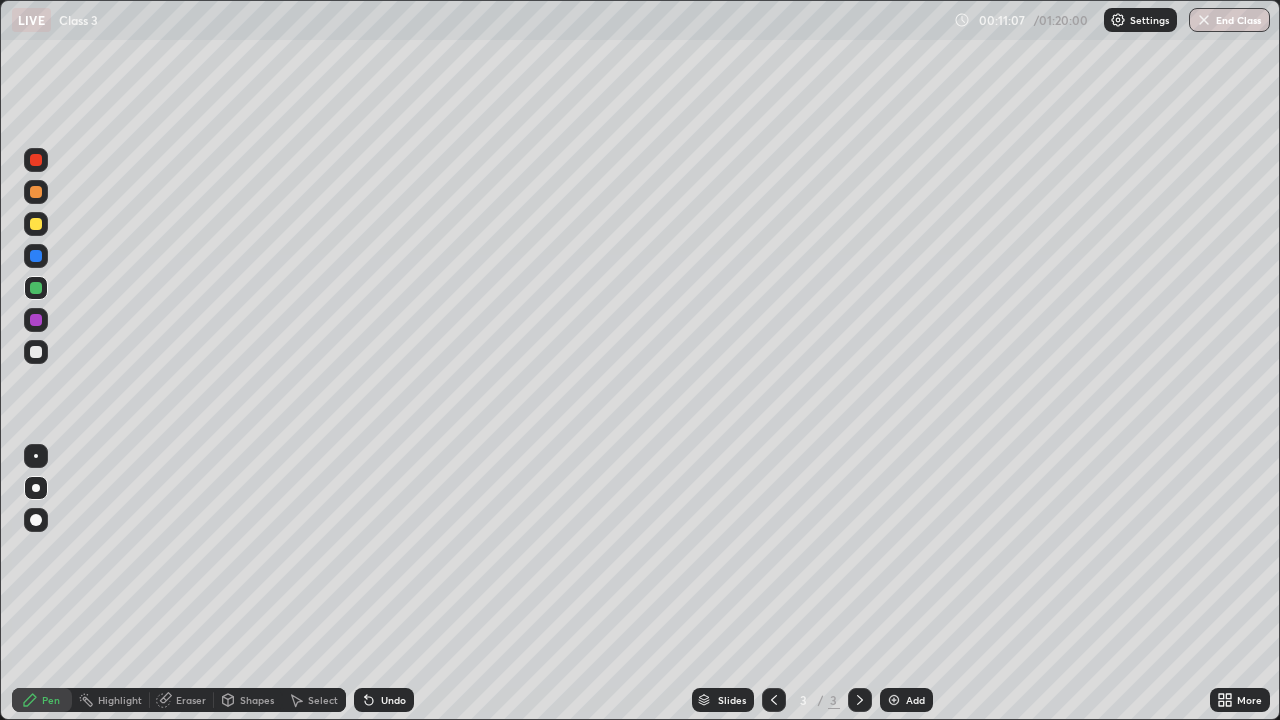 click at bounding box center [36, 456] 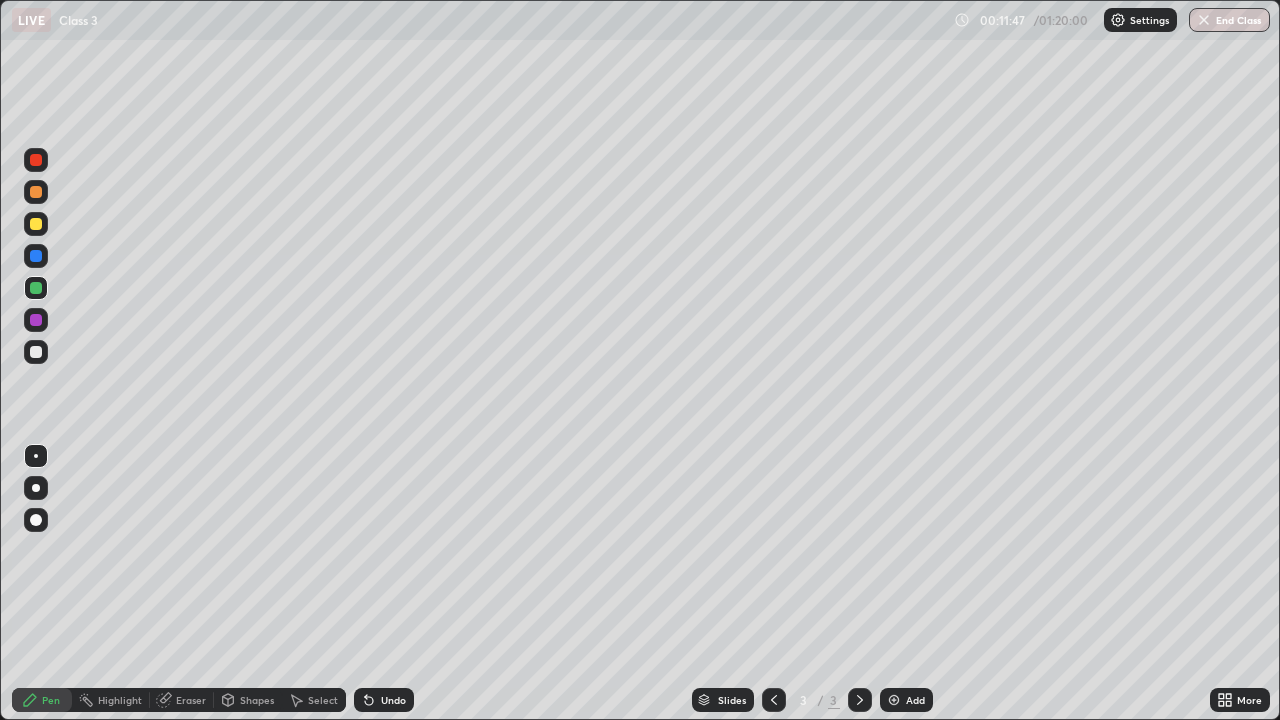 click on "Select" at bounding box center [323, 700] 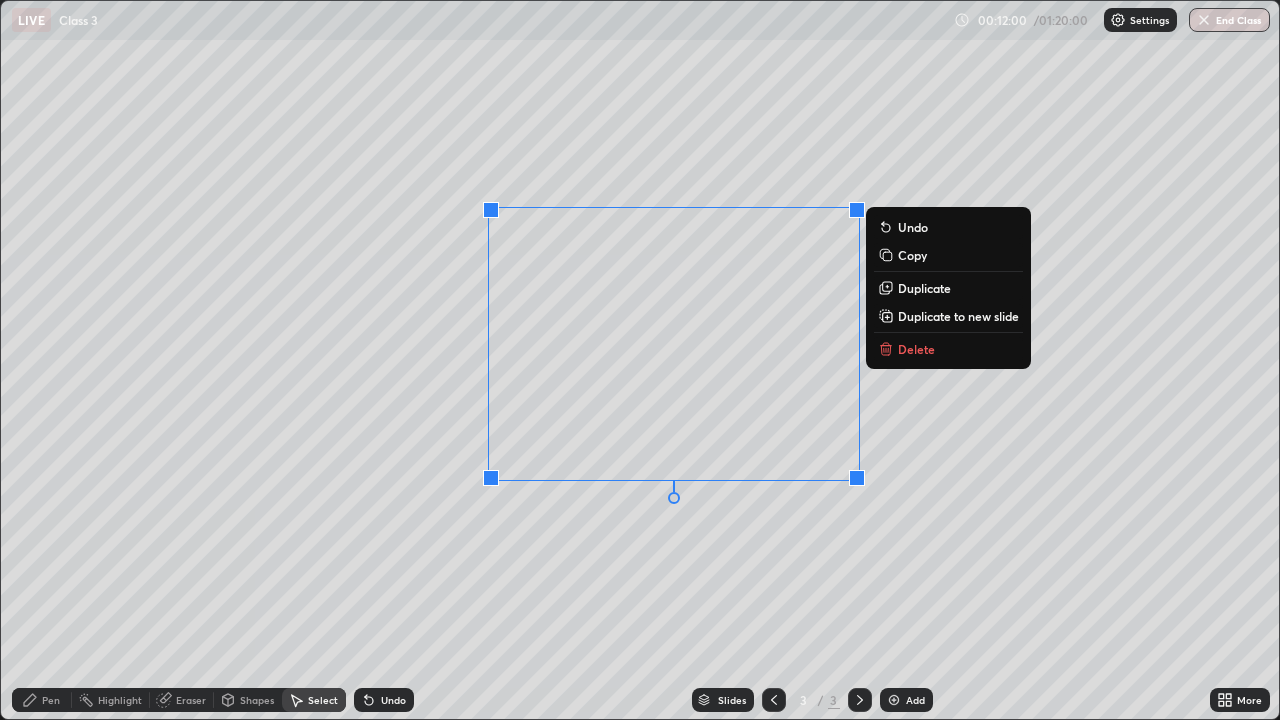 click on "0 ° Undo Copy Duplicate Duplicate to new slide Delete" at bounding box center (640, 360) 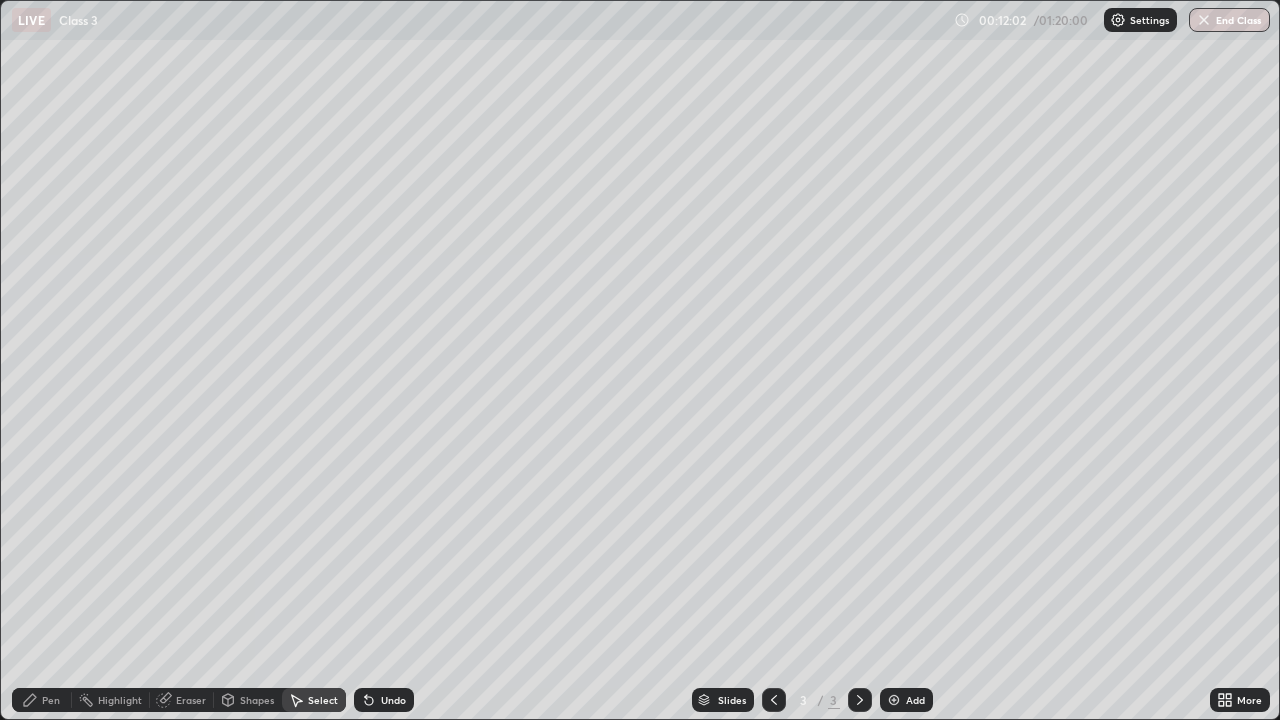 click on "Pen" at bounding box center (51, 700) 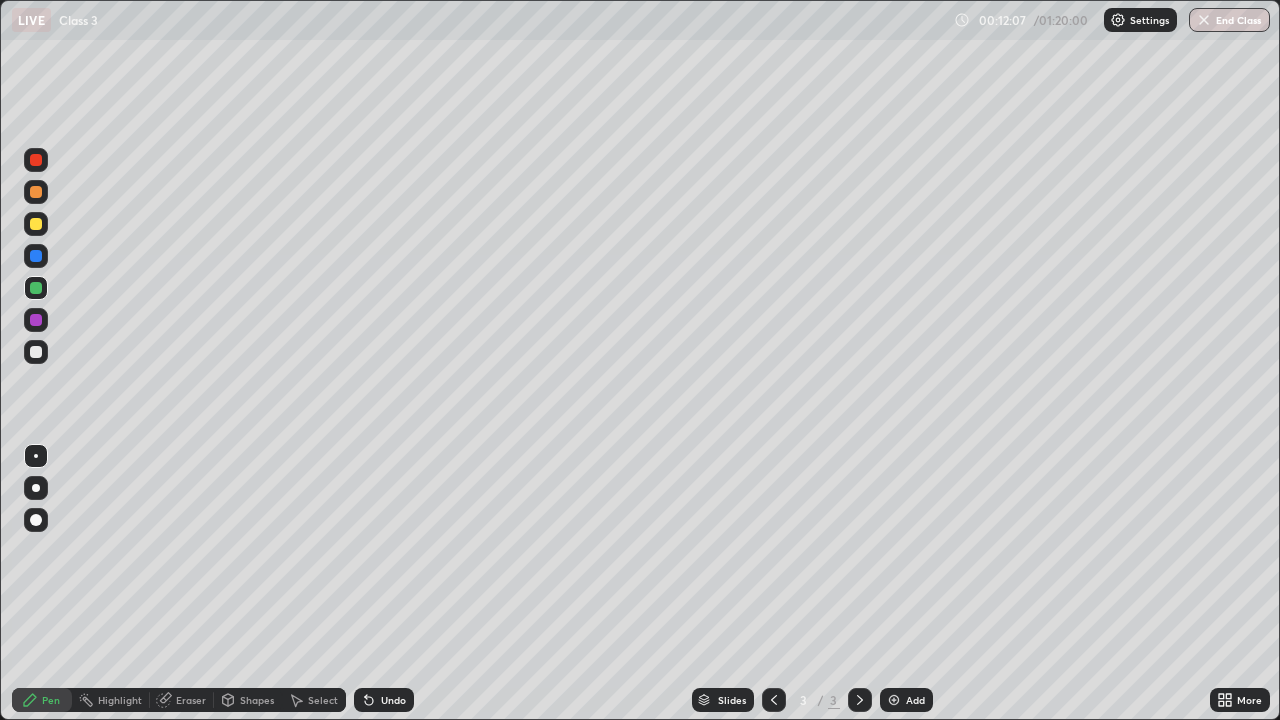 click on "Eraser" at bounding box center [191, 700] 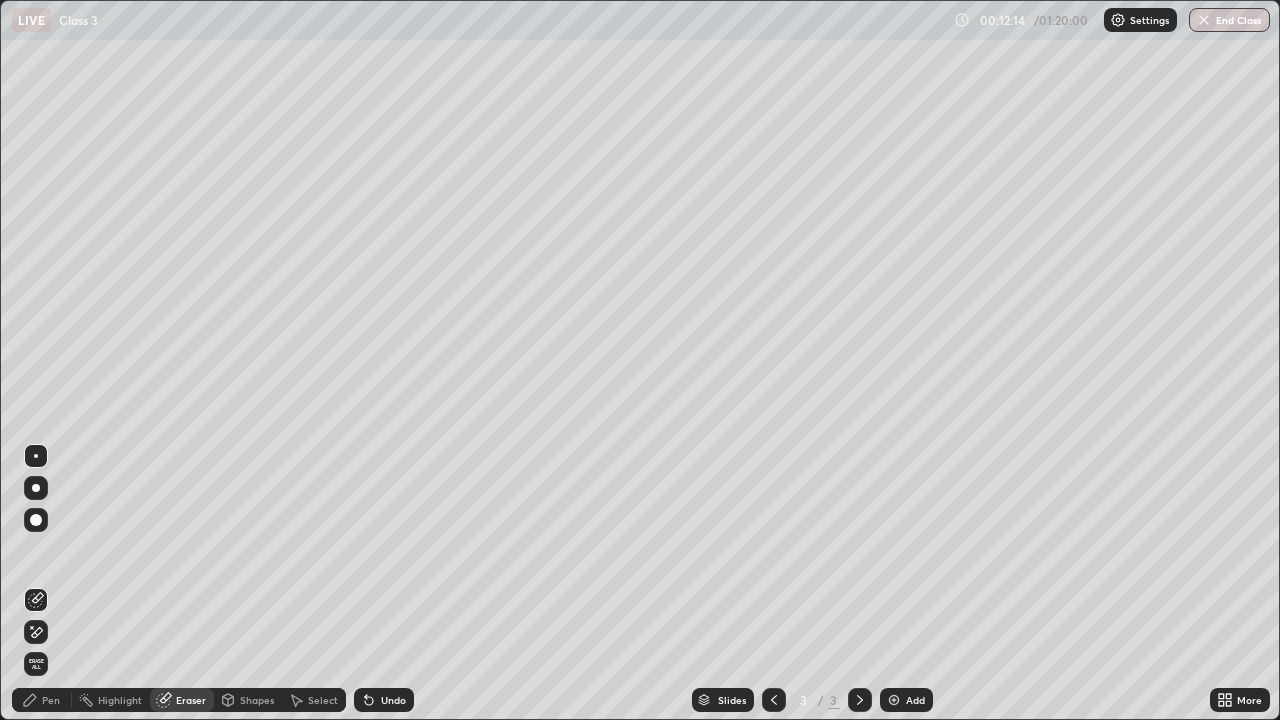 click on "Pen" at bounding box center [42, 700] 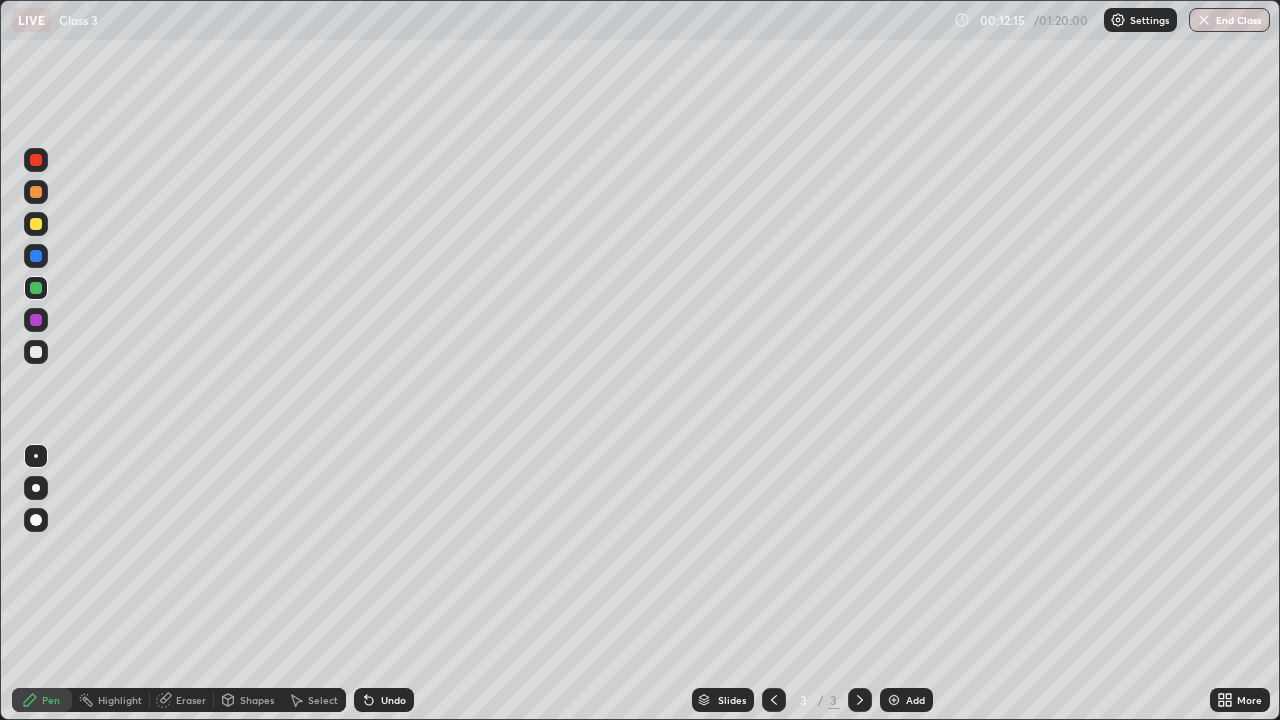 click at bounding box center [36, 488] 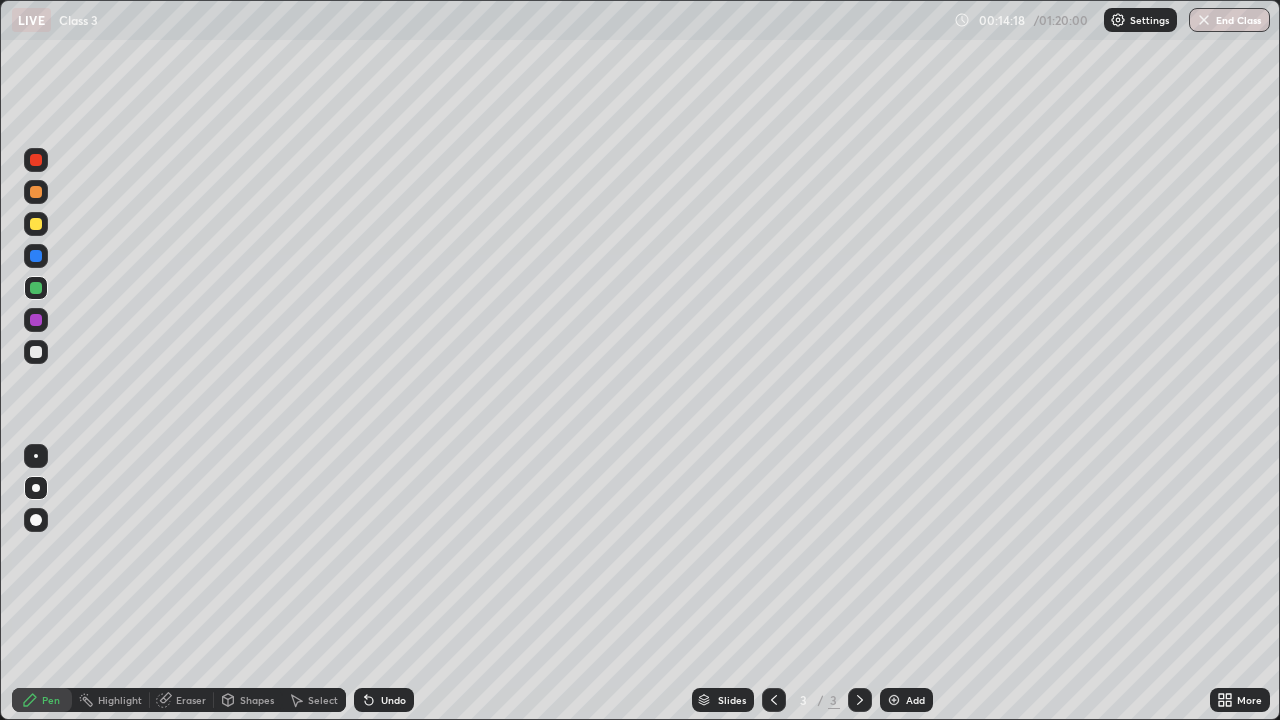 click at bounding box center (36, 320) 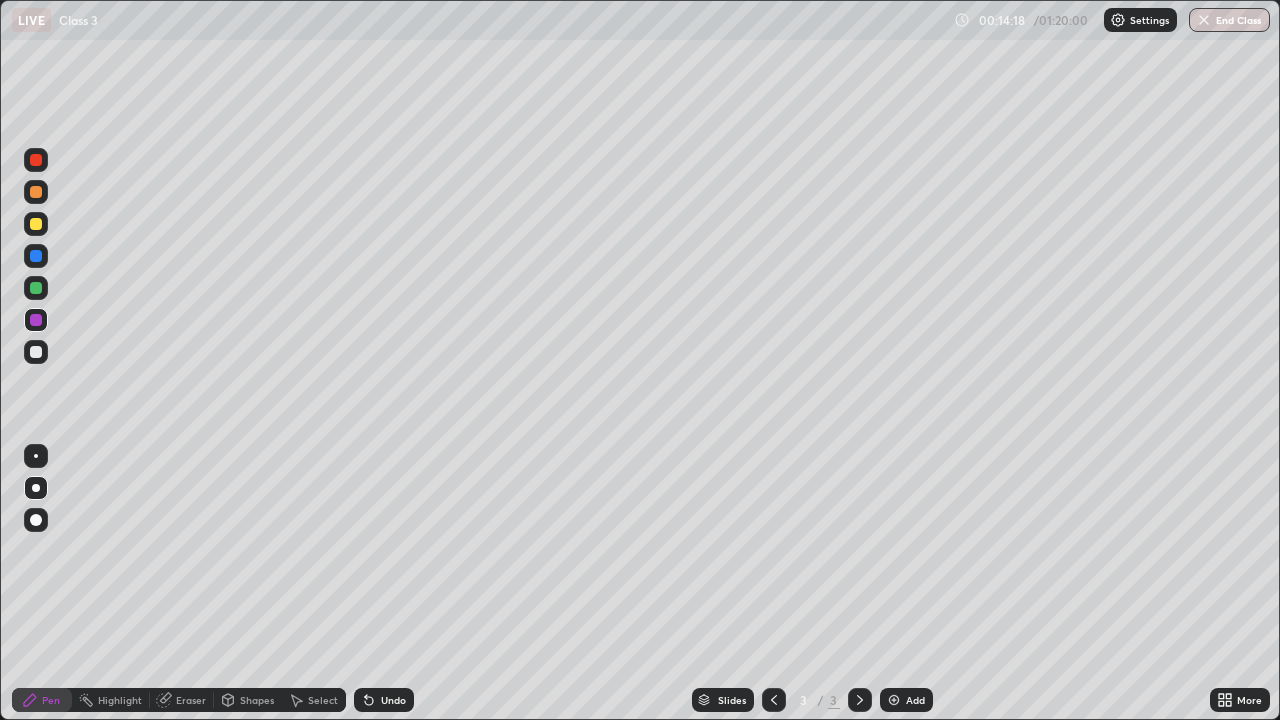 click at bounding box center [36, 352] 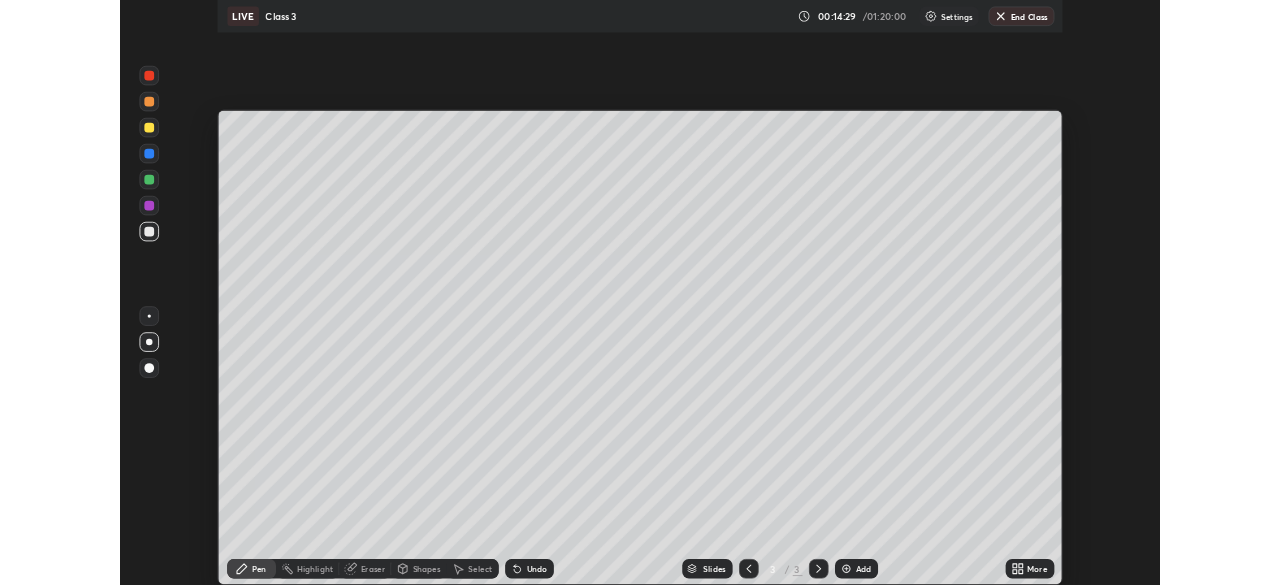 scroll, scrollTop: 585, scrollLeft: 1280, axis: both 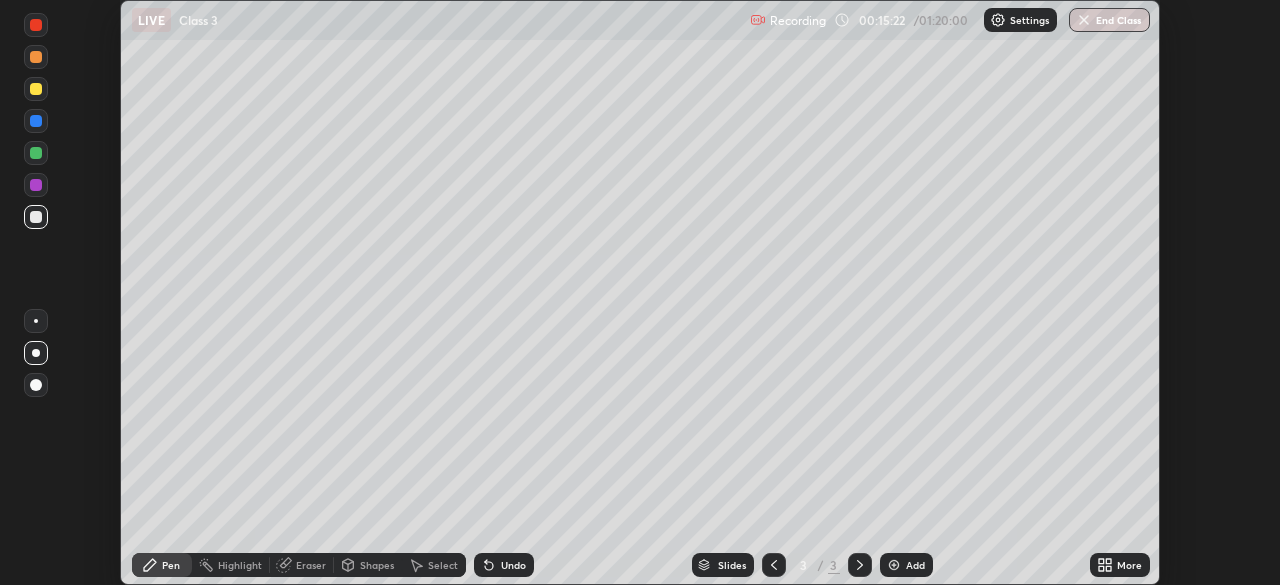 click on "More" at bounding box center (1129, 565) 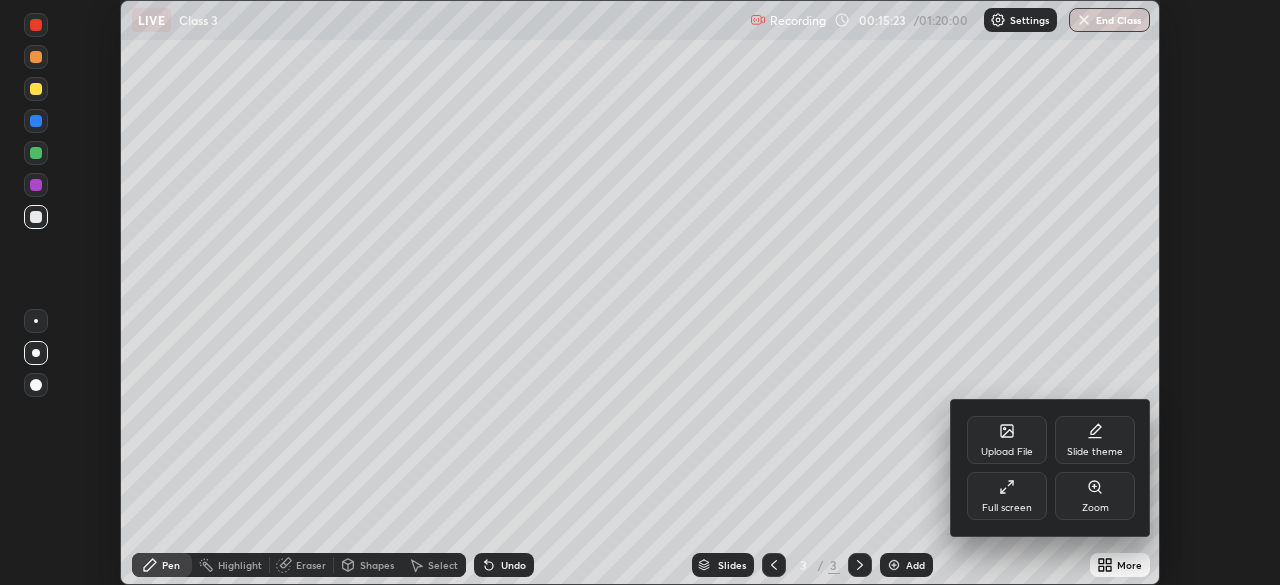 click on "Full screen" at bounding box center (1007, 496) 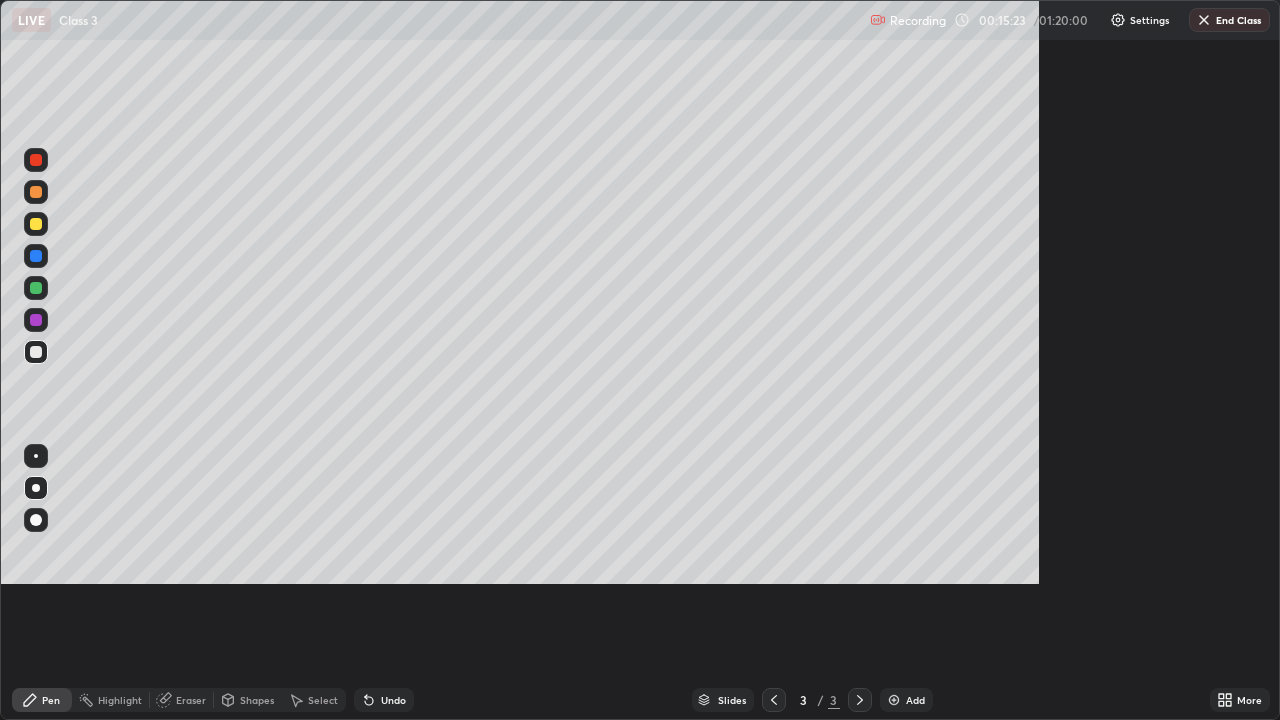 scroll, scrollTop: 99280, scrollLeft: 98720, axis: both 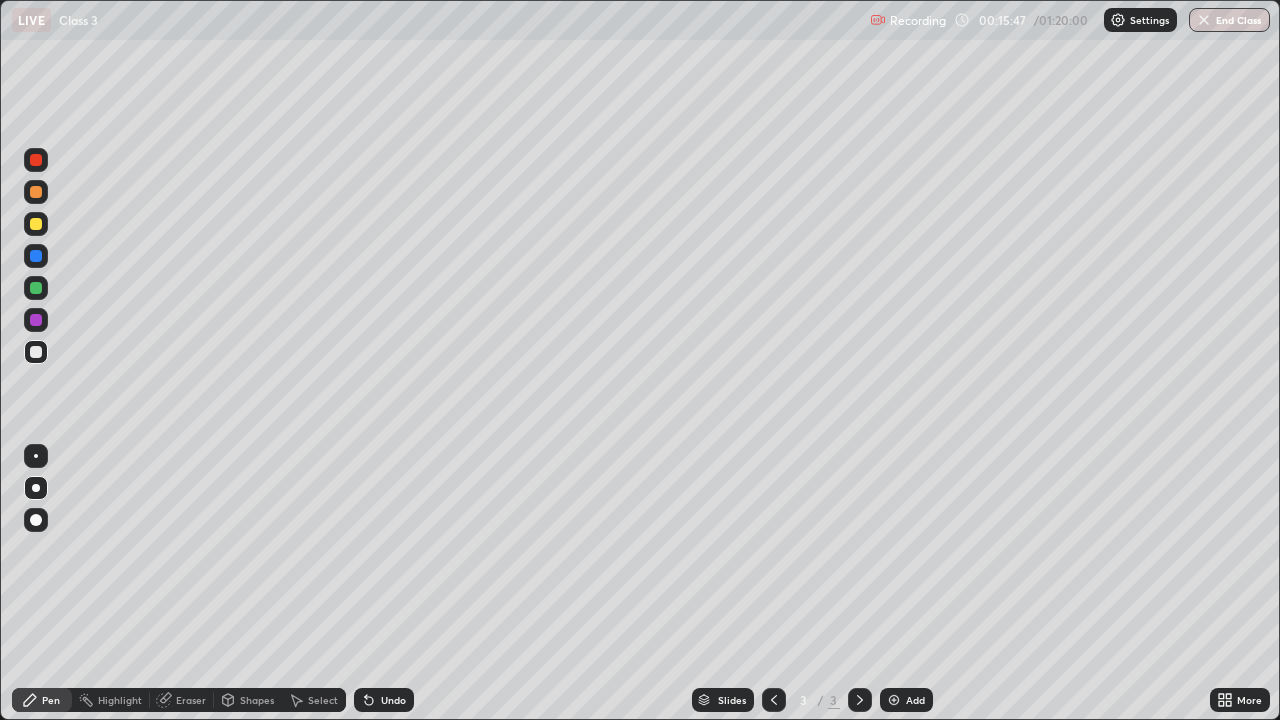 click 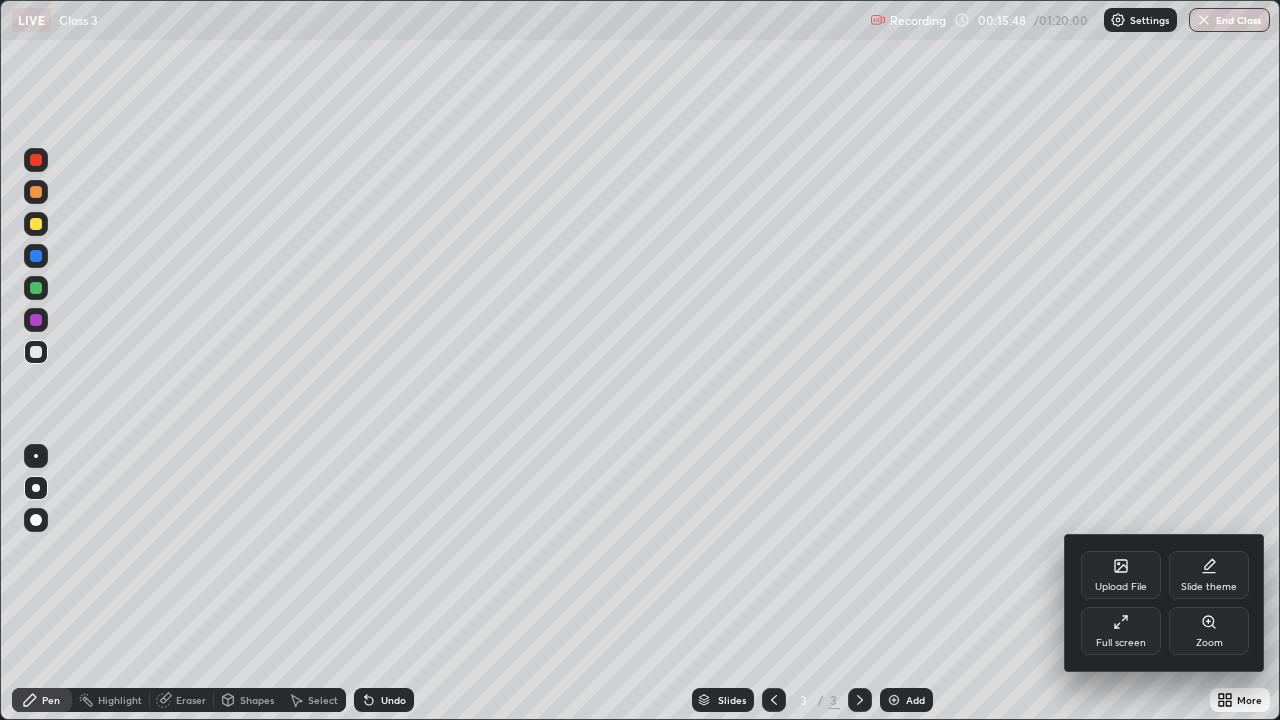 click on "Full screen" at bounding box center [1121, 631] 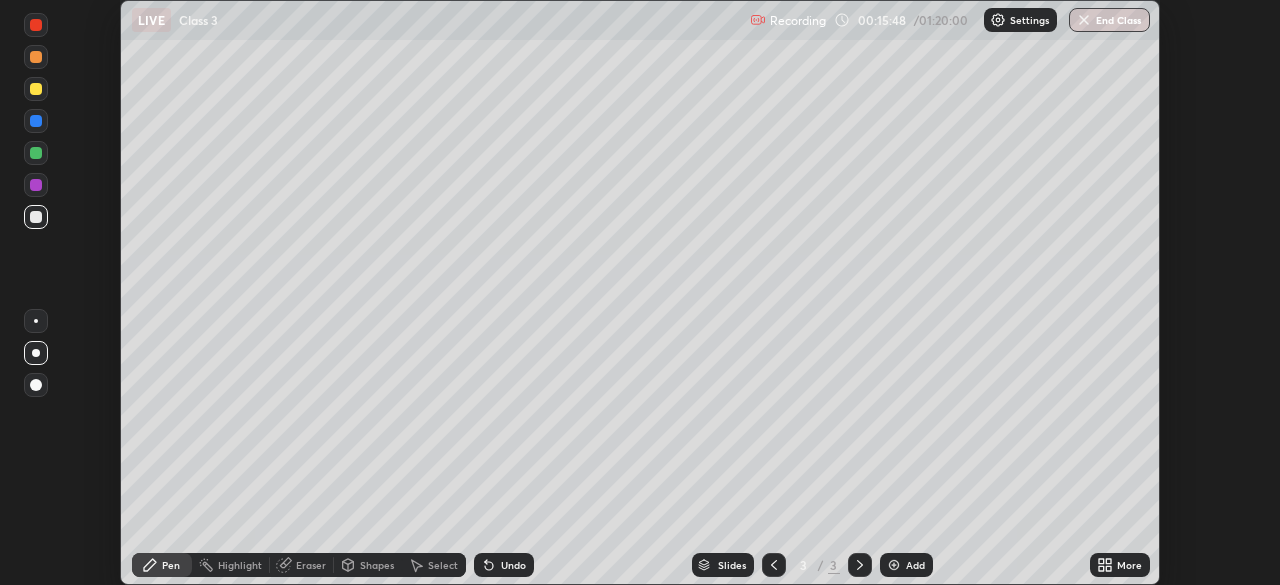 scroll, scrollTop: 585, scrollLeft: 1280, axis: both 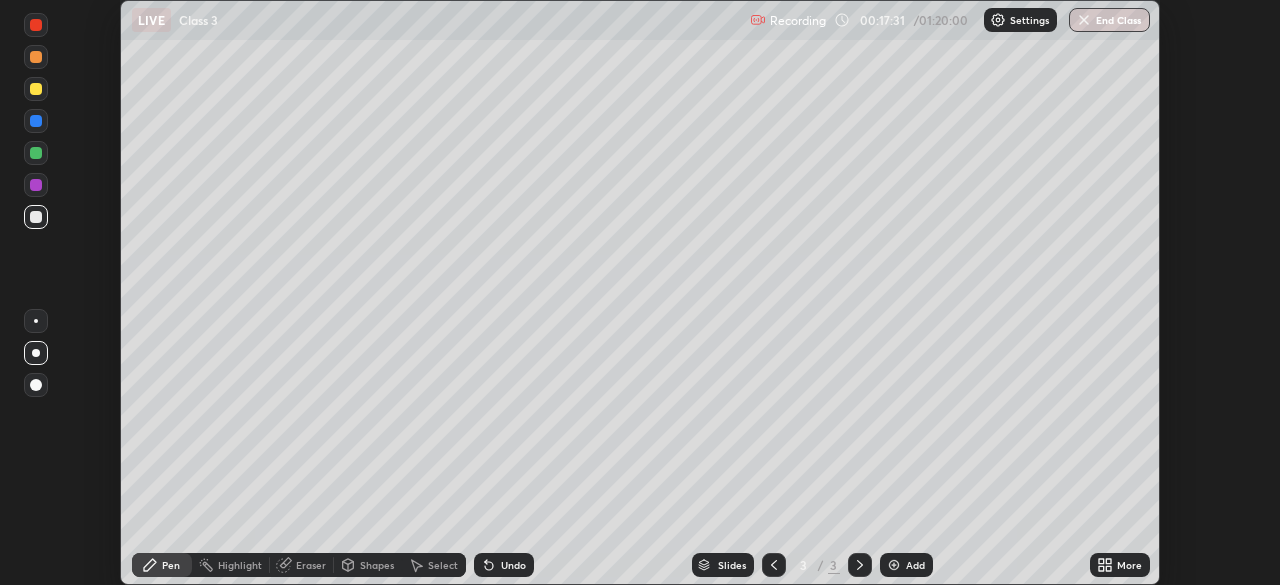 click 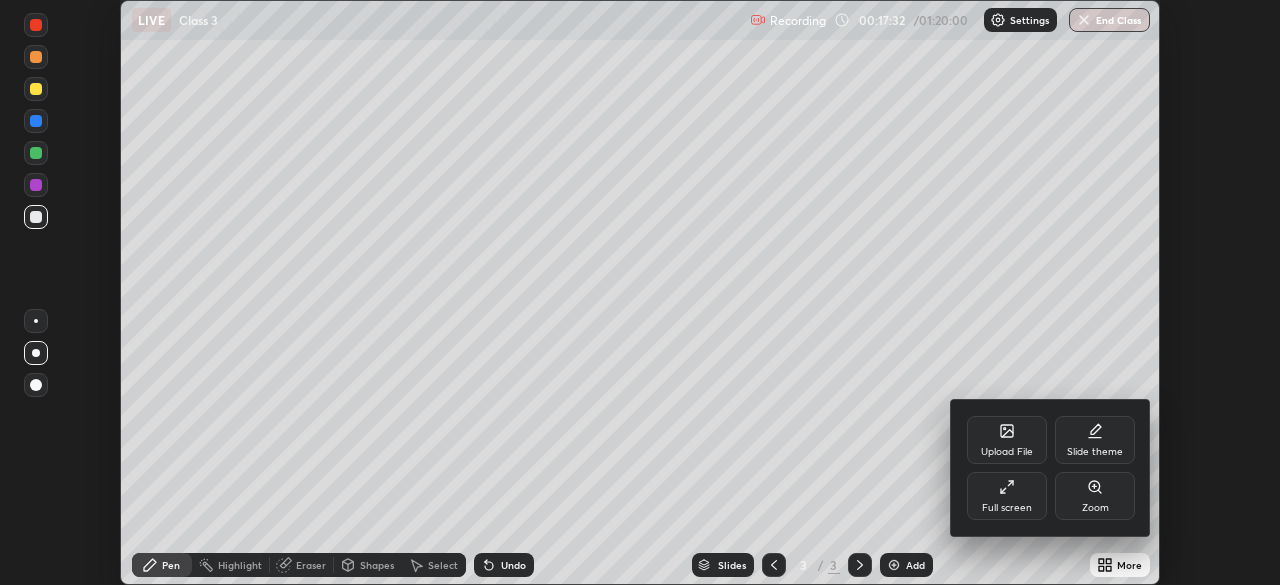 click on "Full screen" at bounding box center (1007, 508) 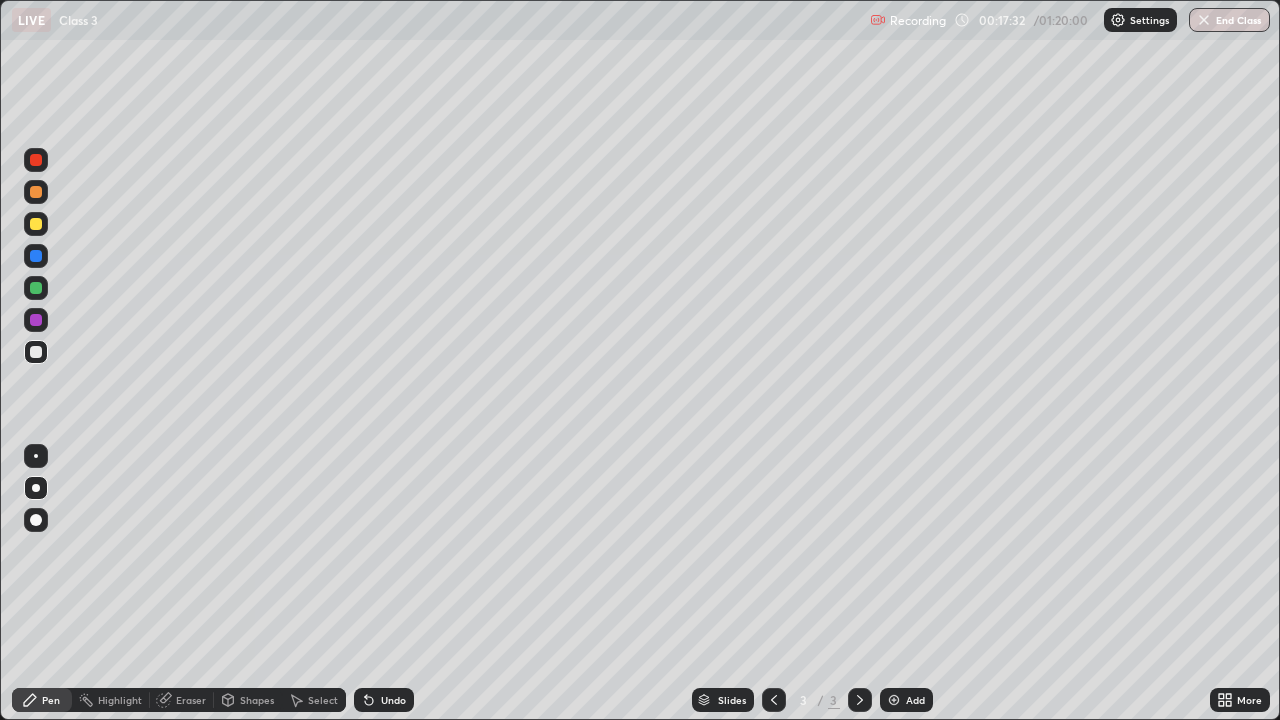 scroll, scrollTop: 99280, scrollLeft: 98720, axis: both 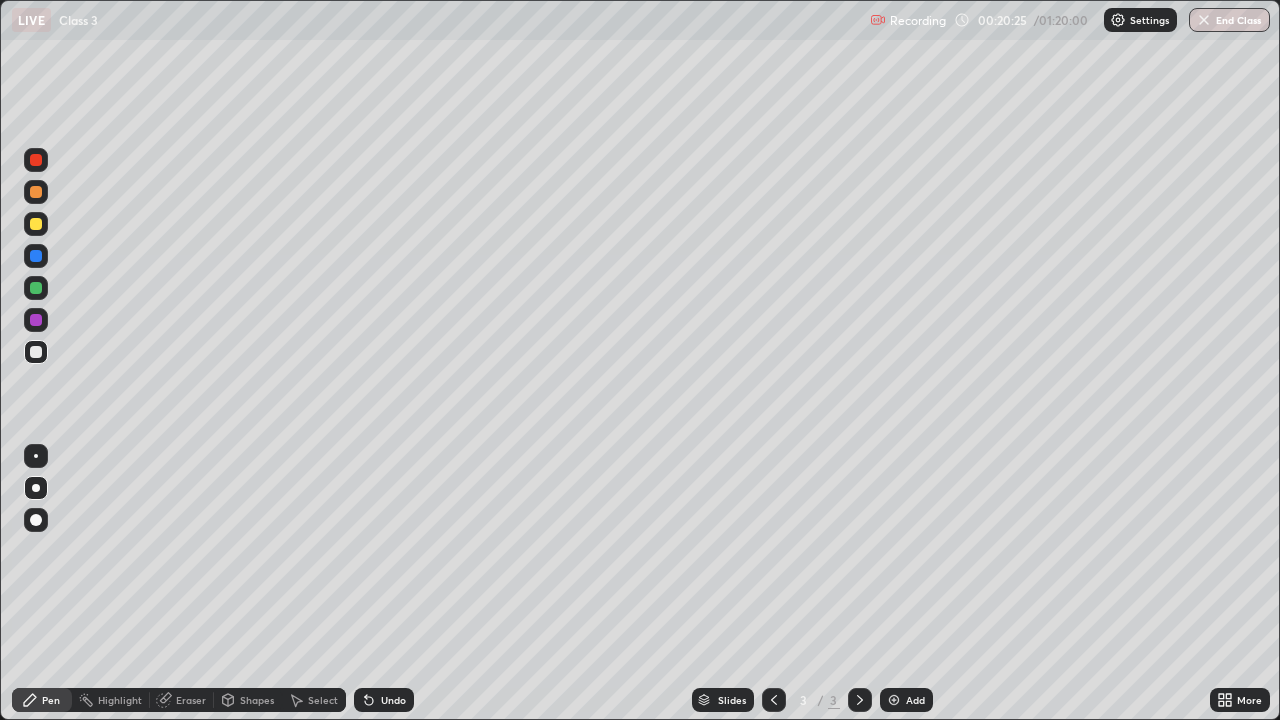 click at bounding box center [36, 488] 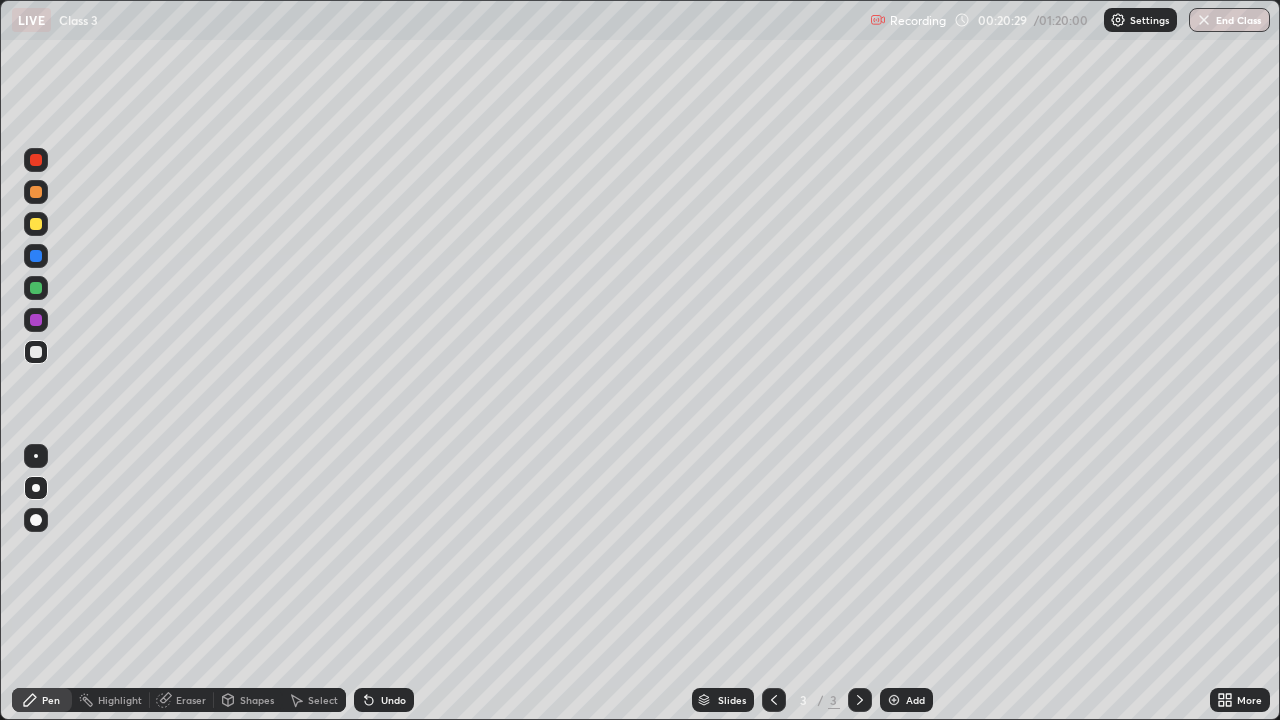 click at bounding box center [36, 192] 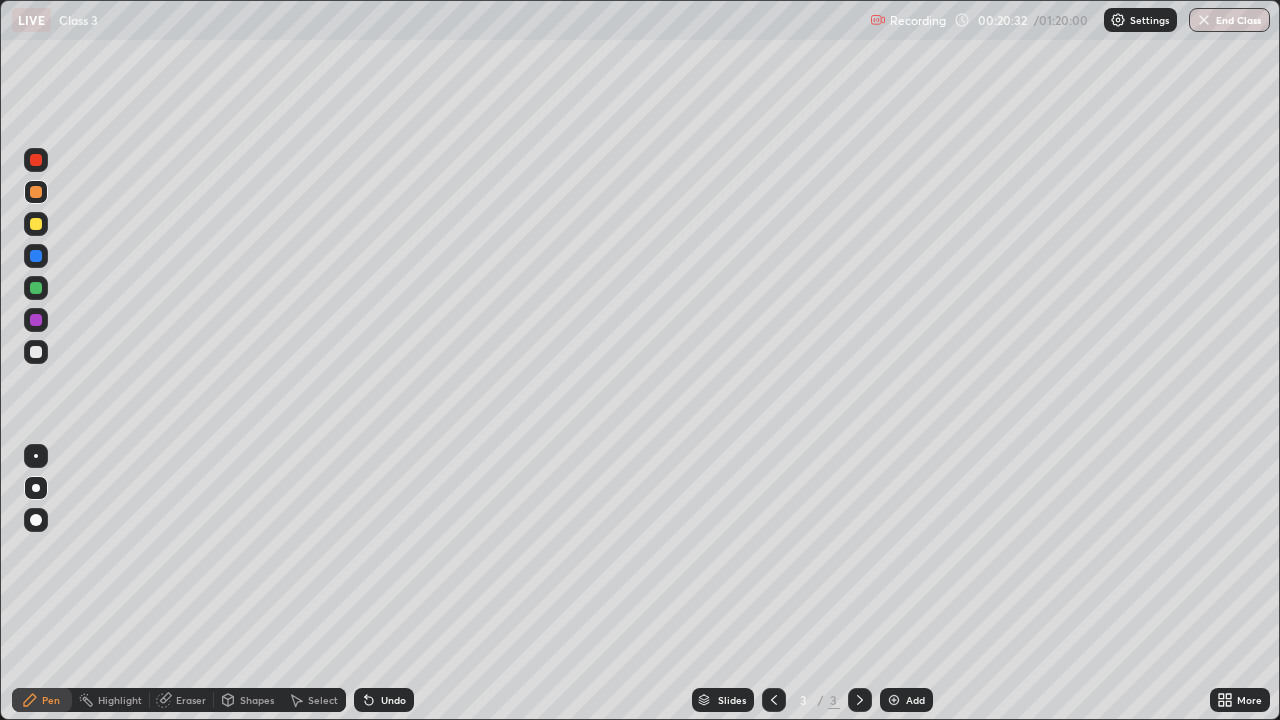 click at bounding box center (36, 160) 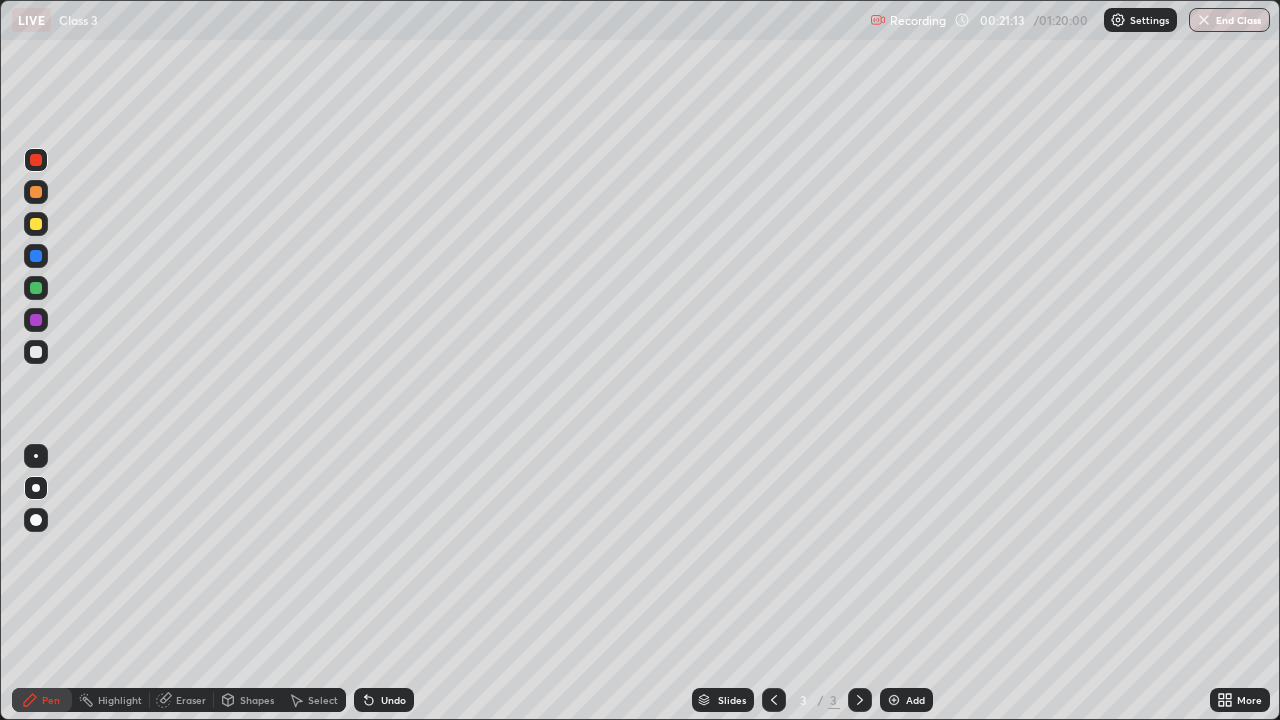 click at bounding box center (36, 352) 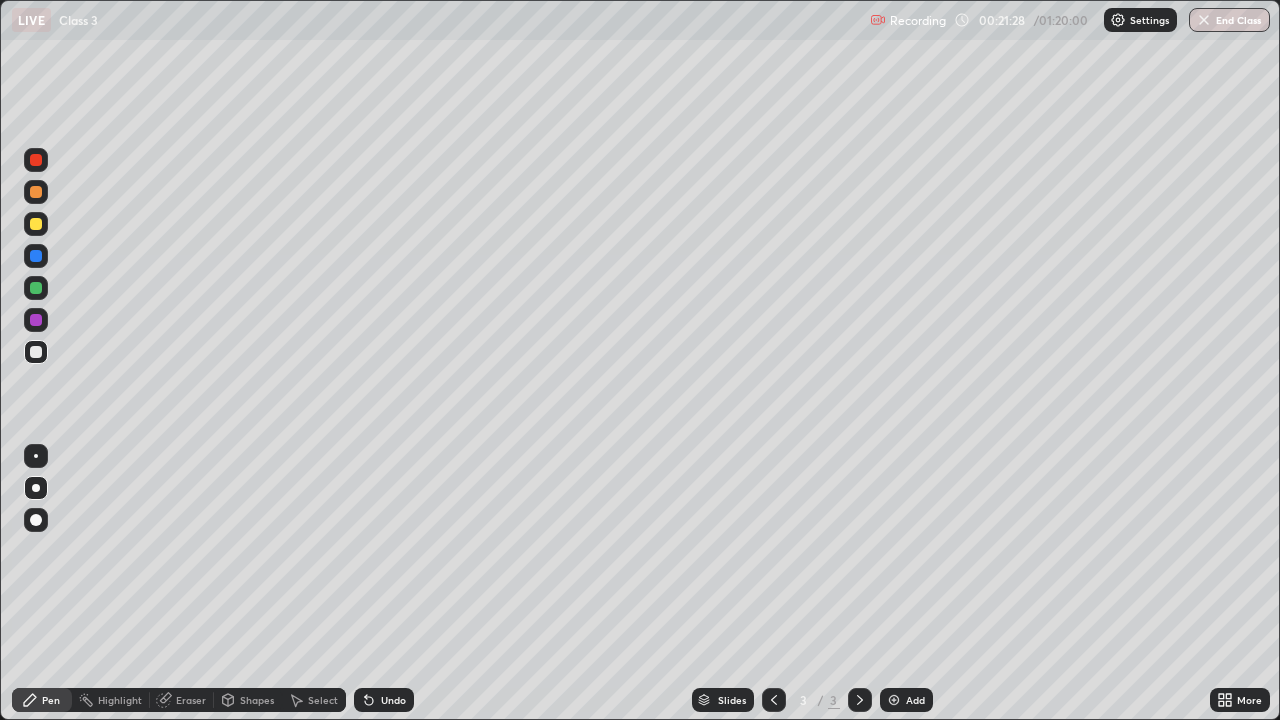 click at bounding box center [36, 320] 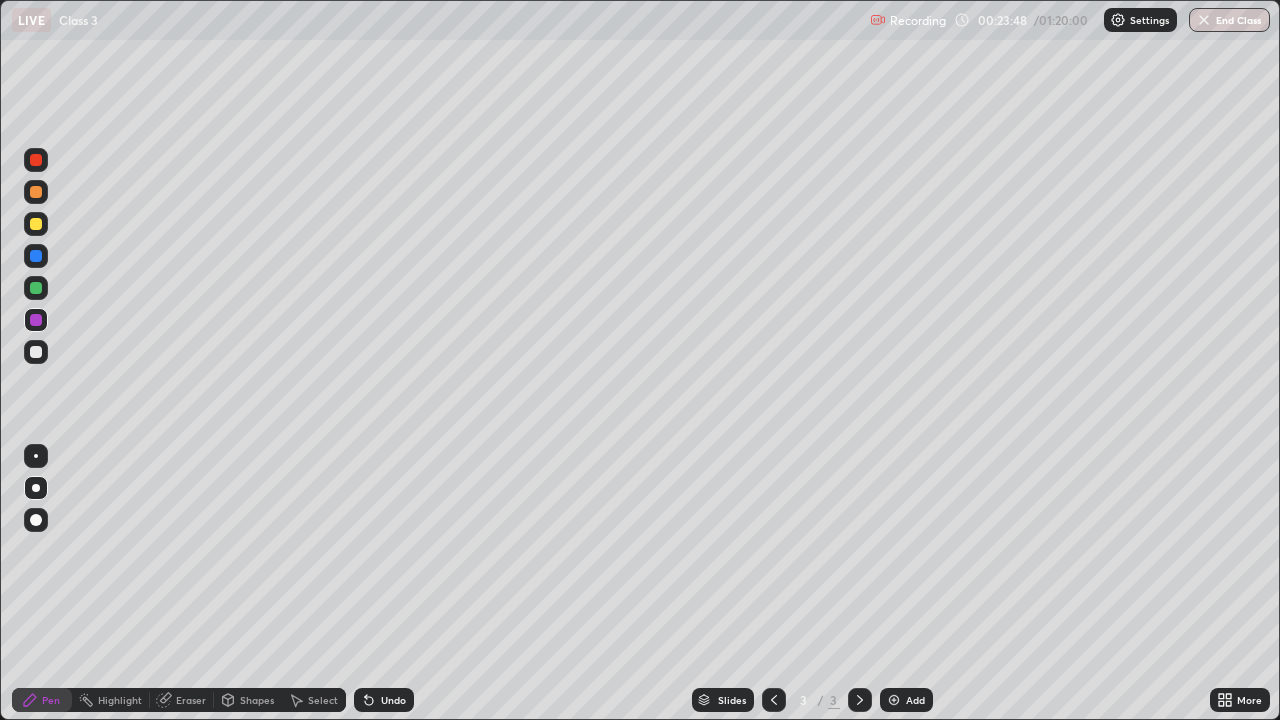 click on "Erase all" at bounding box center (36, 360) 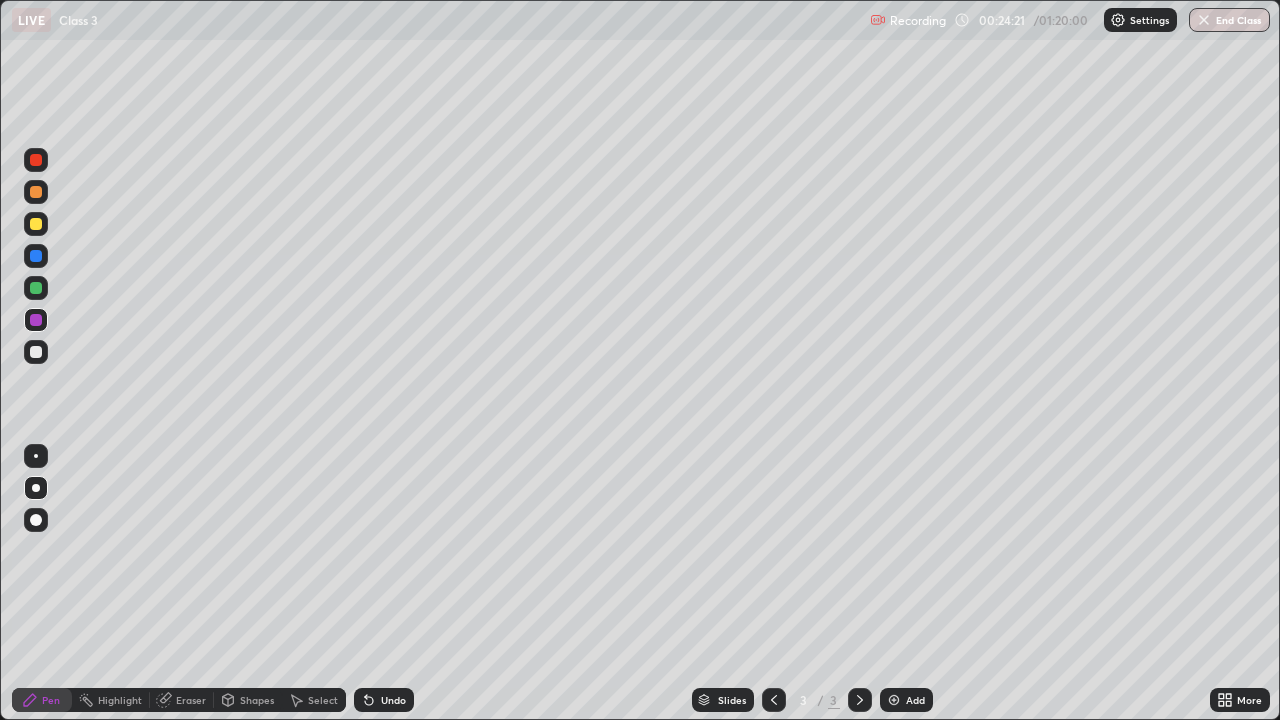 click at bounding box center [36, 224] 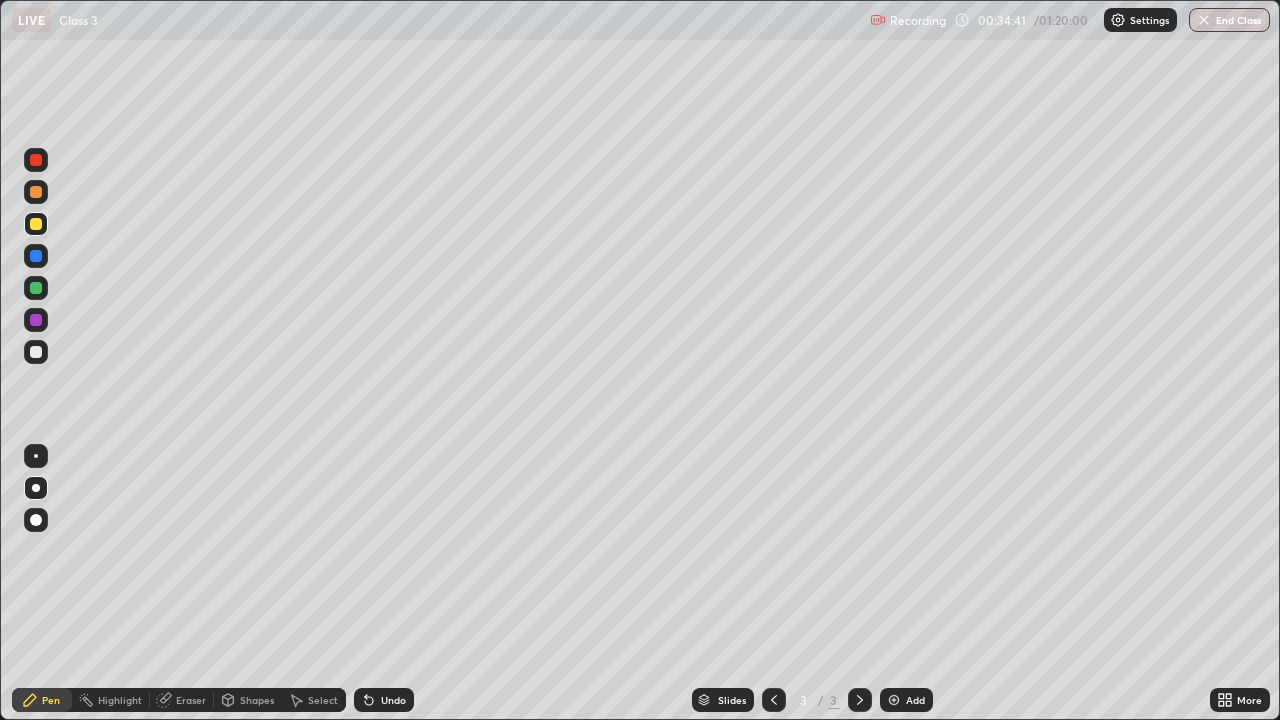 click on "Add" at bounding box center [915, 700] 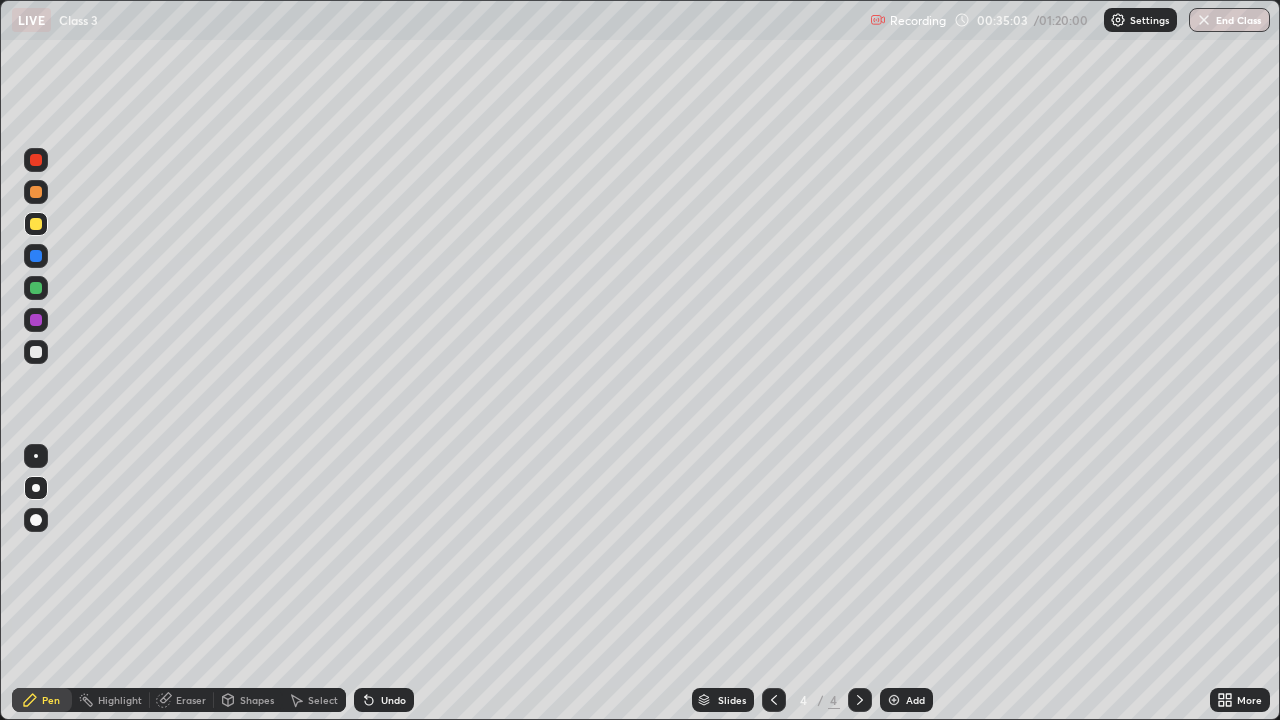 click at bounding box center [36, 192] 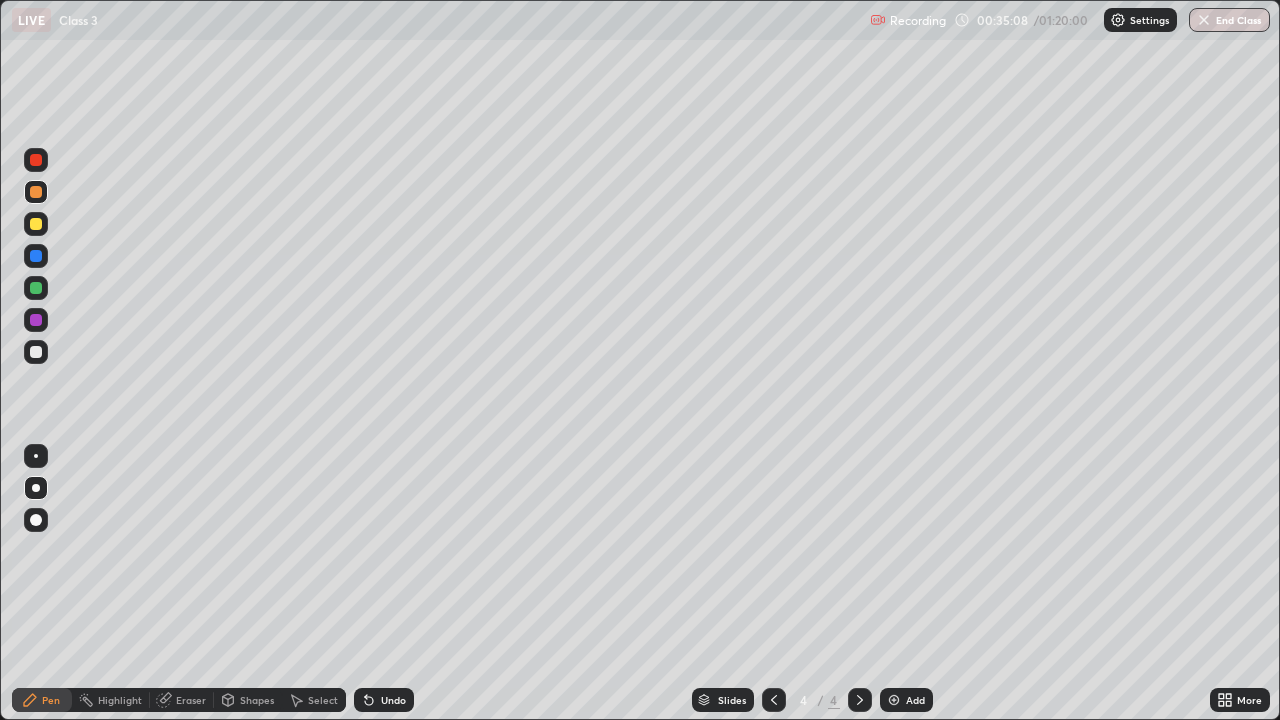 click on "Undo" at bounding box center (393, 700) 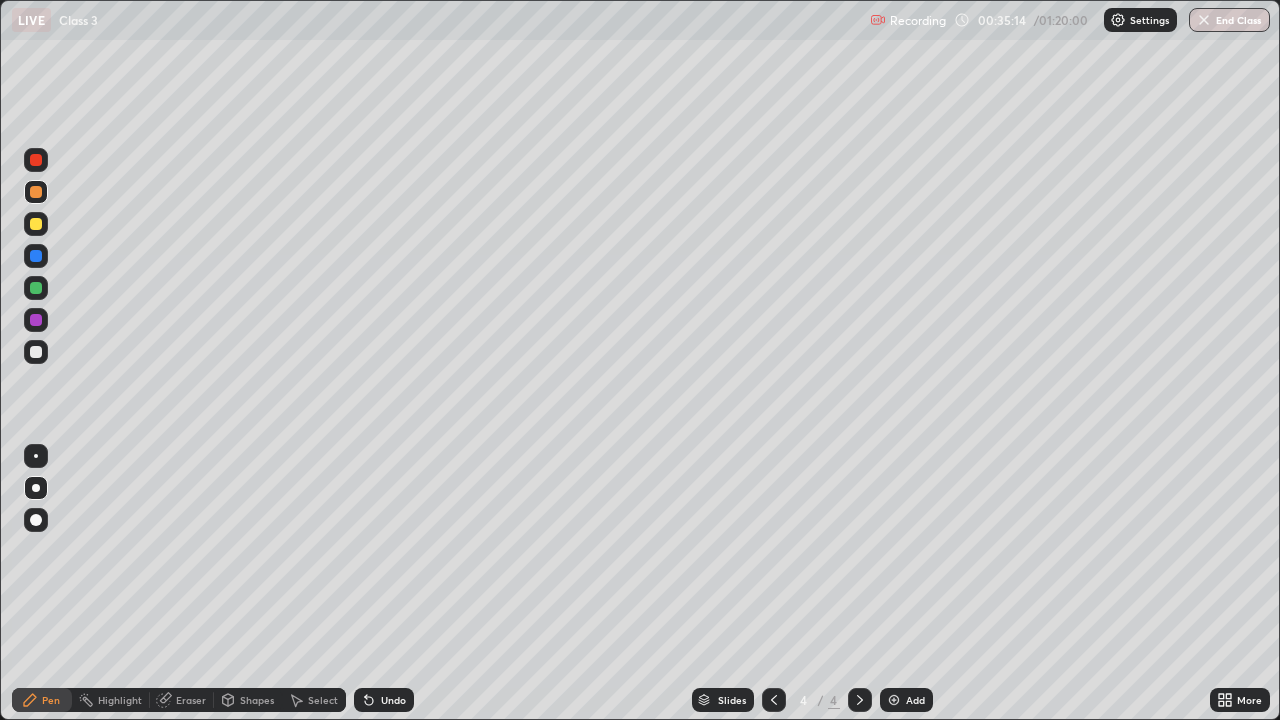 click at bounding box center [36, 352] 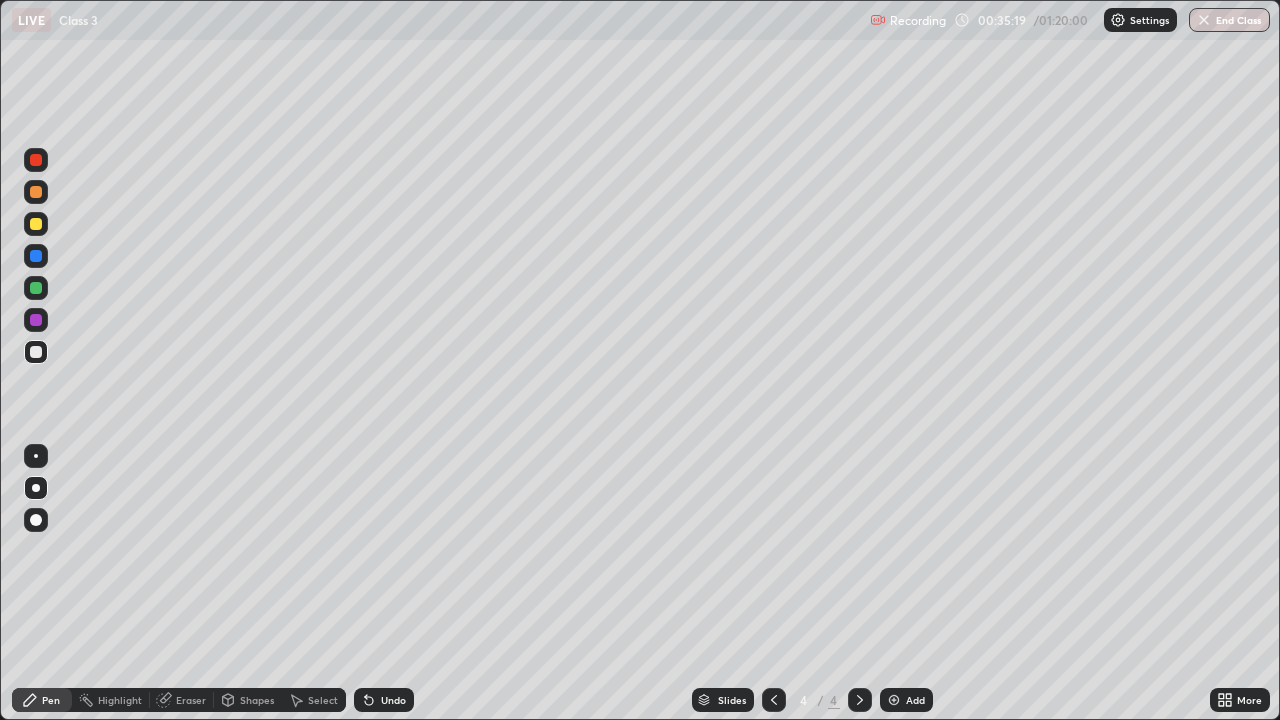 click on "Undo" at bounding box center [393, 700] 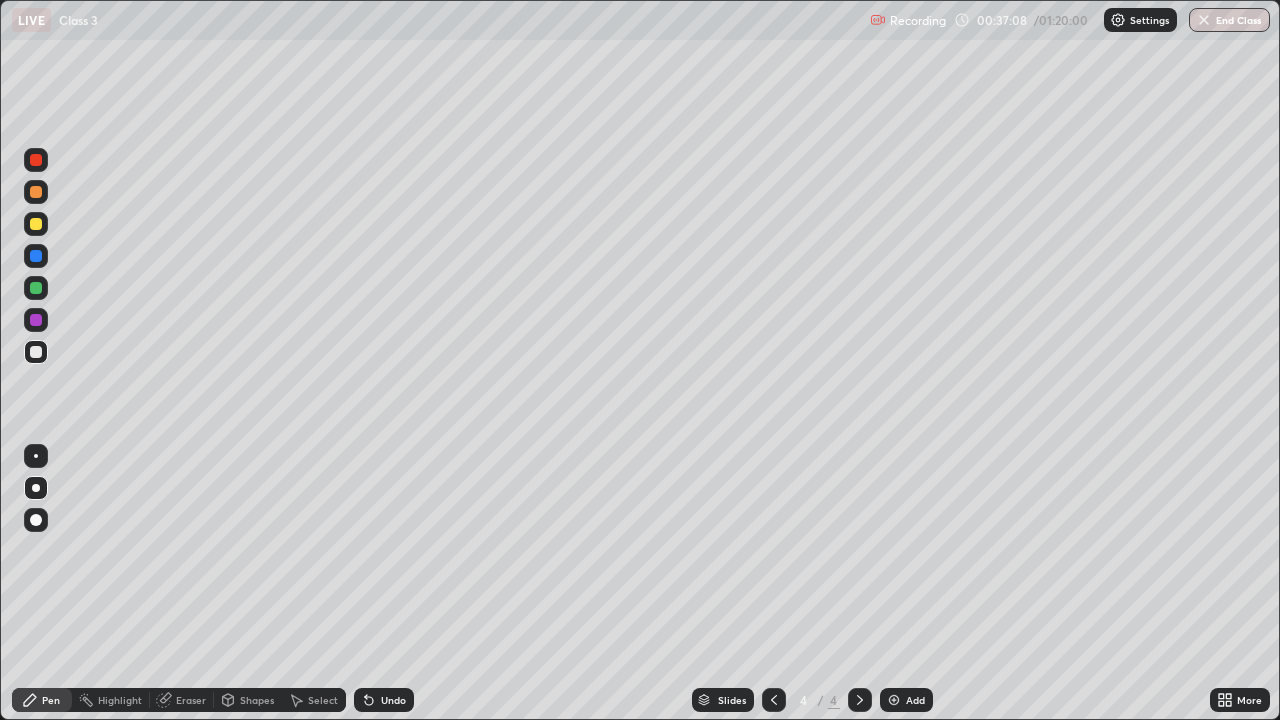 click at bounding box center [36, 224] 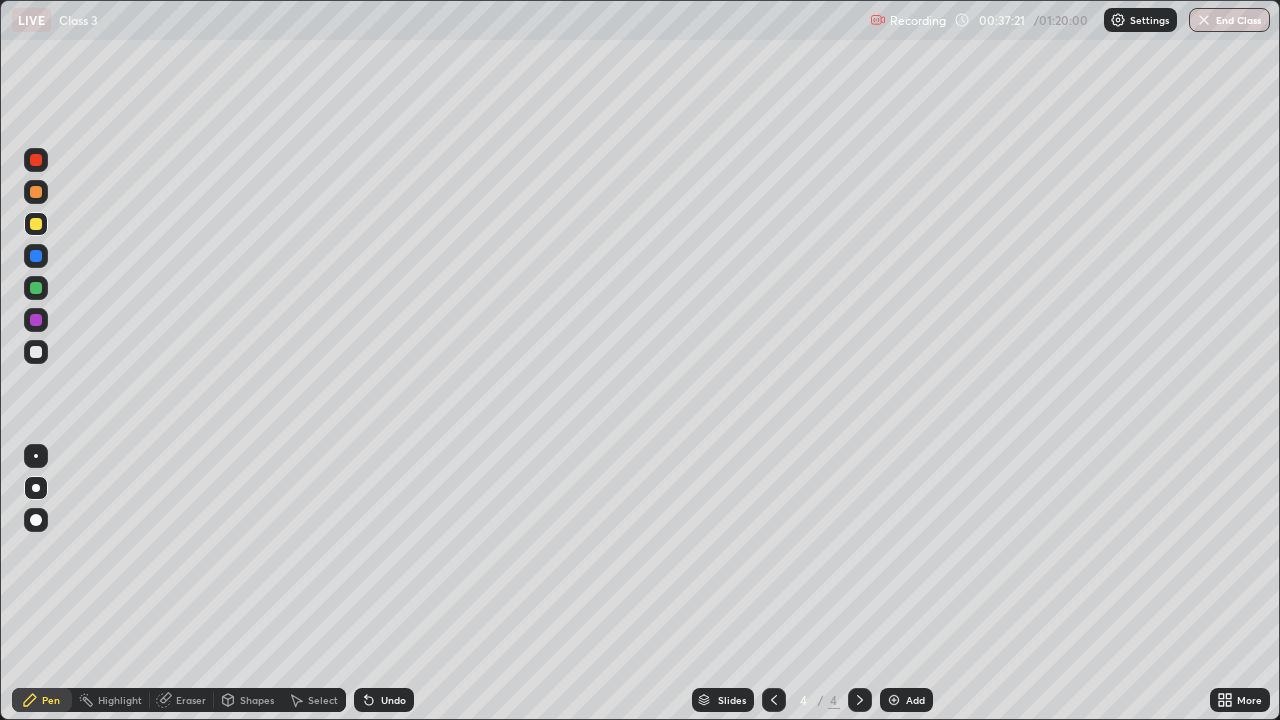 click at bounding box center (36, 288) 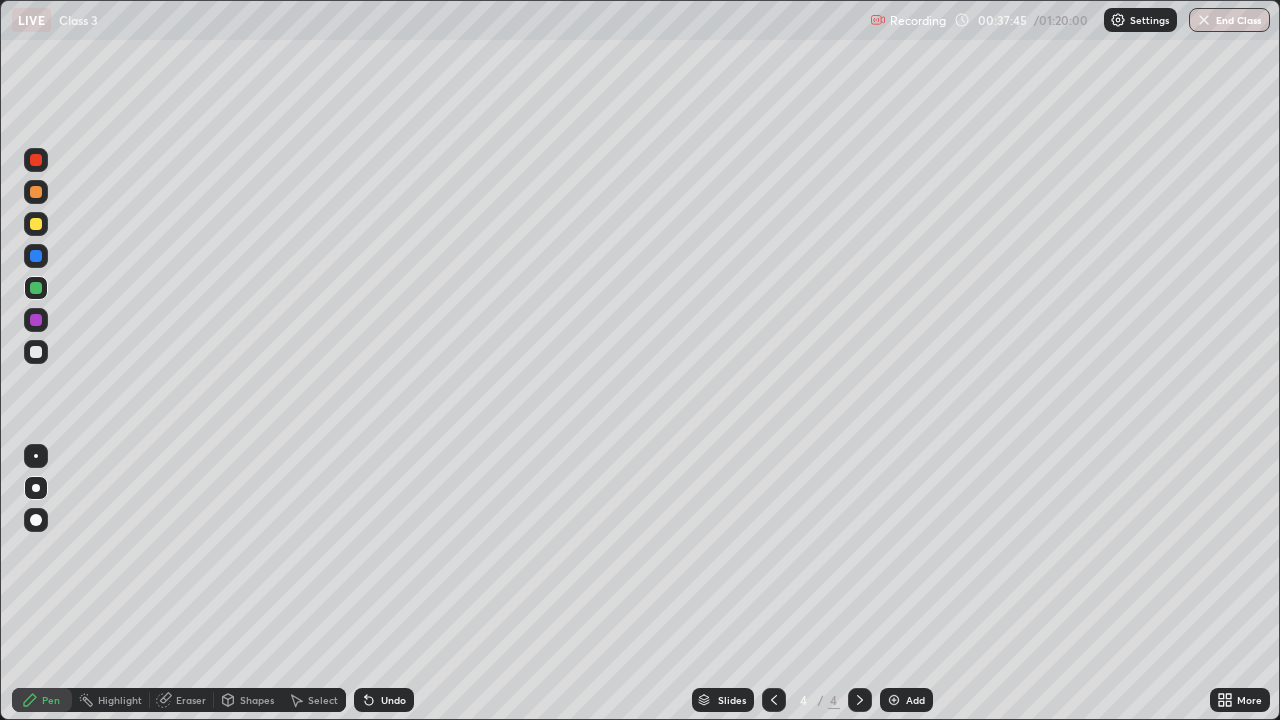 click on "Undo" at bounding box center (393, 700) 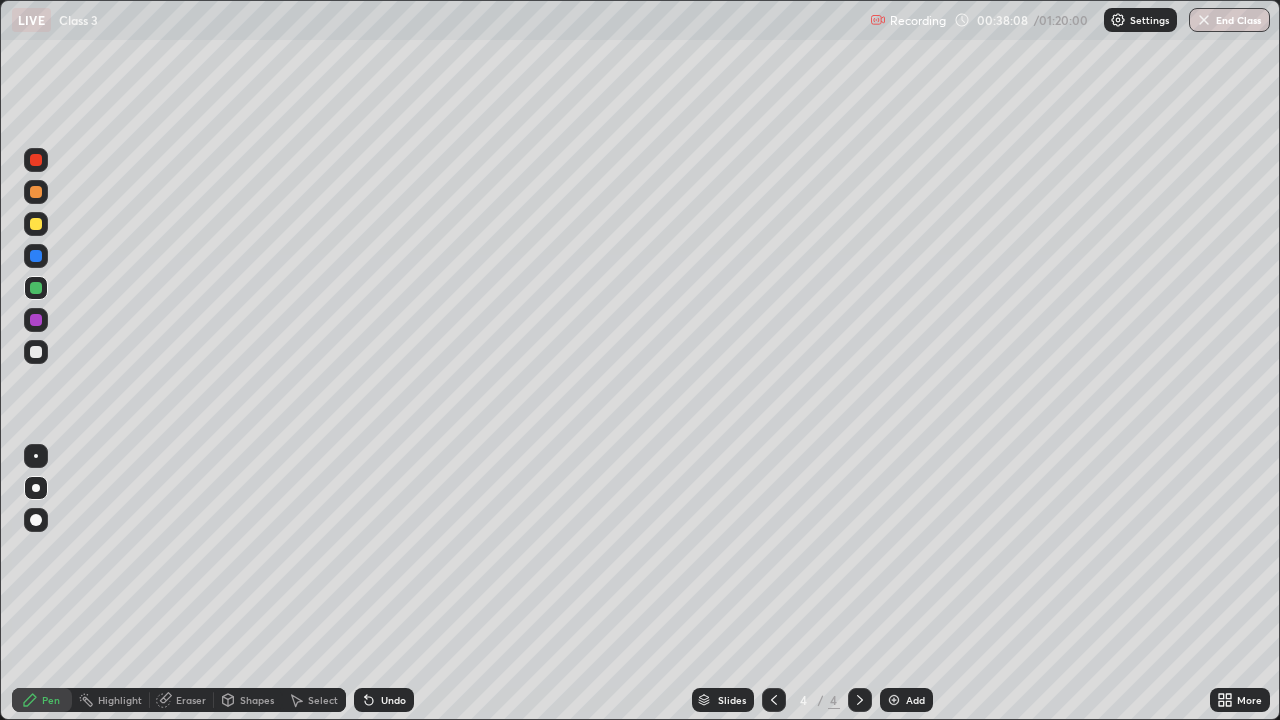 click at bounding box center (36, 256) 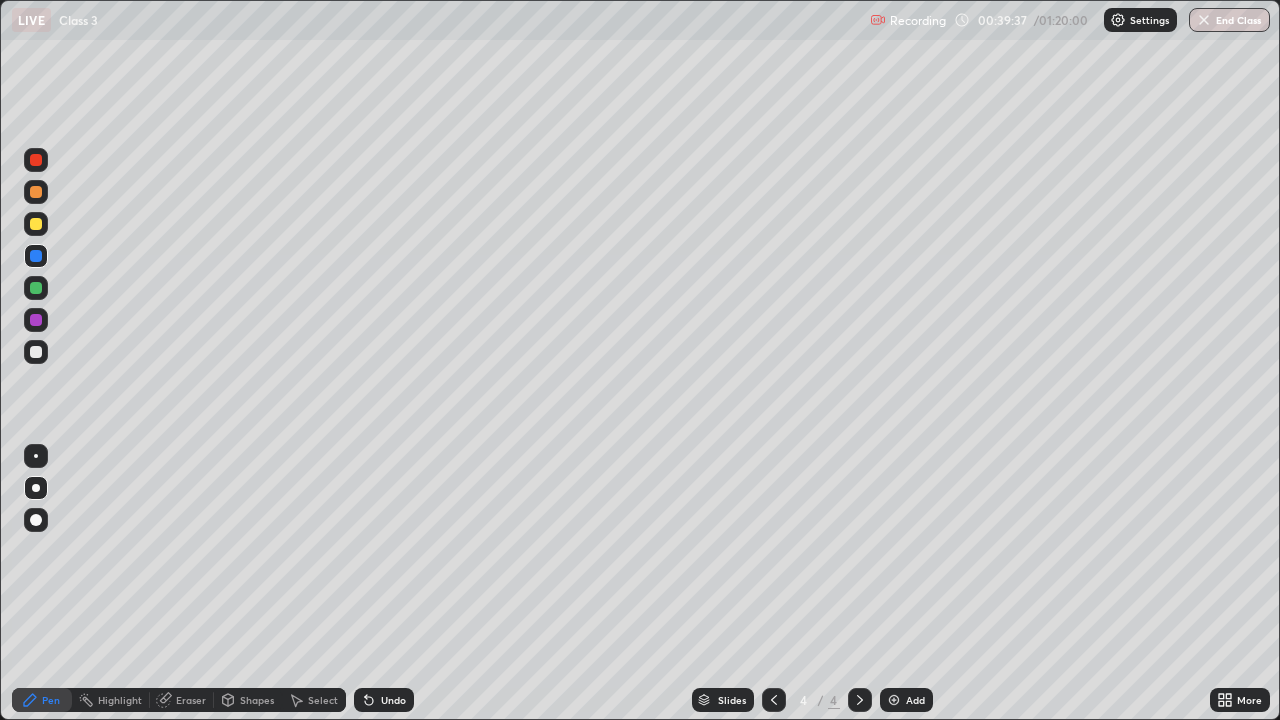 click at bounding box center (36, 456) 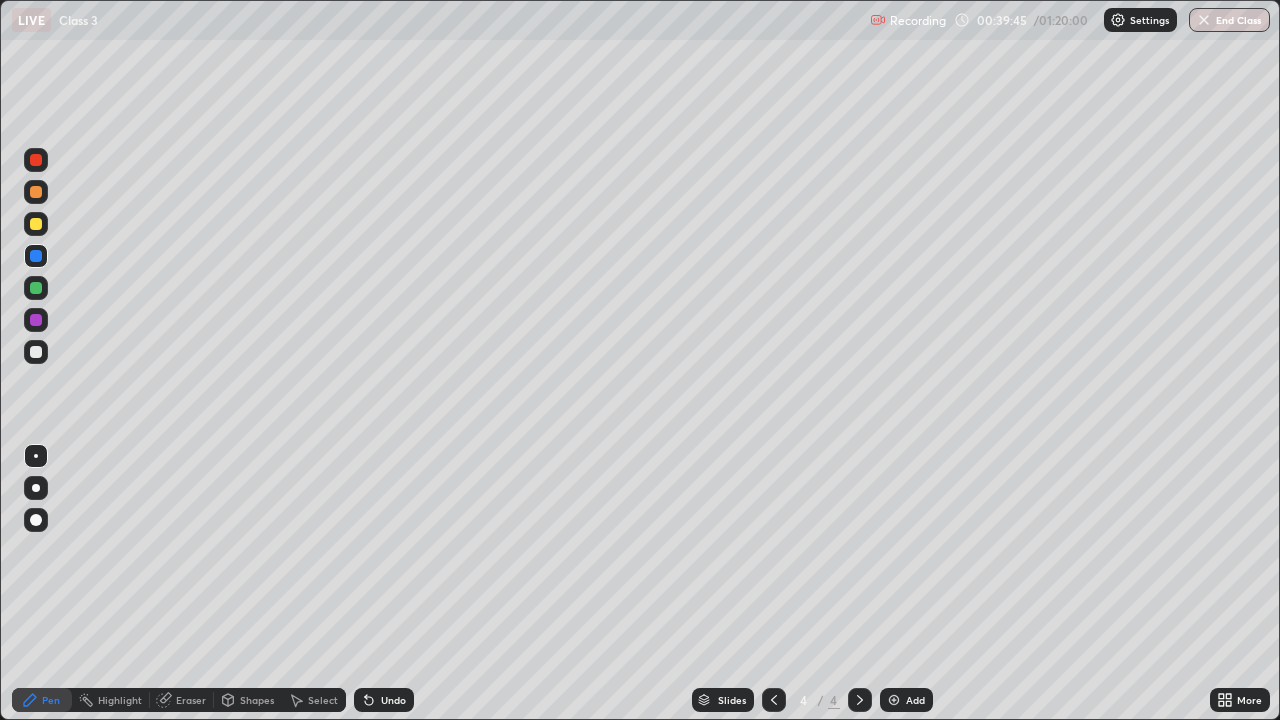 click at bounding box center [36, 352] 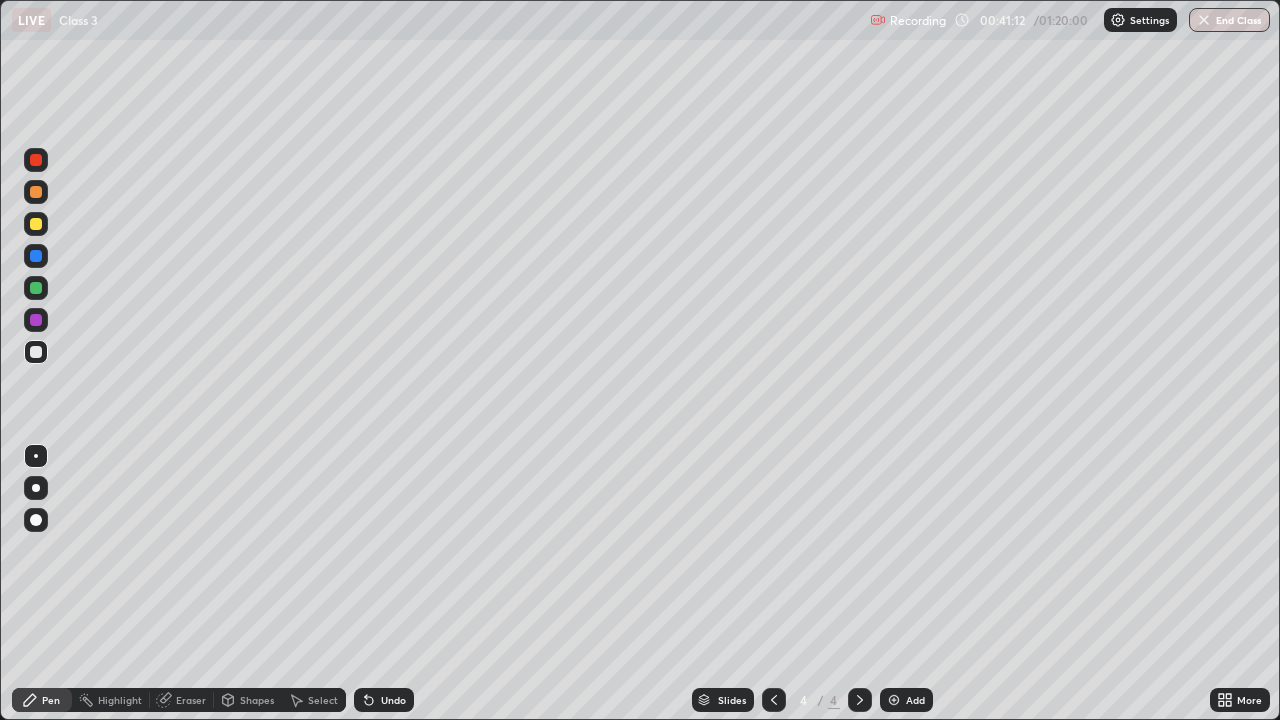 click at bounding box center [36, 160] 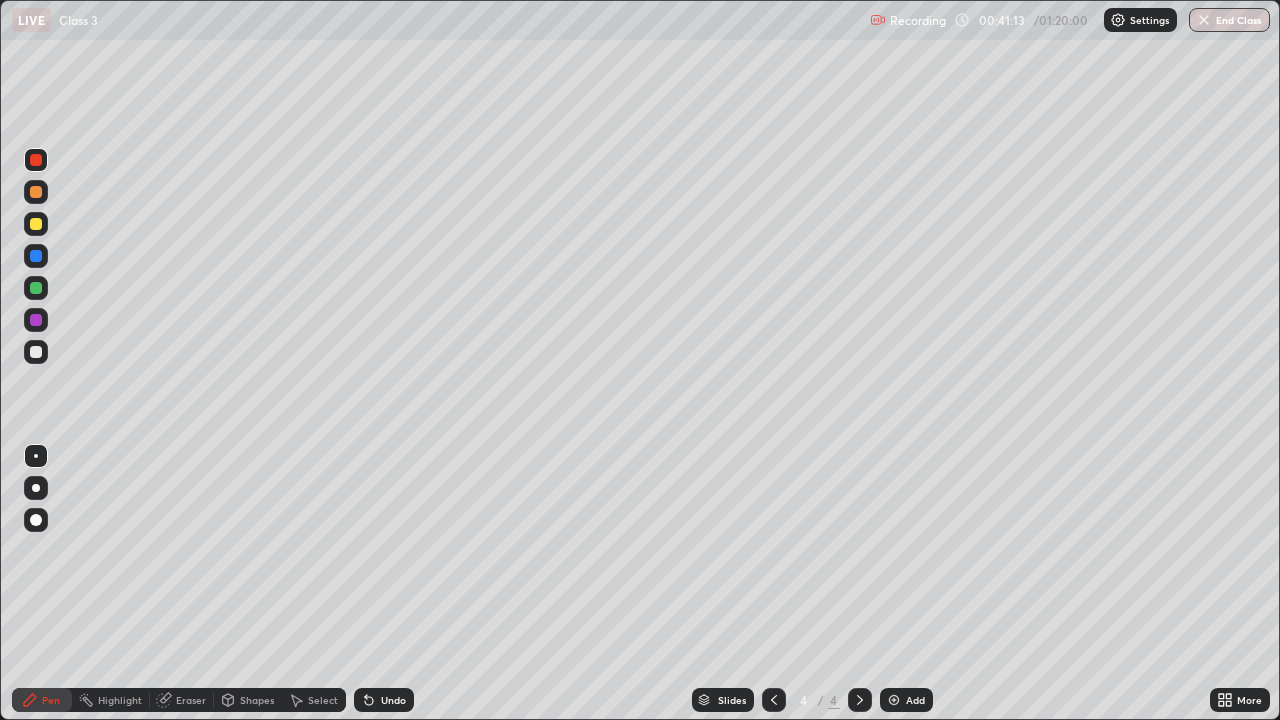 click at bounding box center [36, 488] 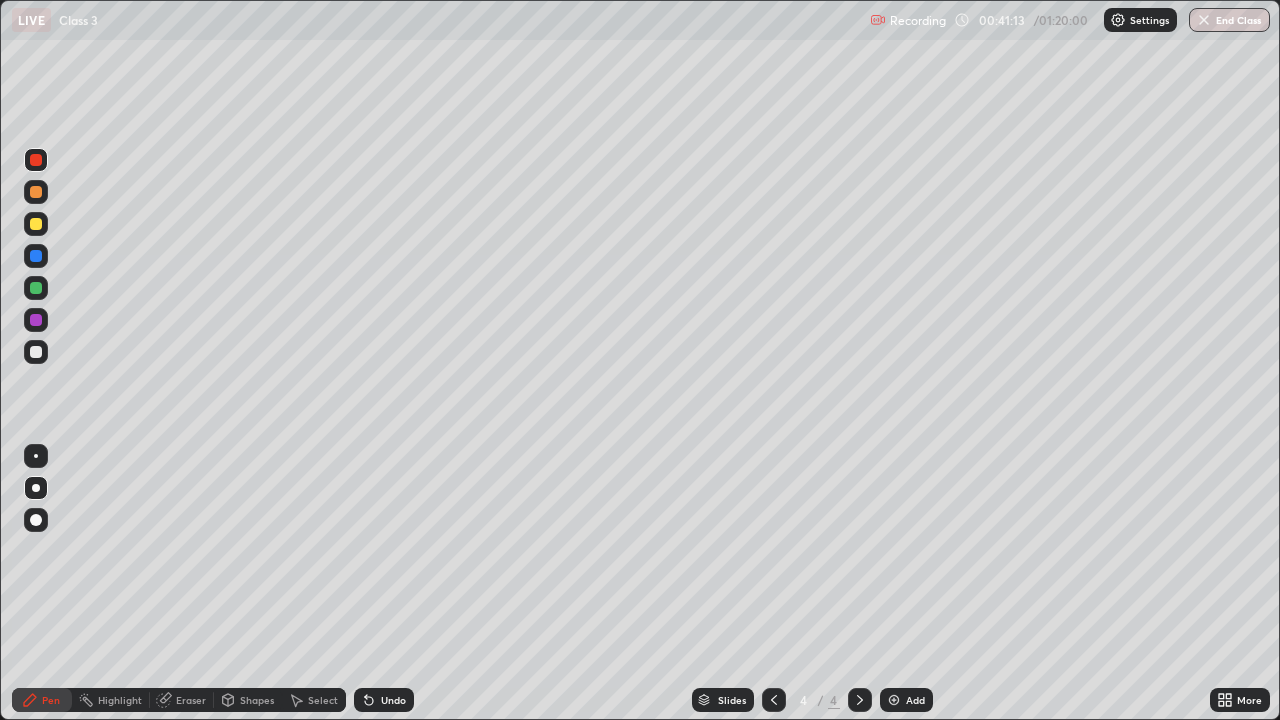 click at bounding box center [36, 520] 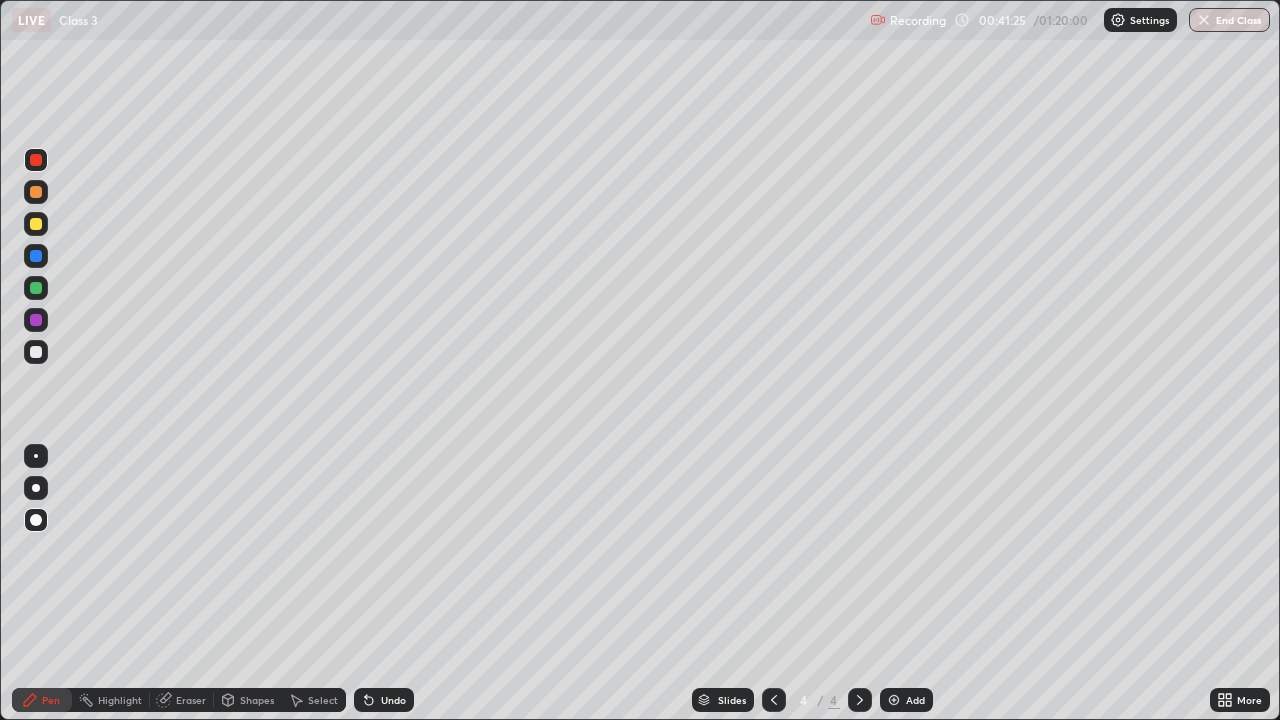 click at bounding box center [36, 456] 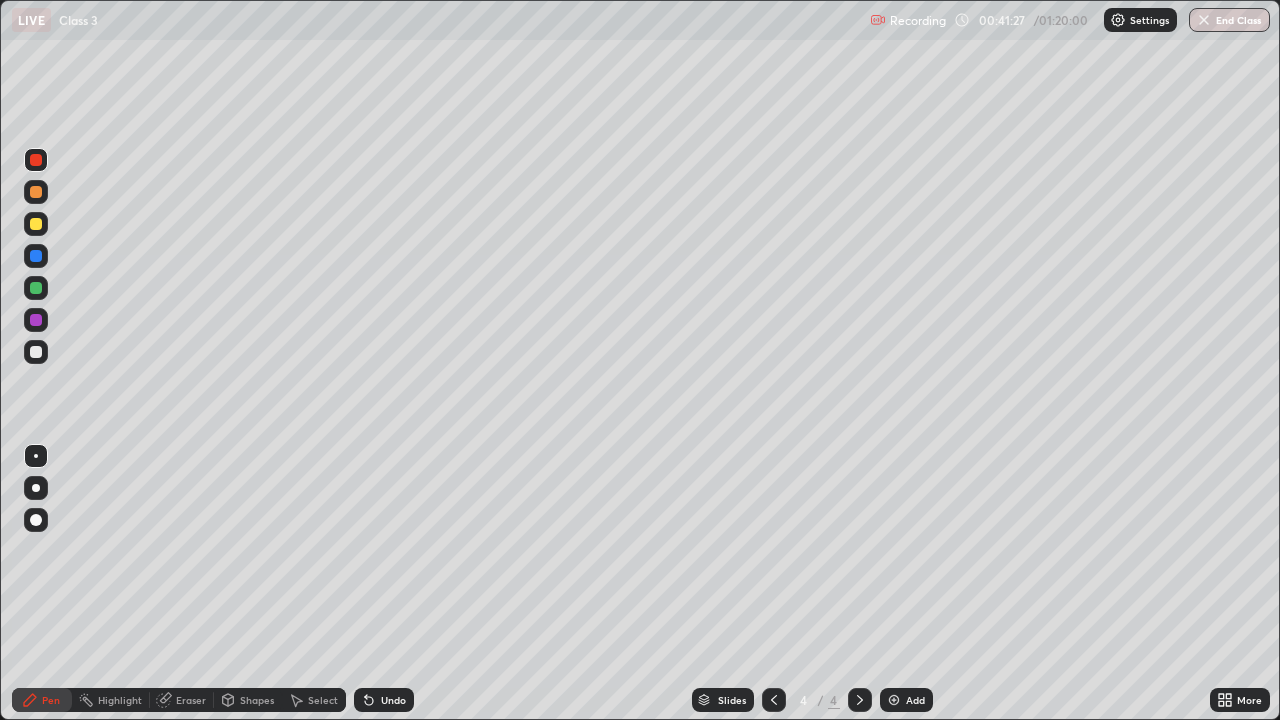 click at bounding box center [36, 352] 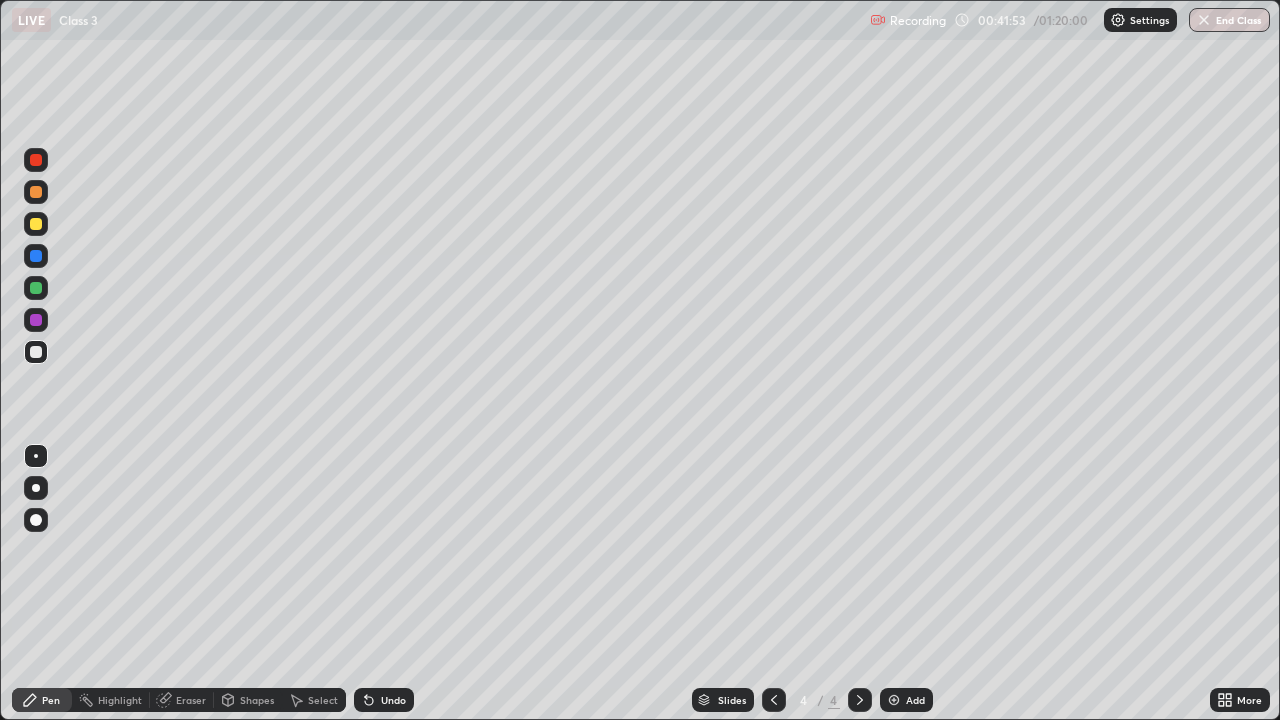 click at bounding box center (36, 352) 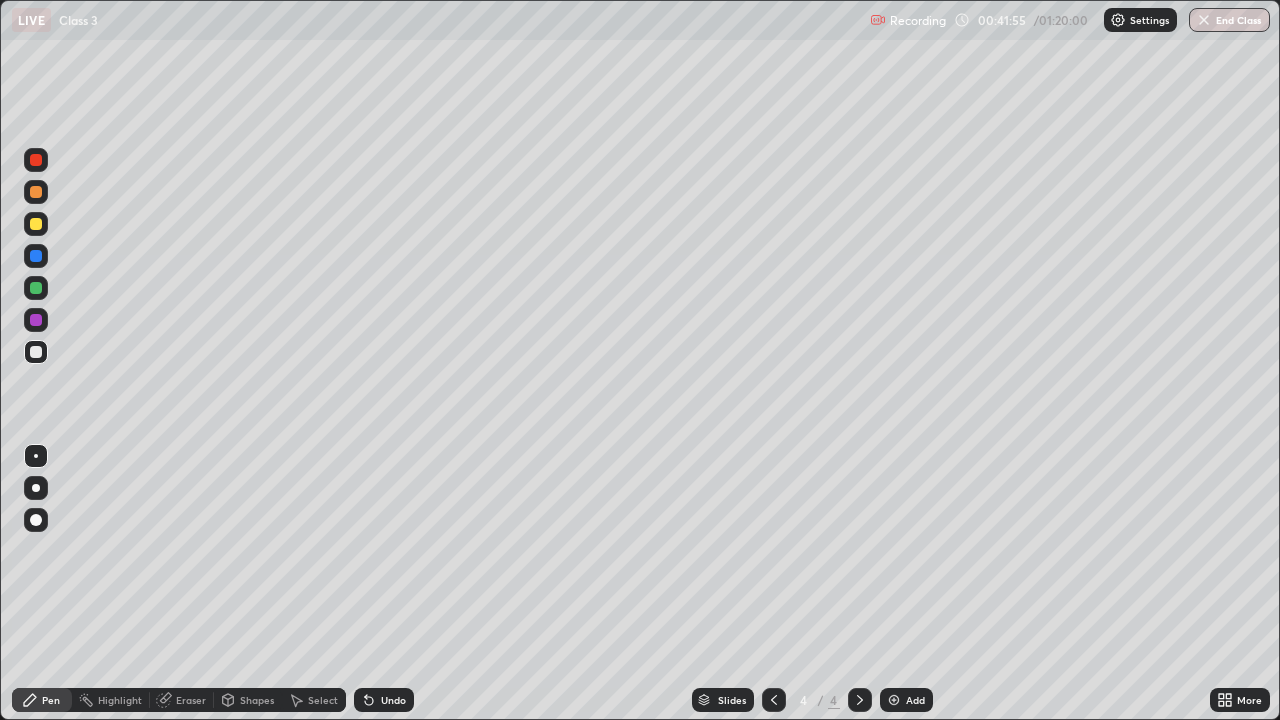click at bounding box center (36, 256) 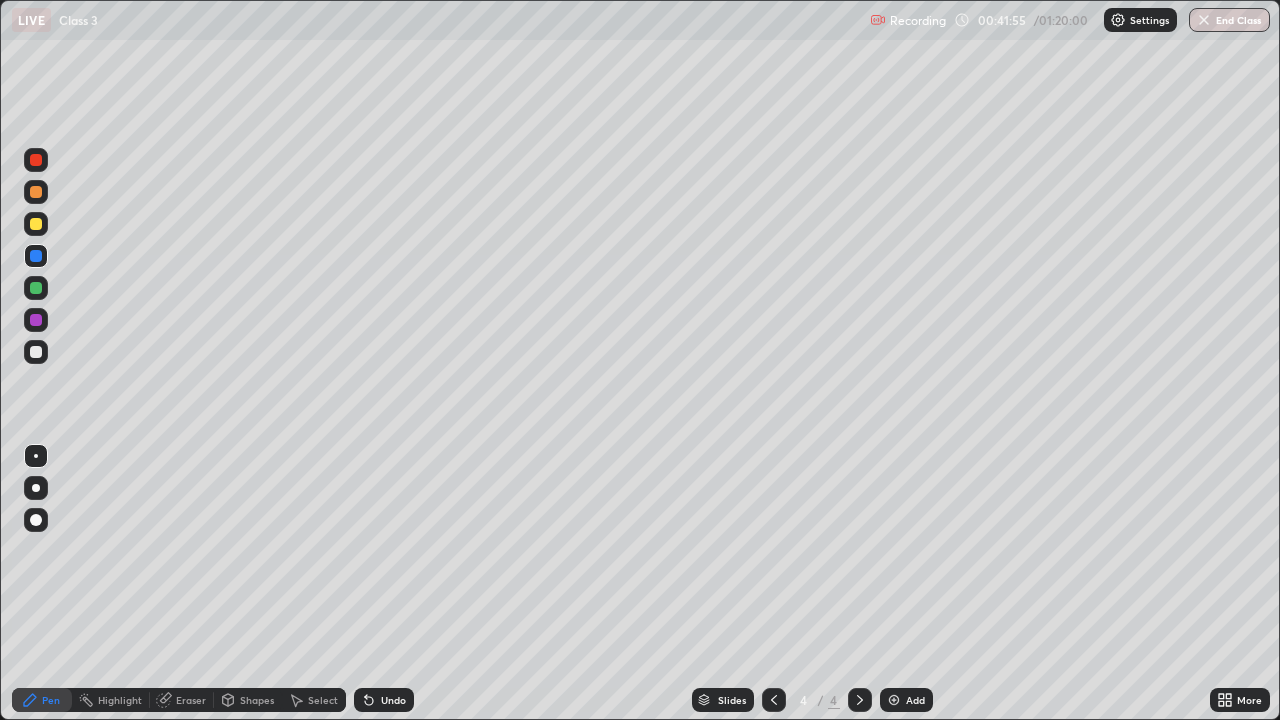 click at bounding box center (36, 224) 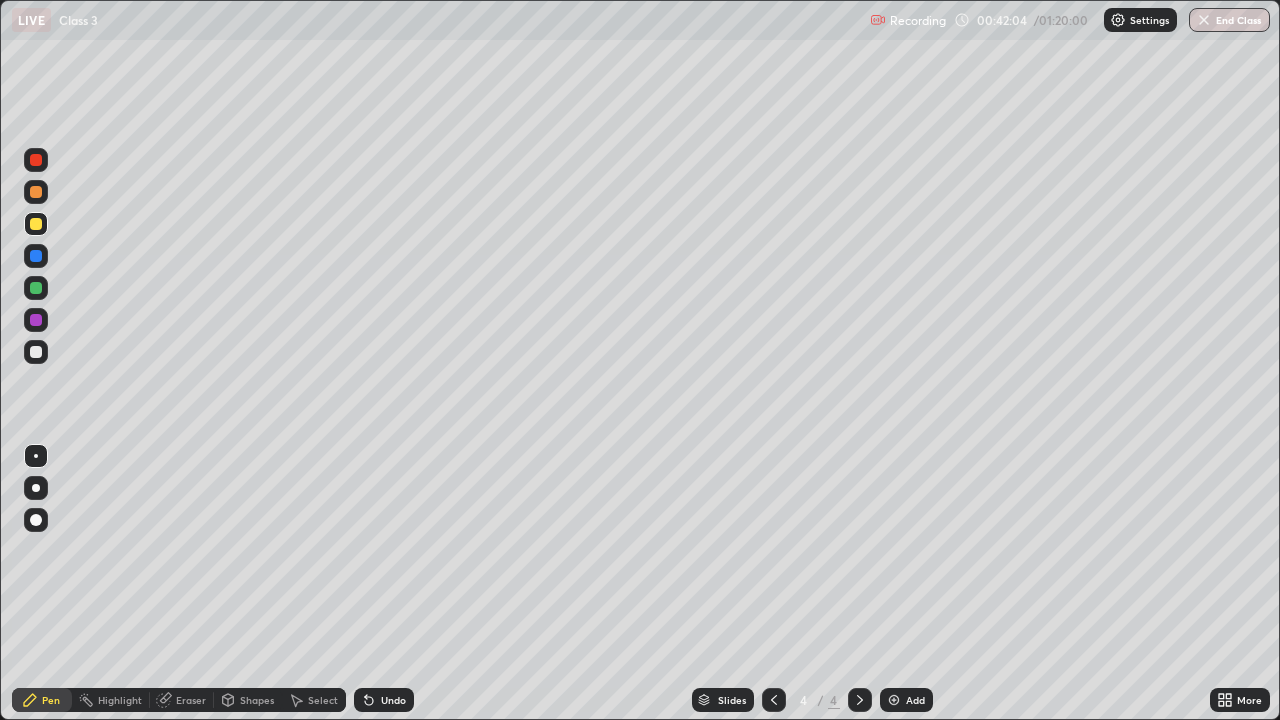 click at bounding box center (36, 352) 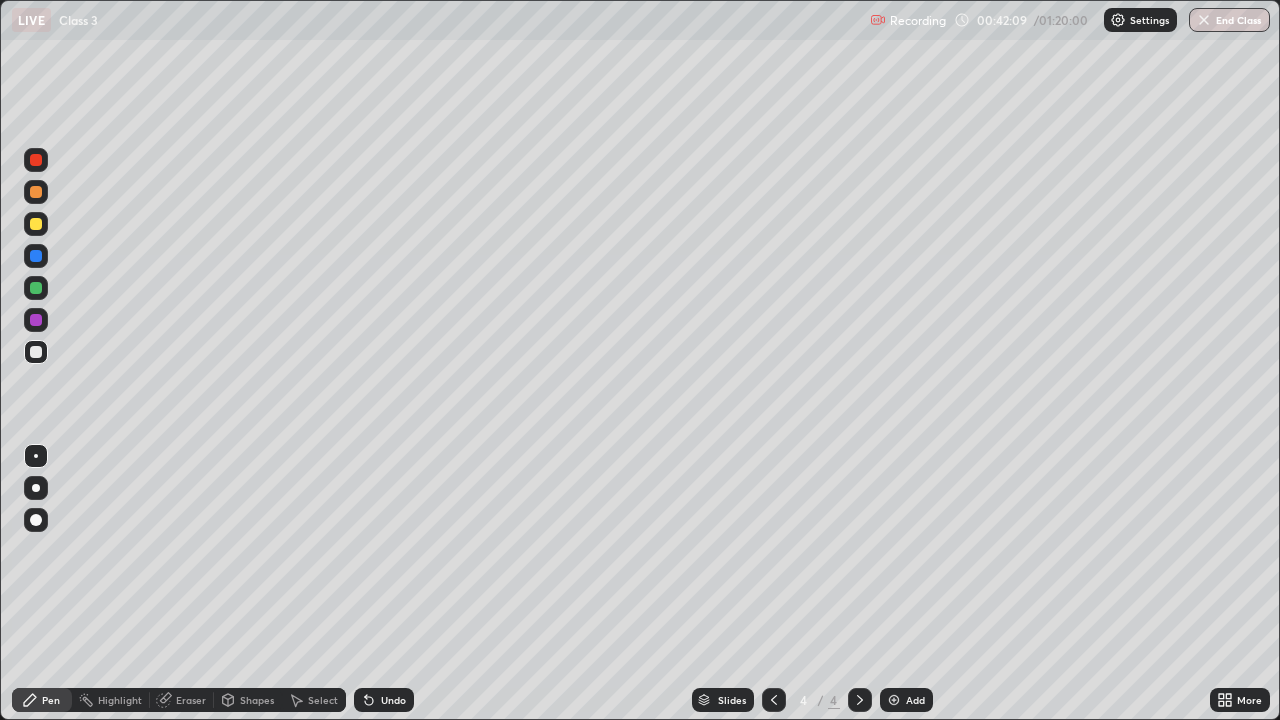 click at bounding box center (36, 224) 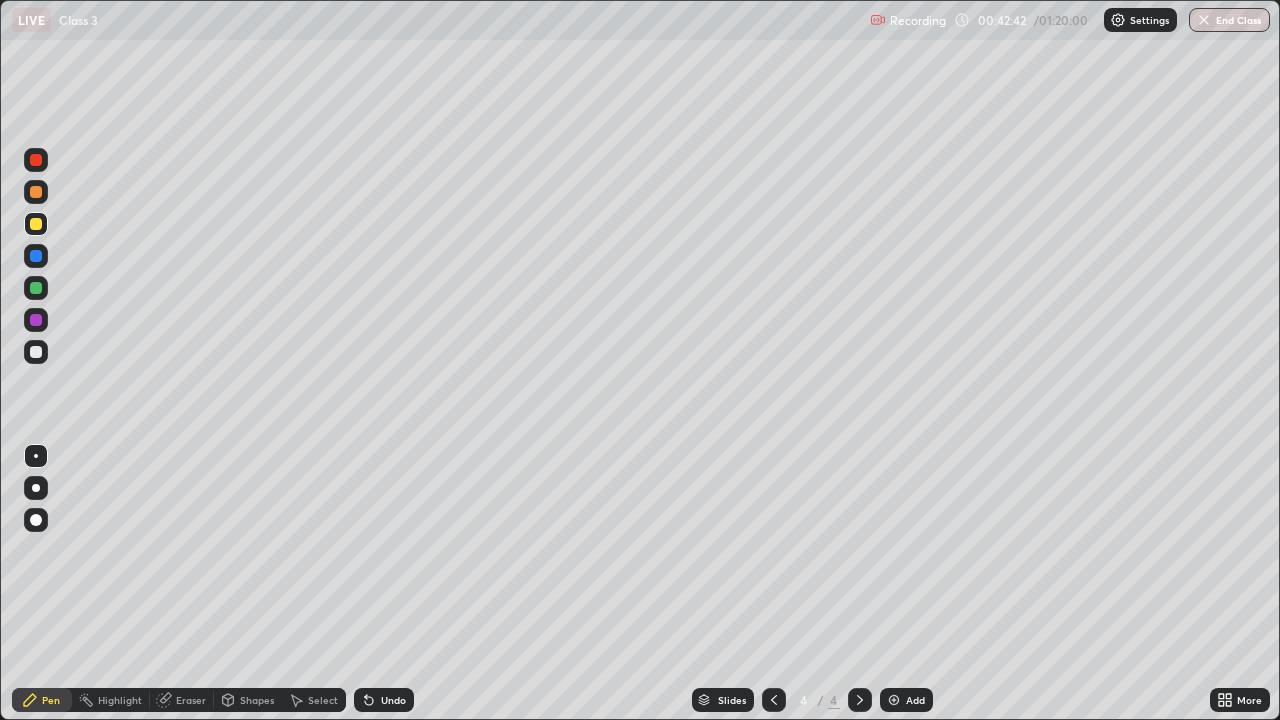 click at bounding box center [36, 320] 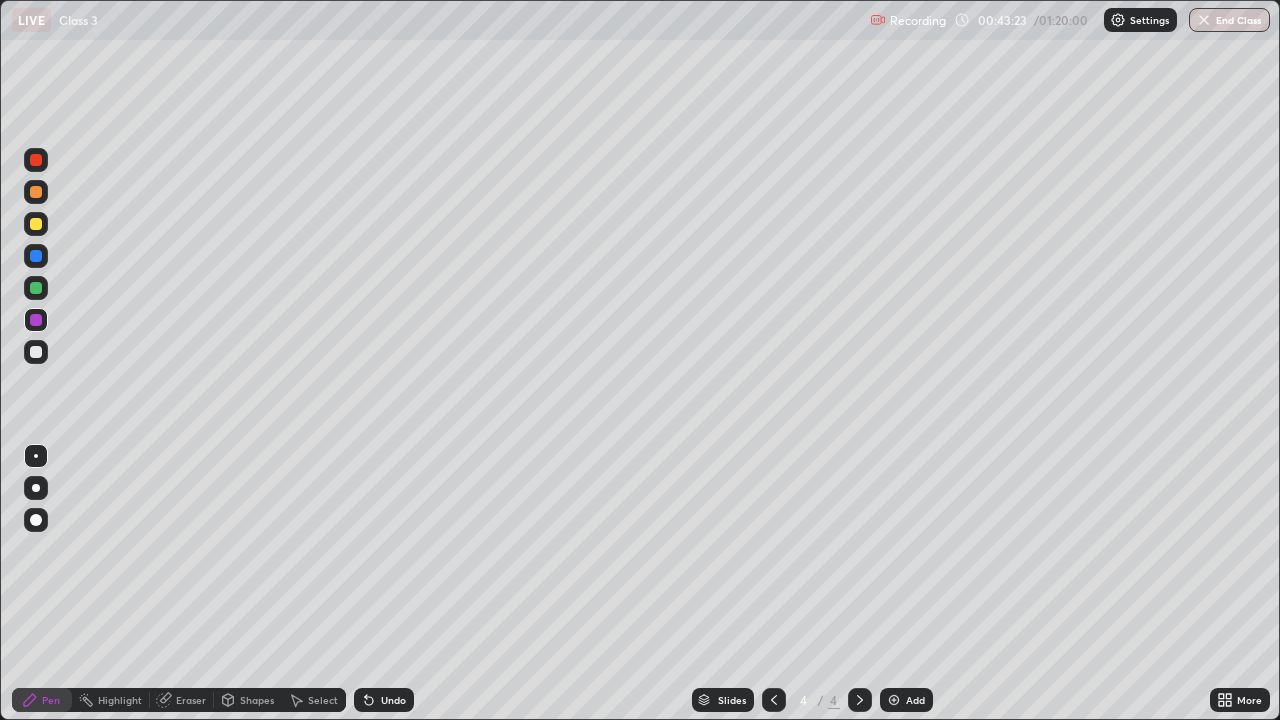 click at bounding box center [36, 352] 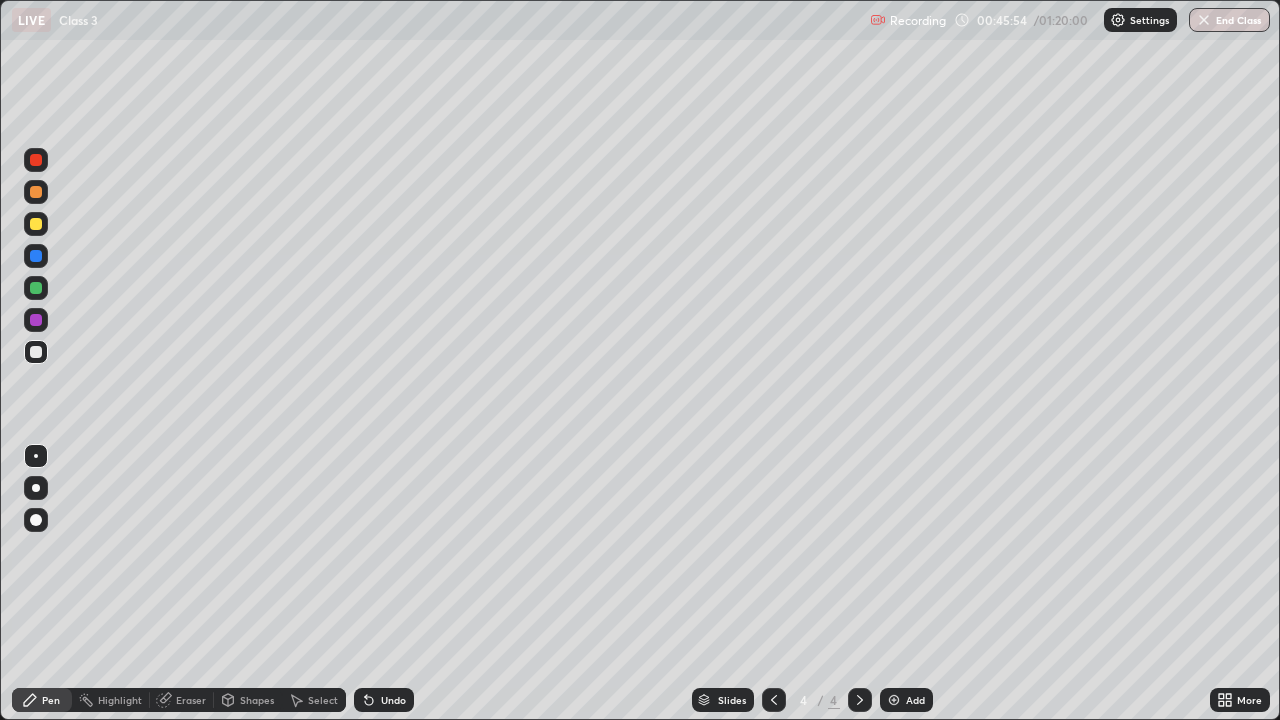 click at bounding box center (36, 224) 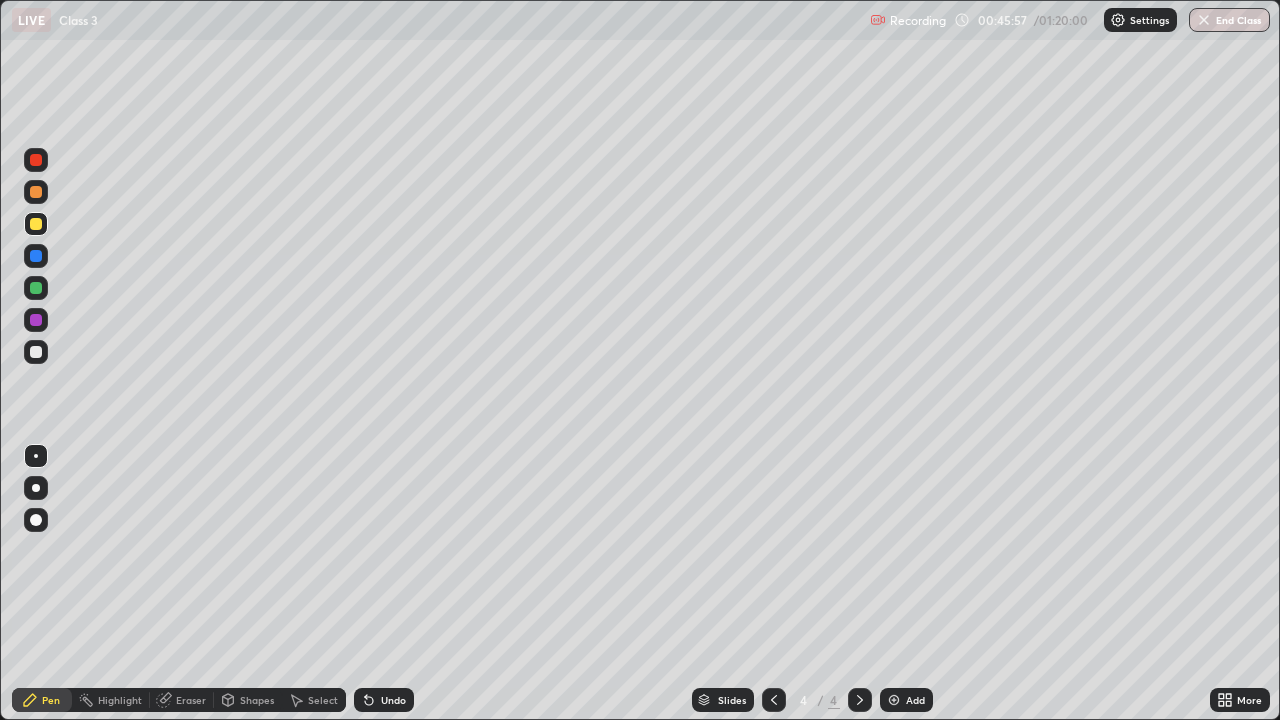 click at bounding box center (36, 488) 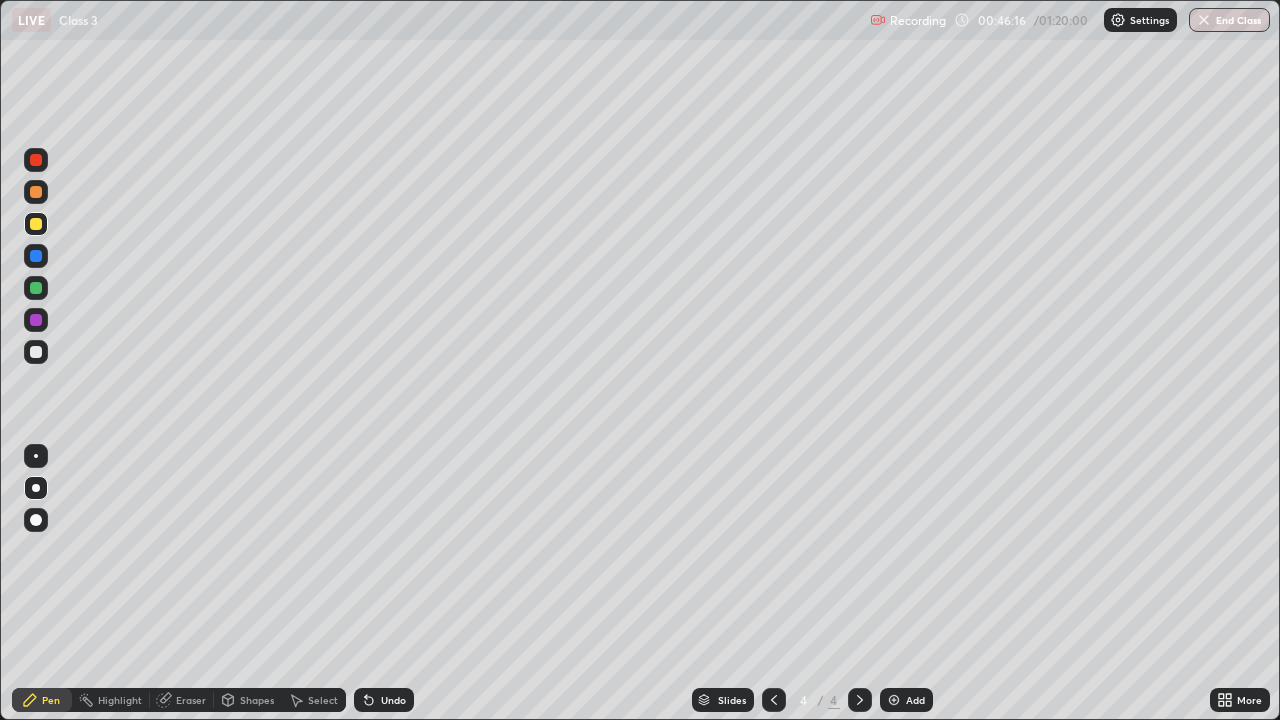 click at bounding box center (36, 288) 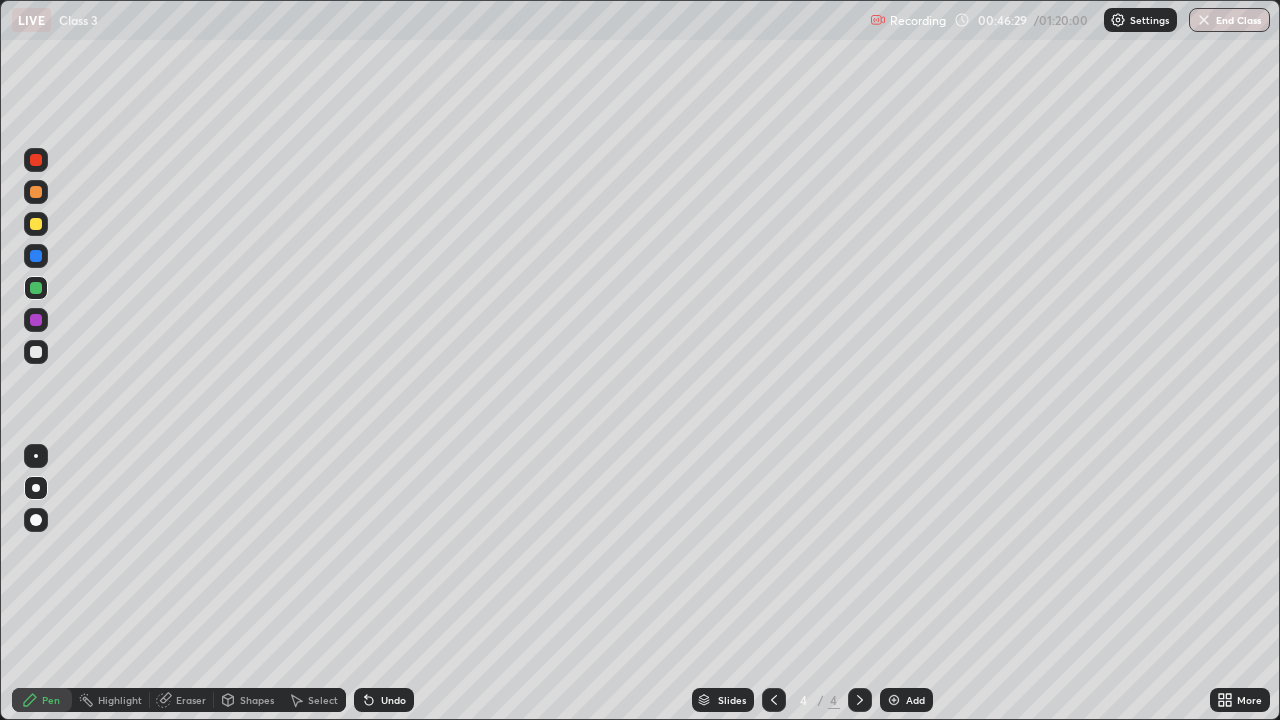 click at bounding box center [36, 352] 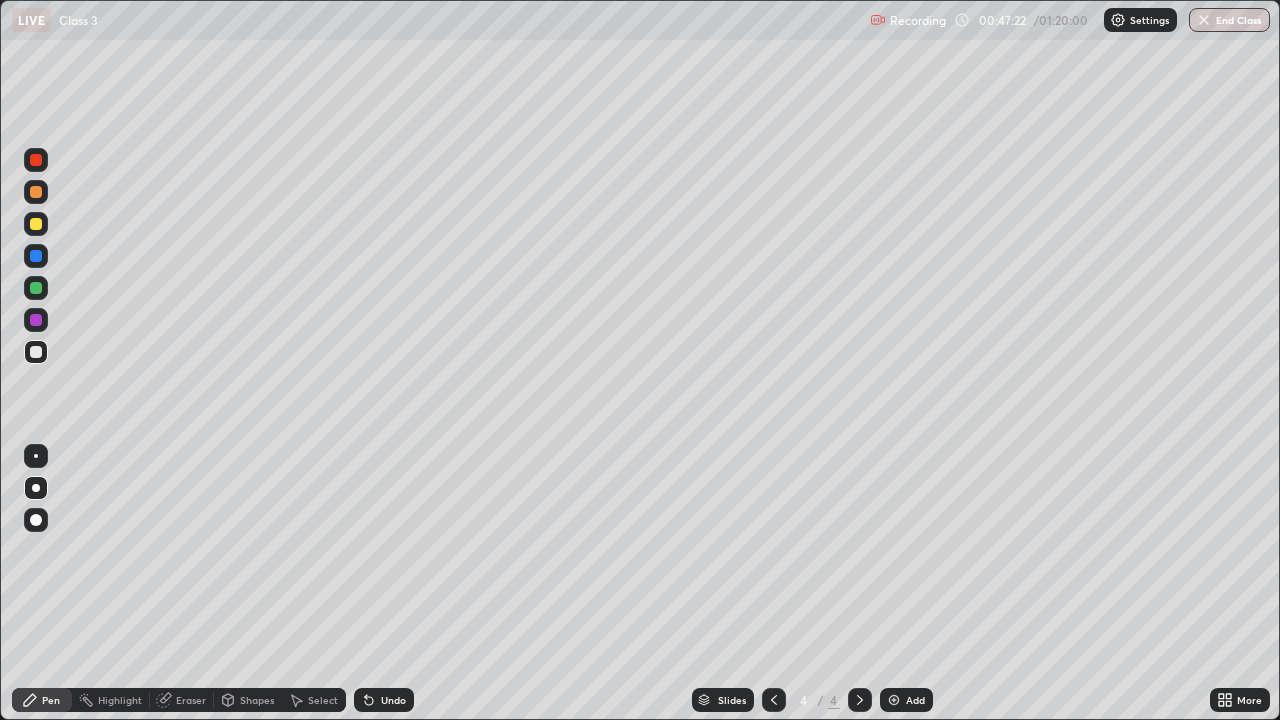 click 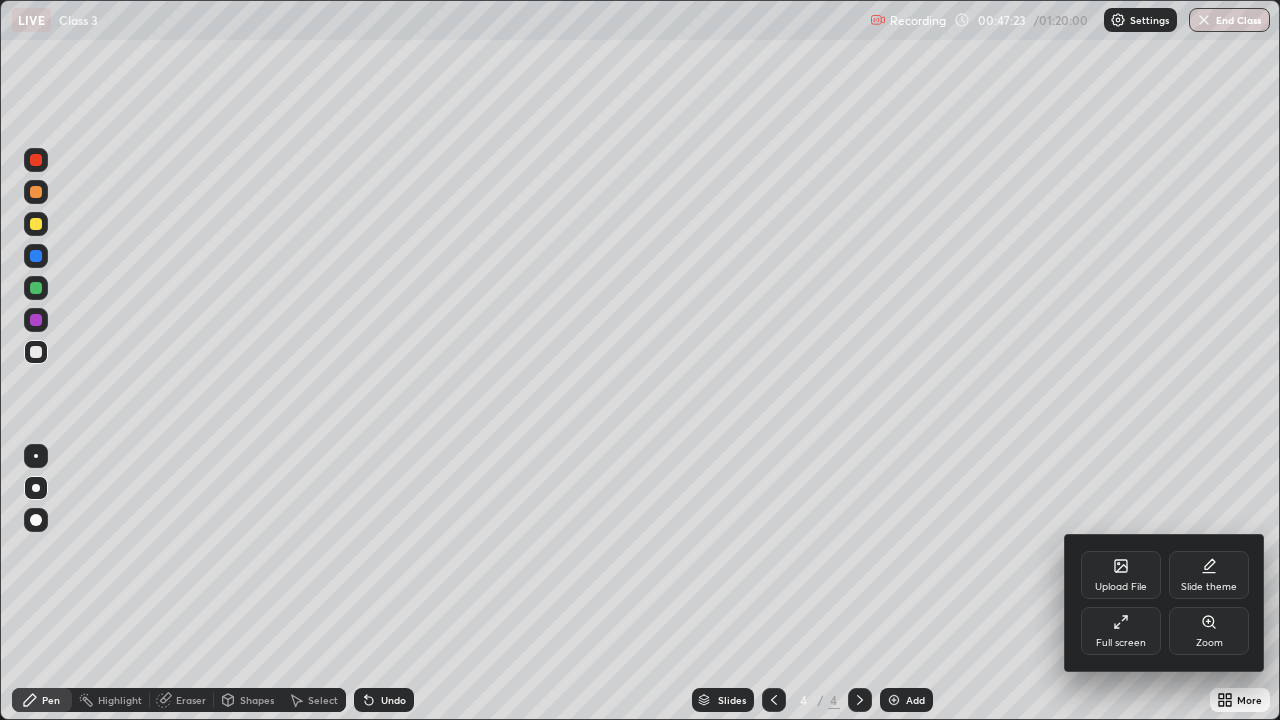 click on "Full screen" at bounding box center [1121, 643] 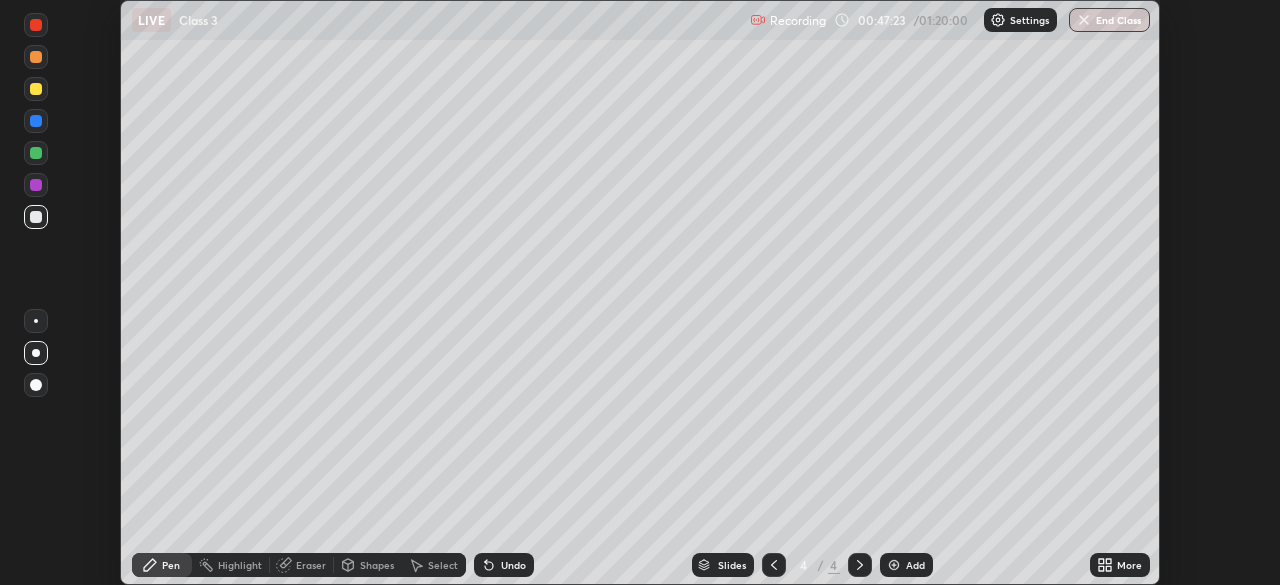 scroll, scrollTop: 585, scrollLeft: 1280, axis: both 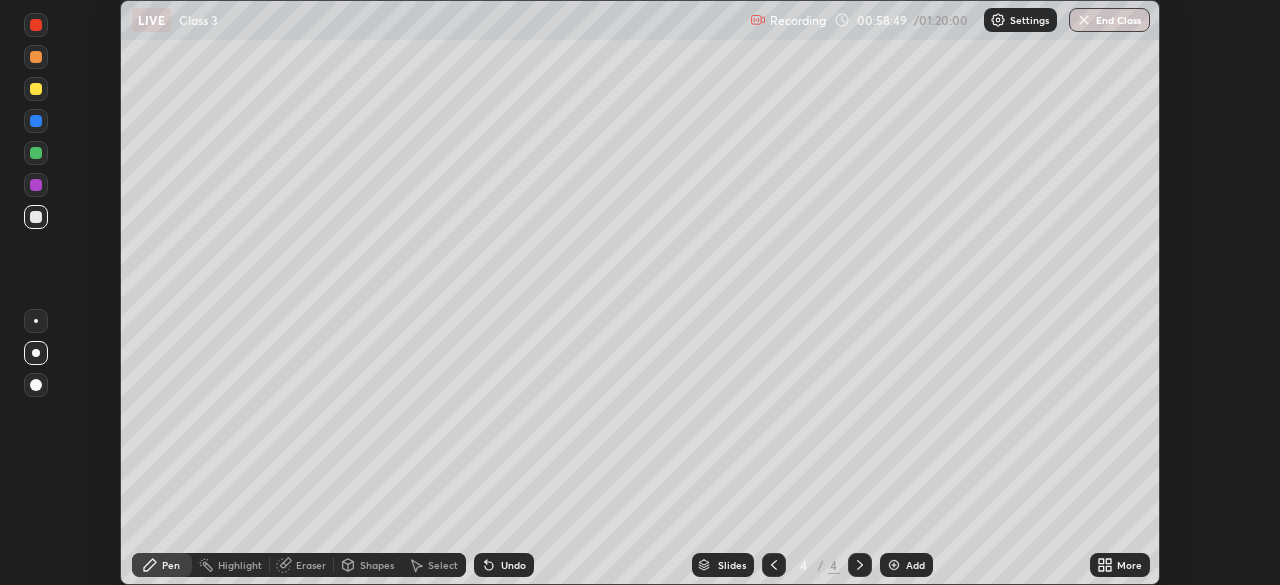 click 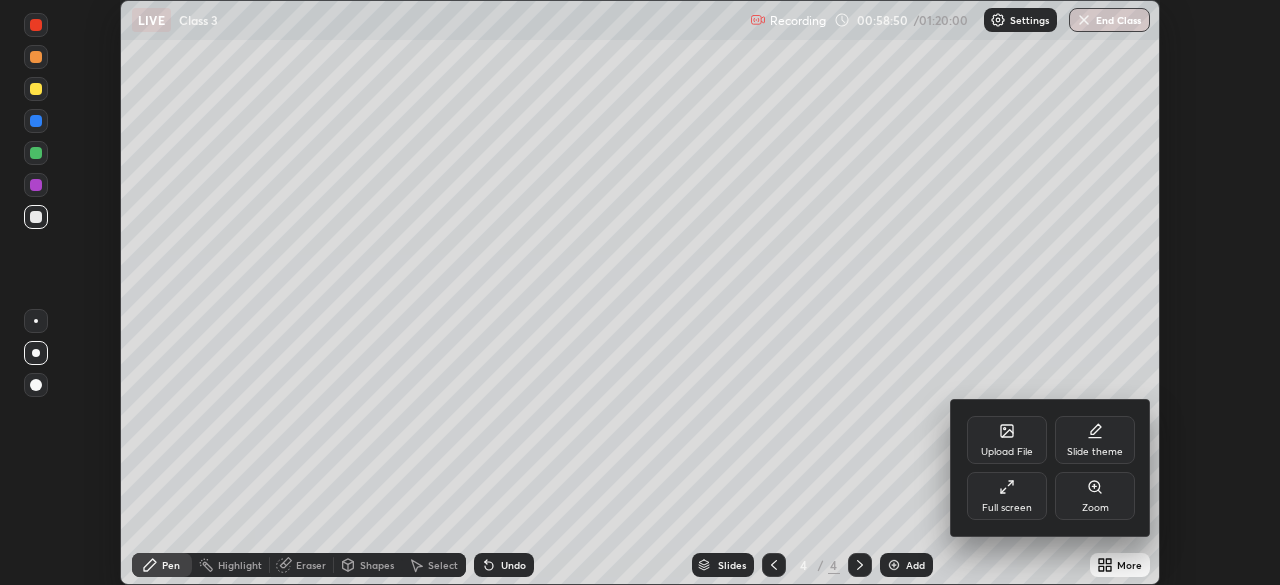 click on "Full screen" at bounding box center [1007, 496] 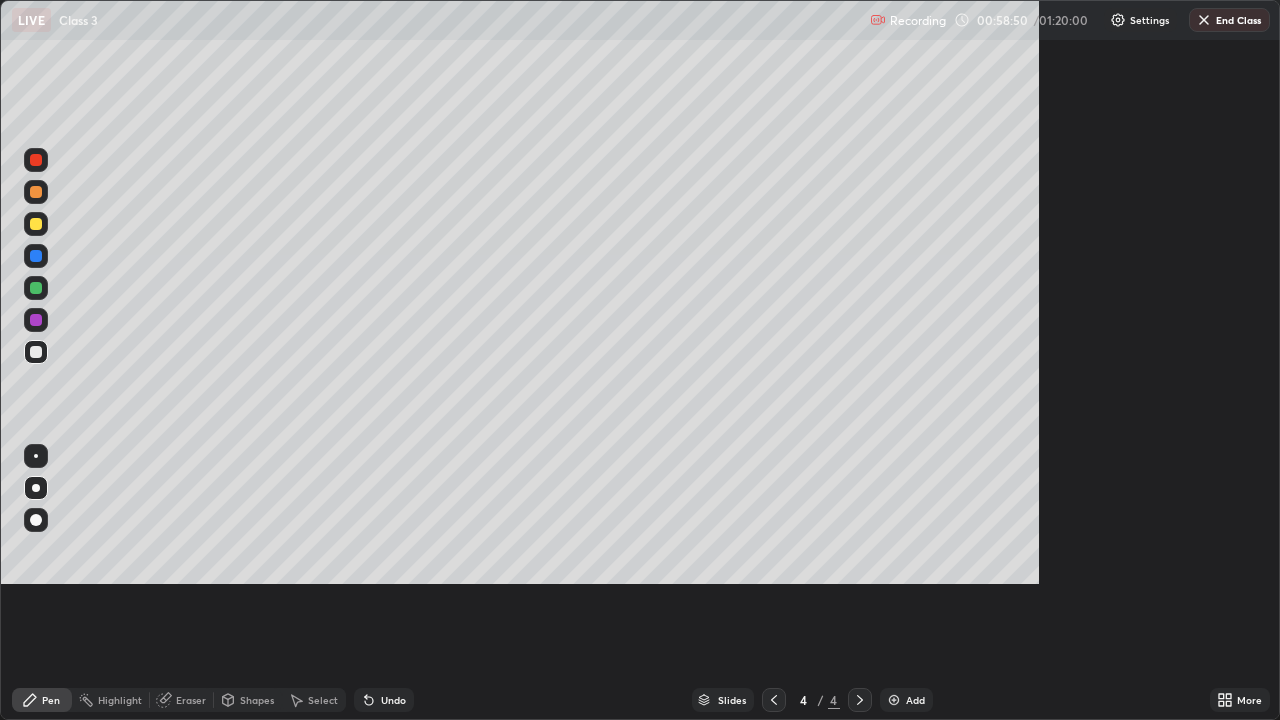 scroll, scrollTop: 99280, scrollLeft: 98720, axis: both 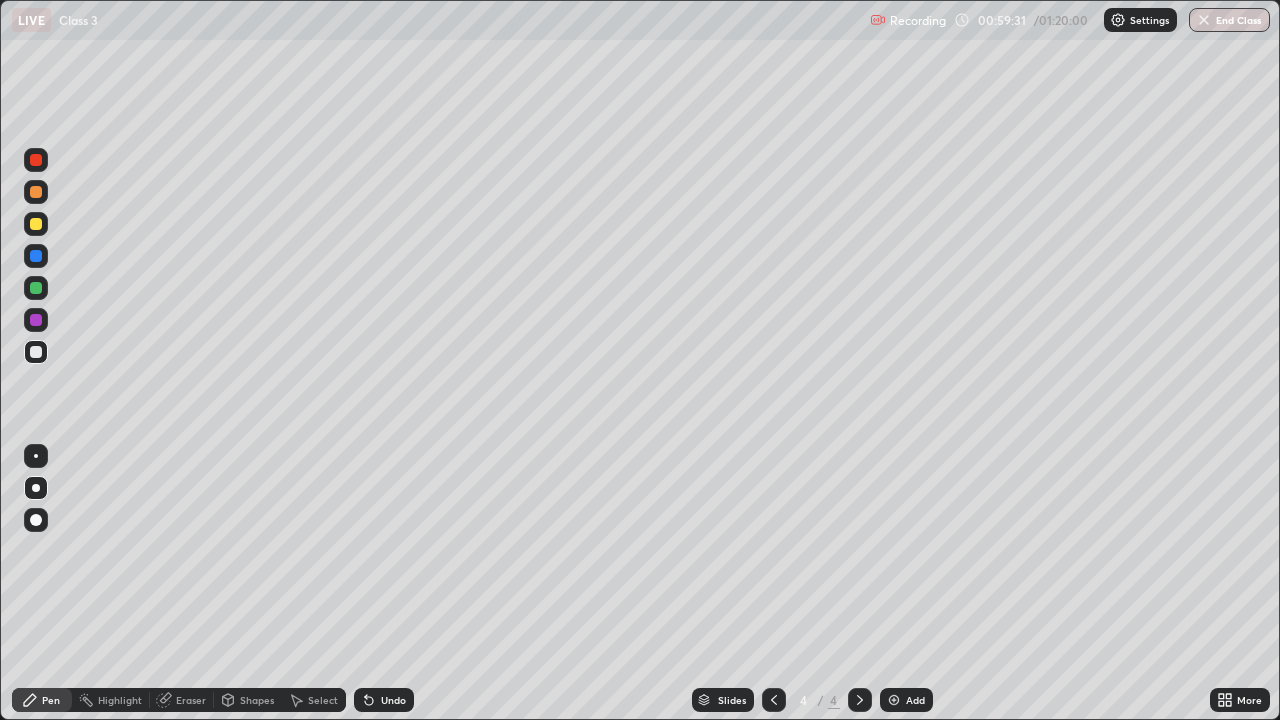 click on "Undo" at bounding box center [393, 700] 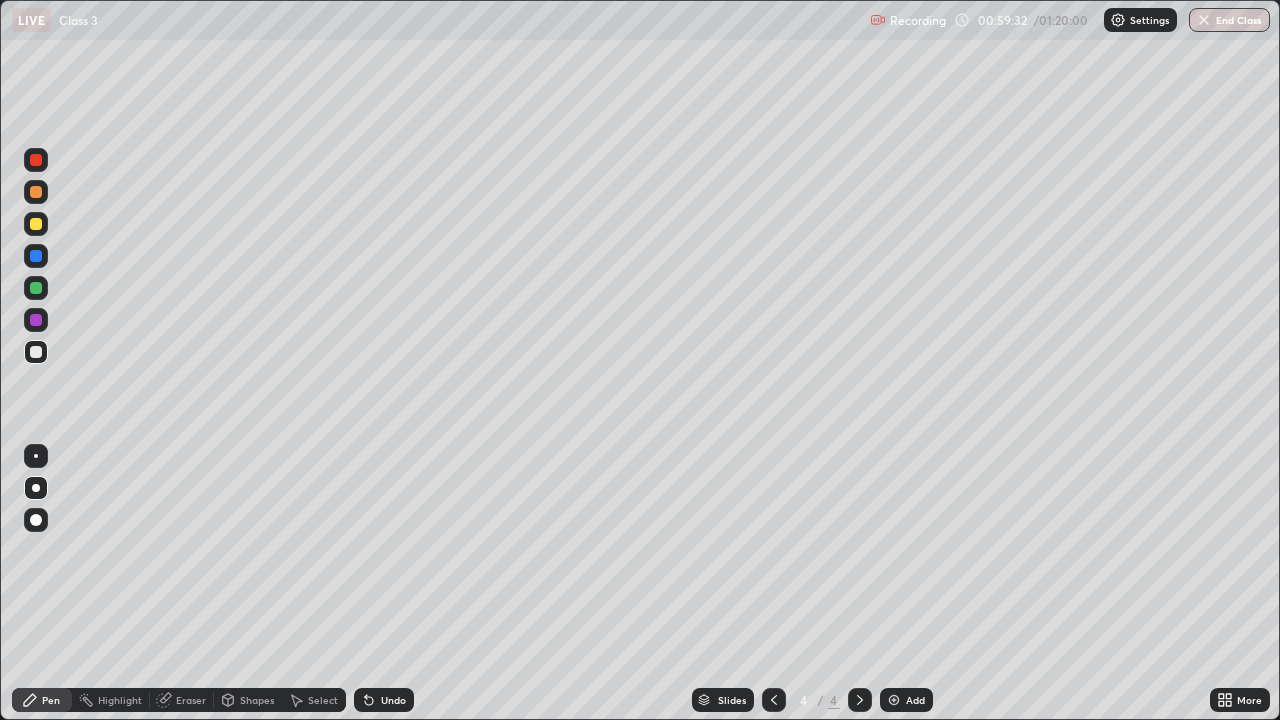 click on "Undo" at bounding box center [393, 700] 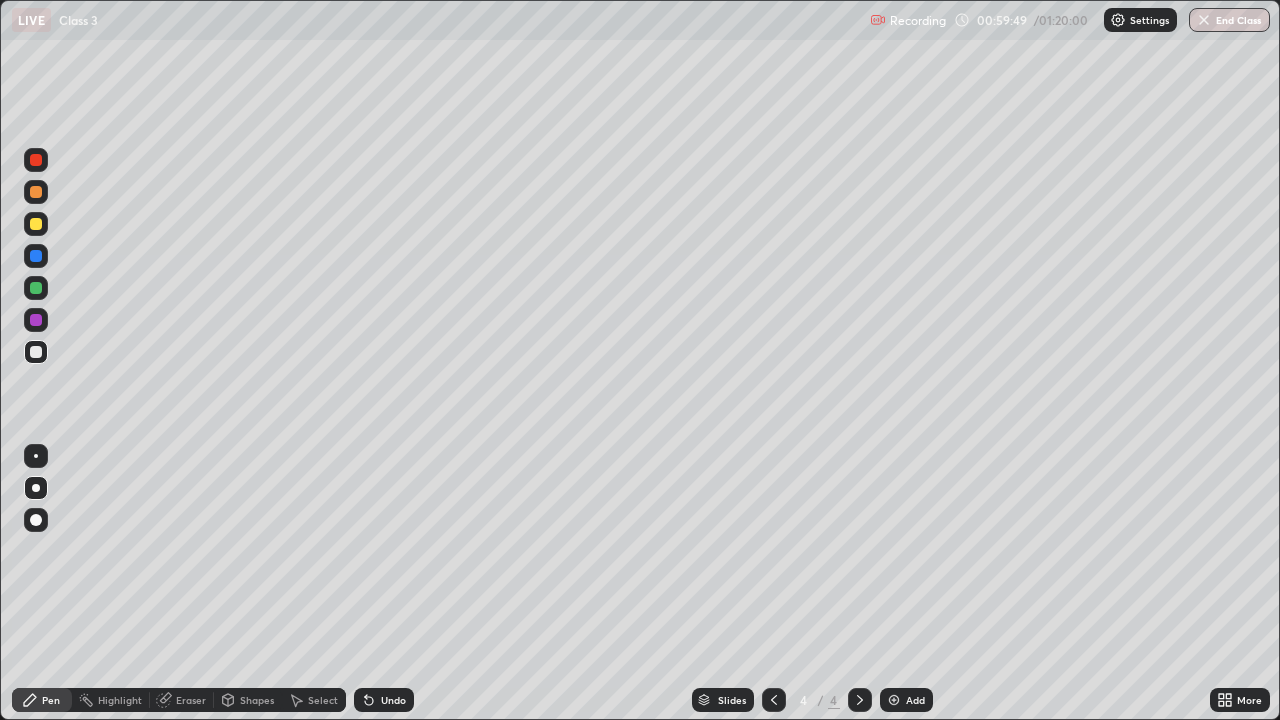 click on "Eraser" at bounding box center (182, 700) 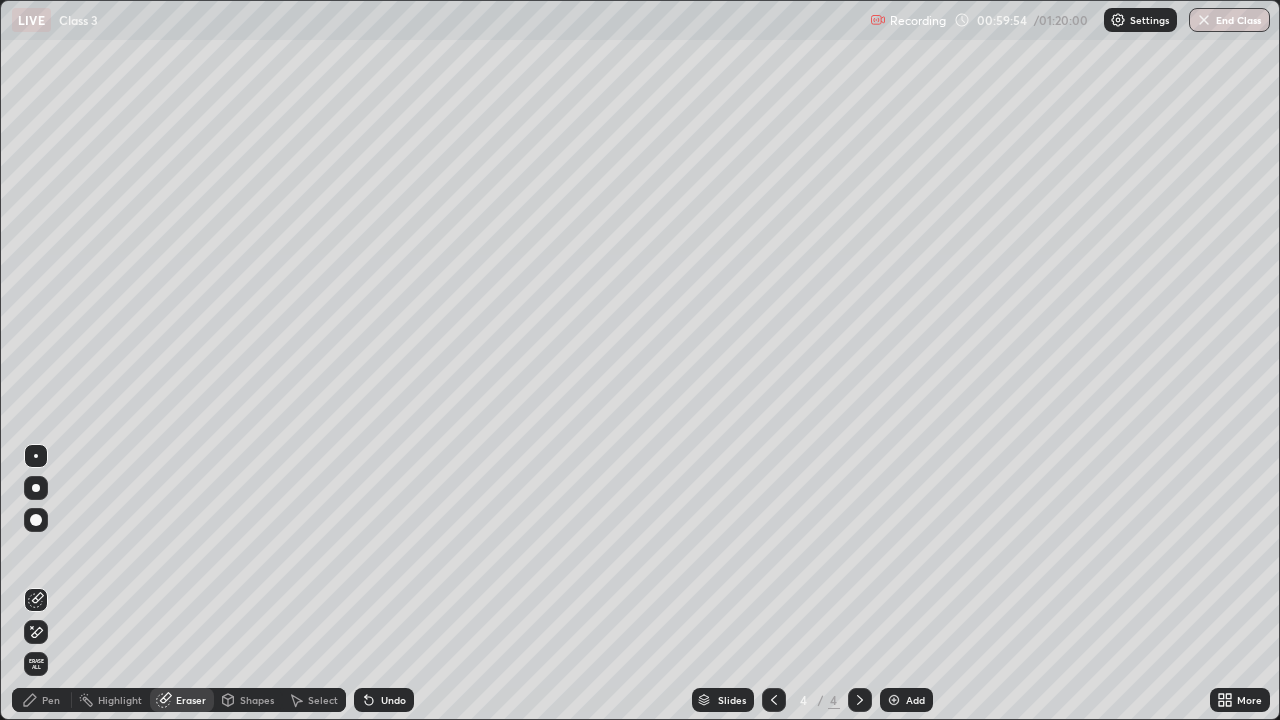 click on "Pen" at bounding box center [51, 700] 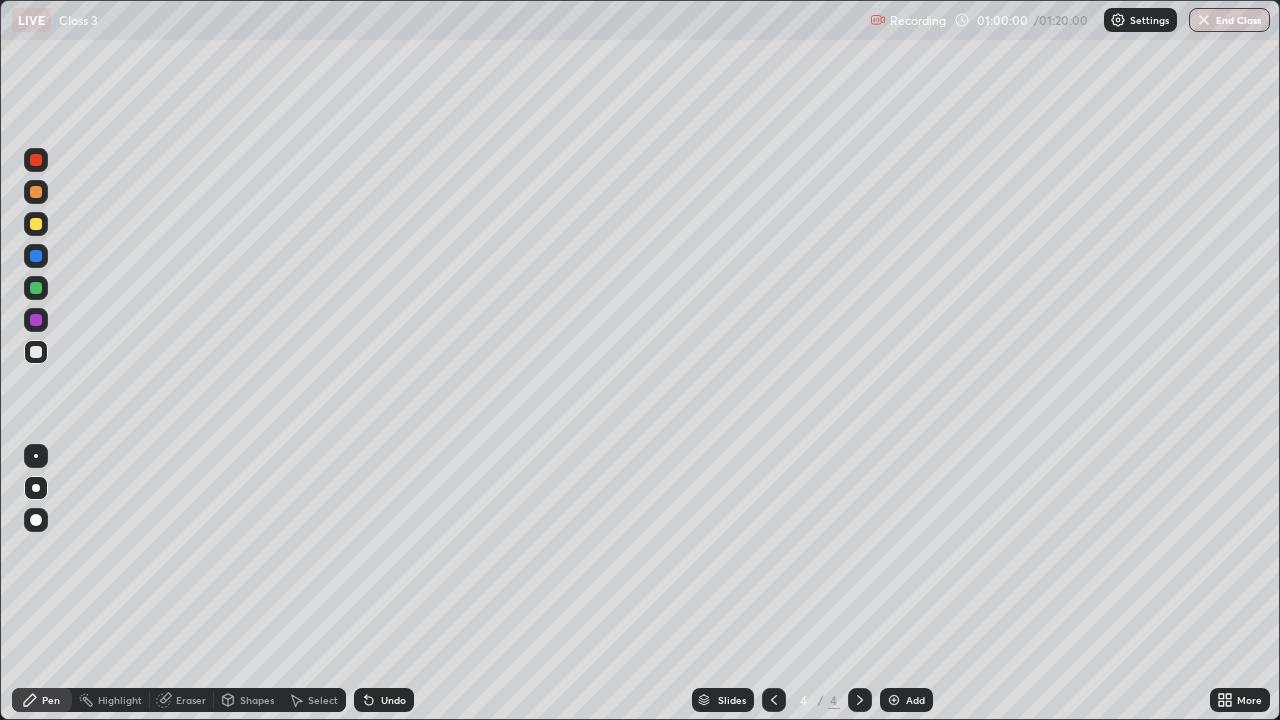 click on "Eraser" at bounding box center [191, 700] 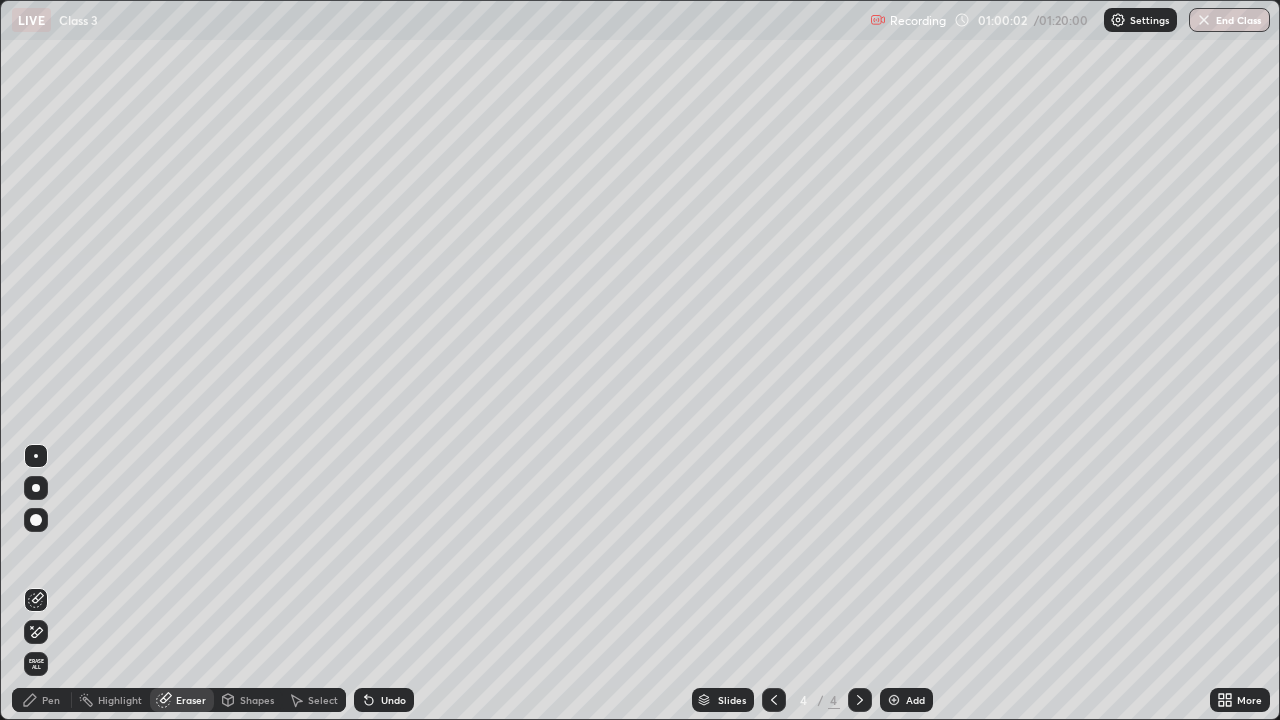 click on "Pen" at bounding box center (51, 700) 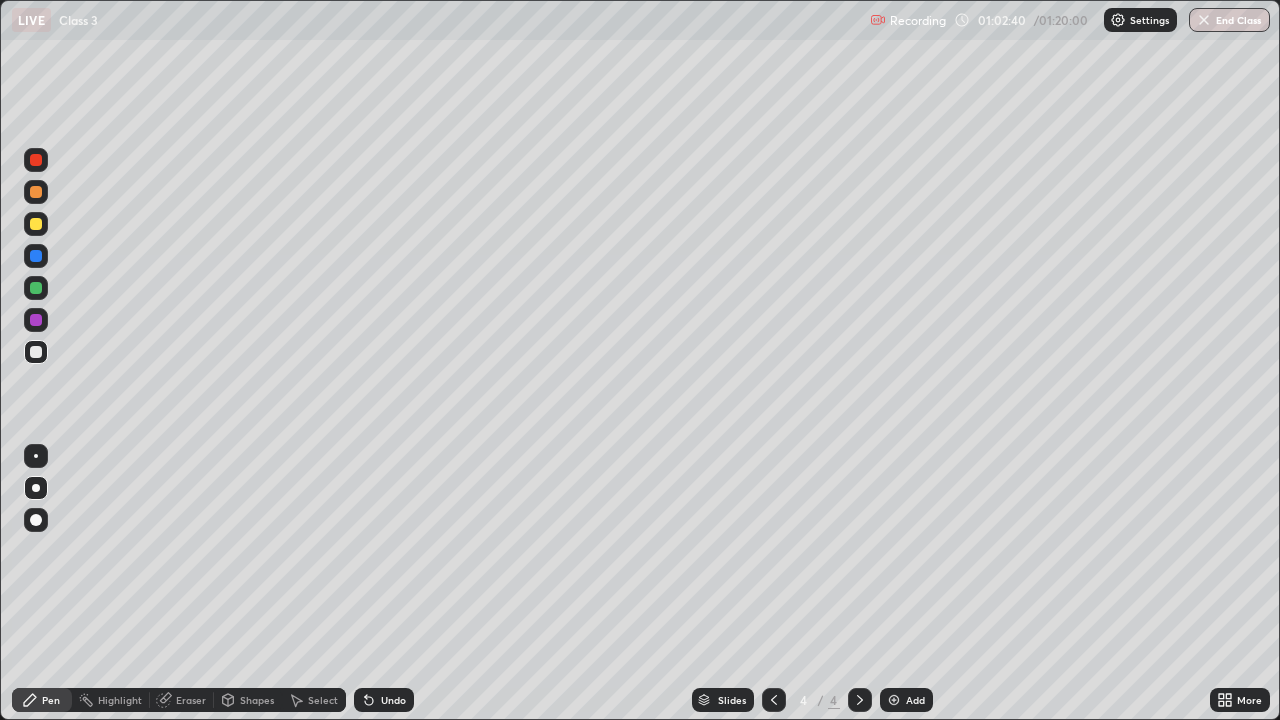 click 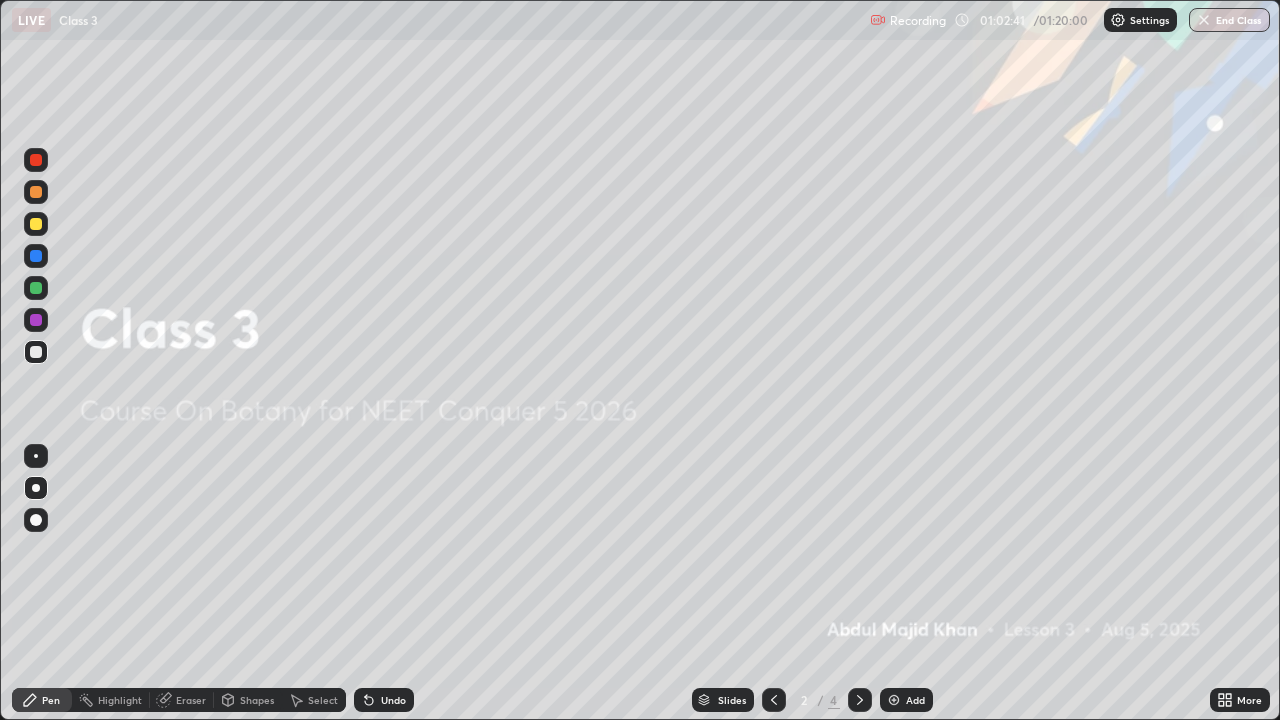 click 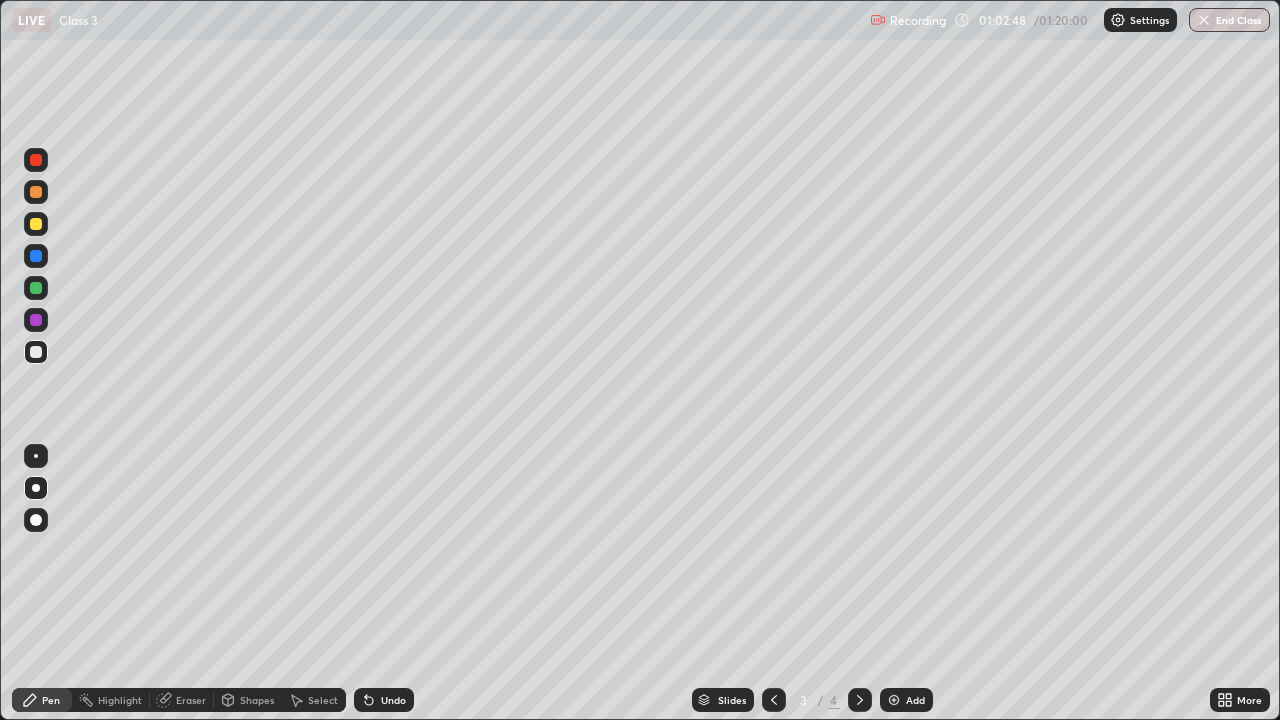 click 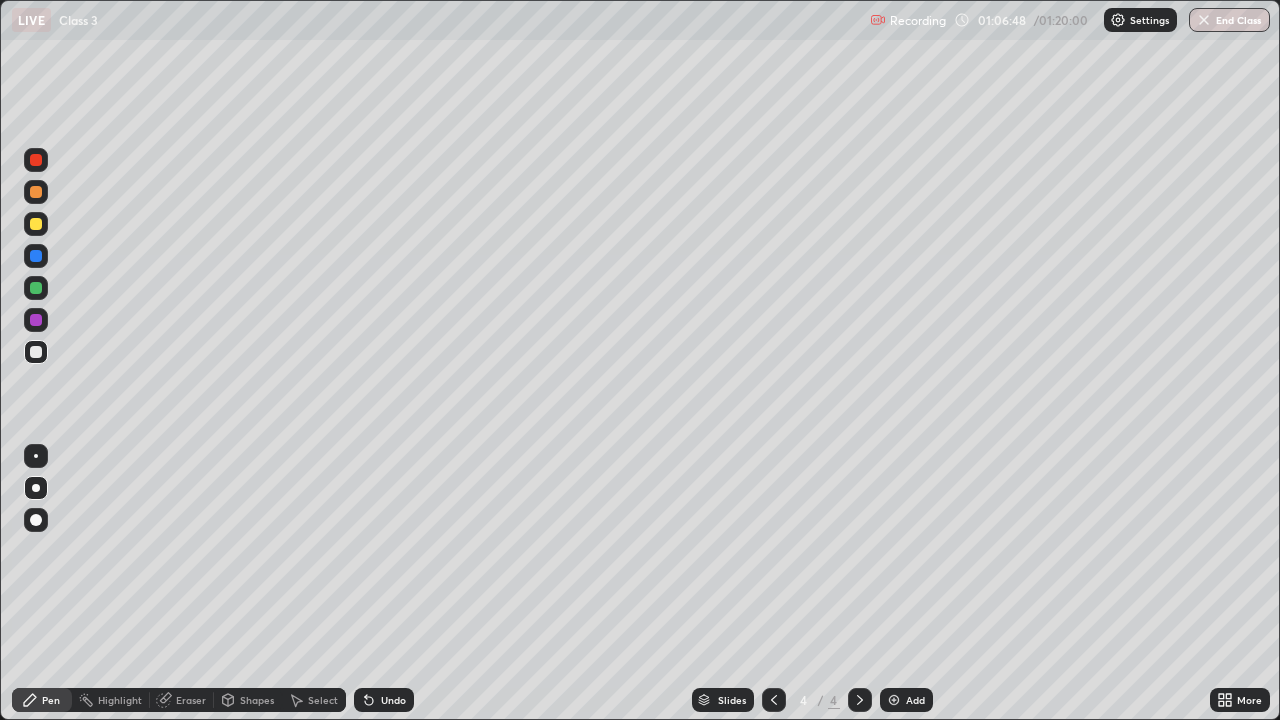 click 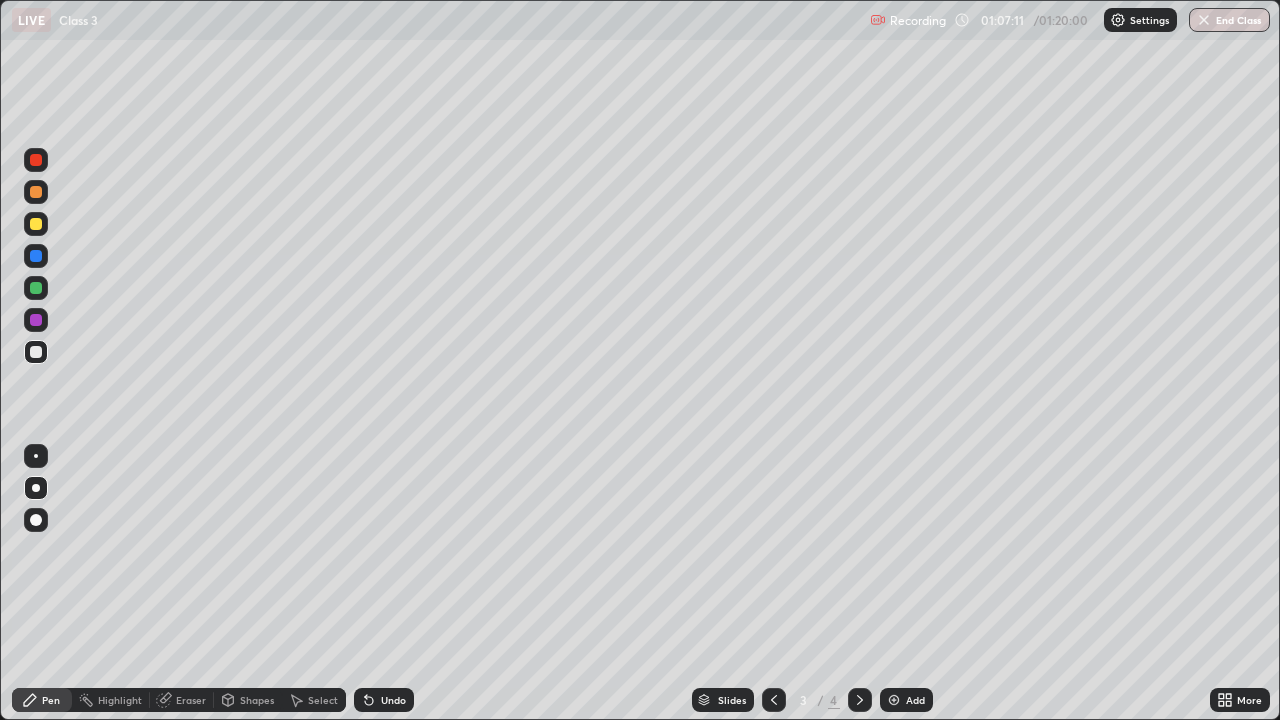 click 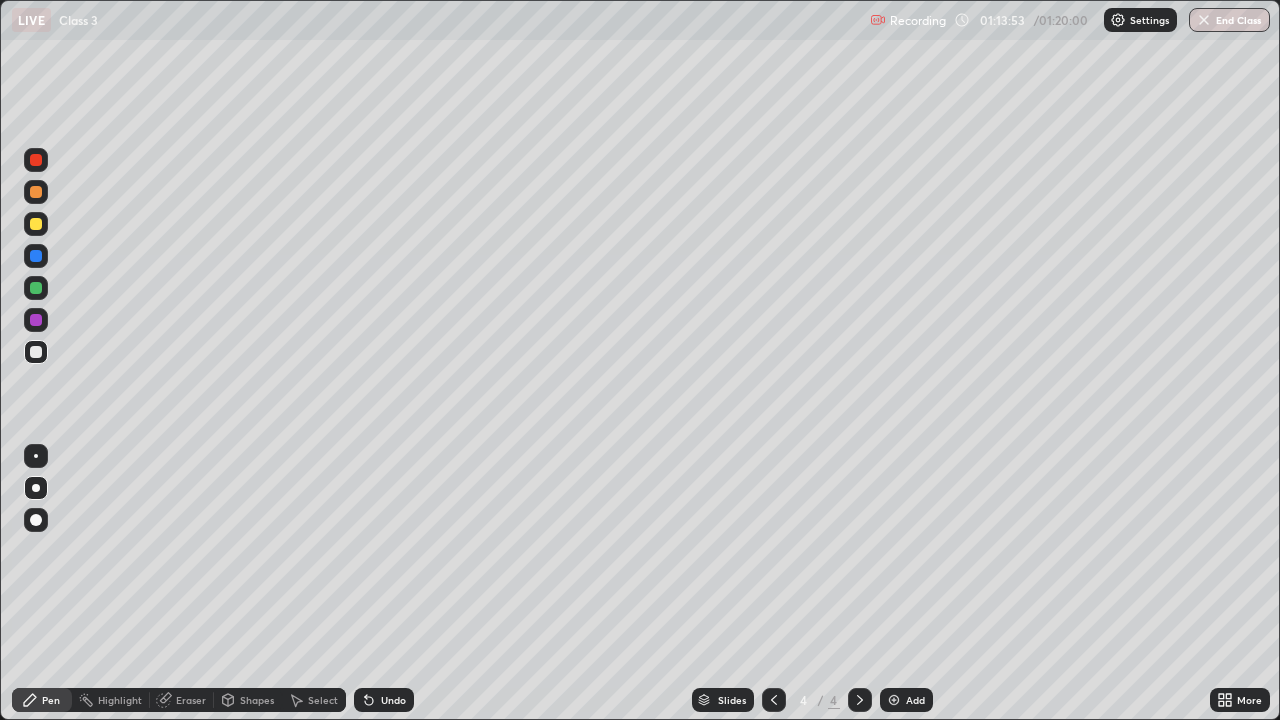 click 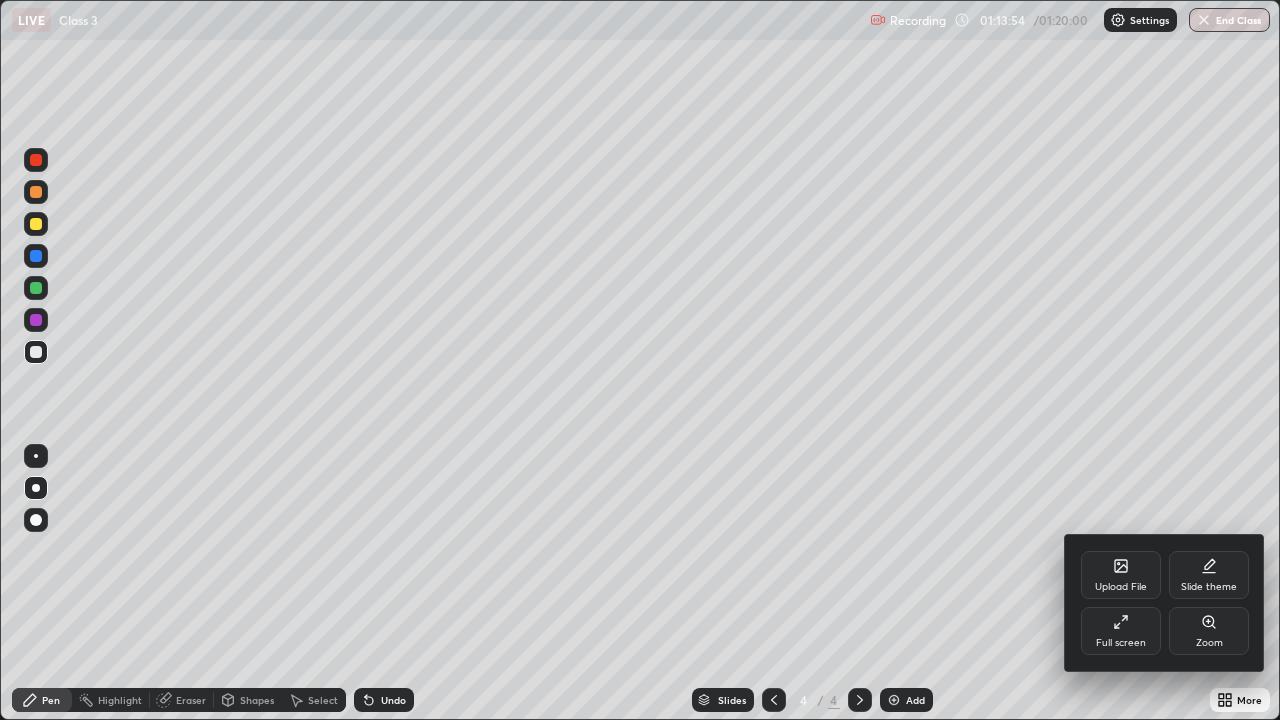 click on "Full screen" at bounding box center (1121, 631) 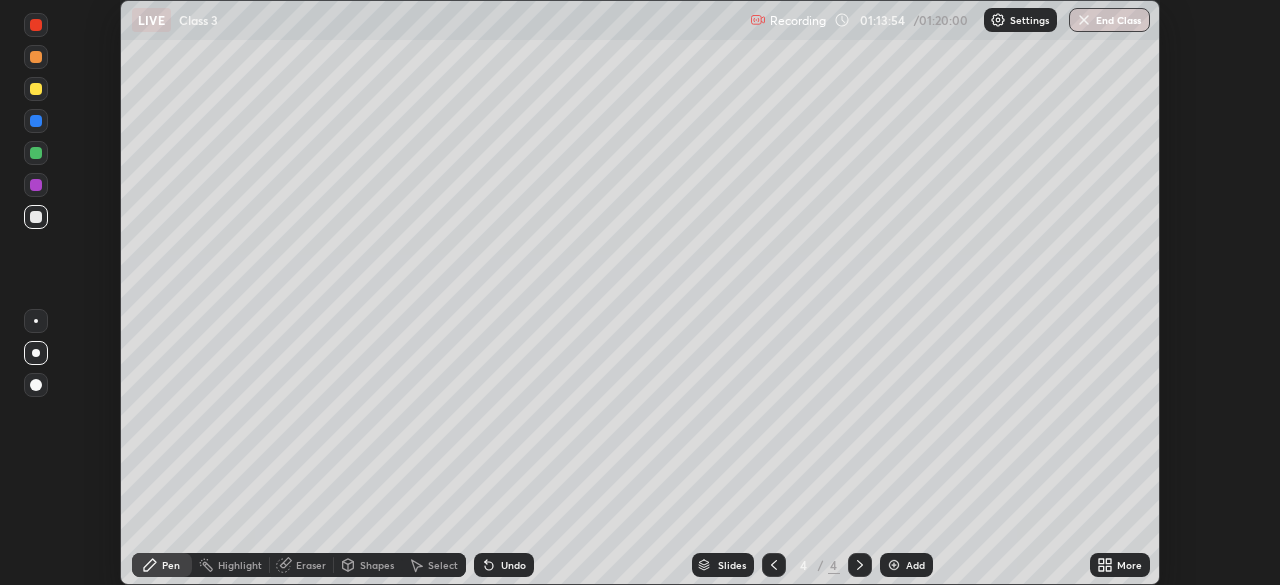 scroll, scrollTop: 585, scrollLeft: 1280, axis: both 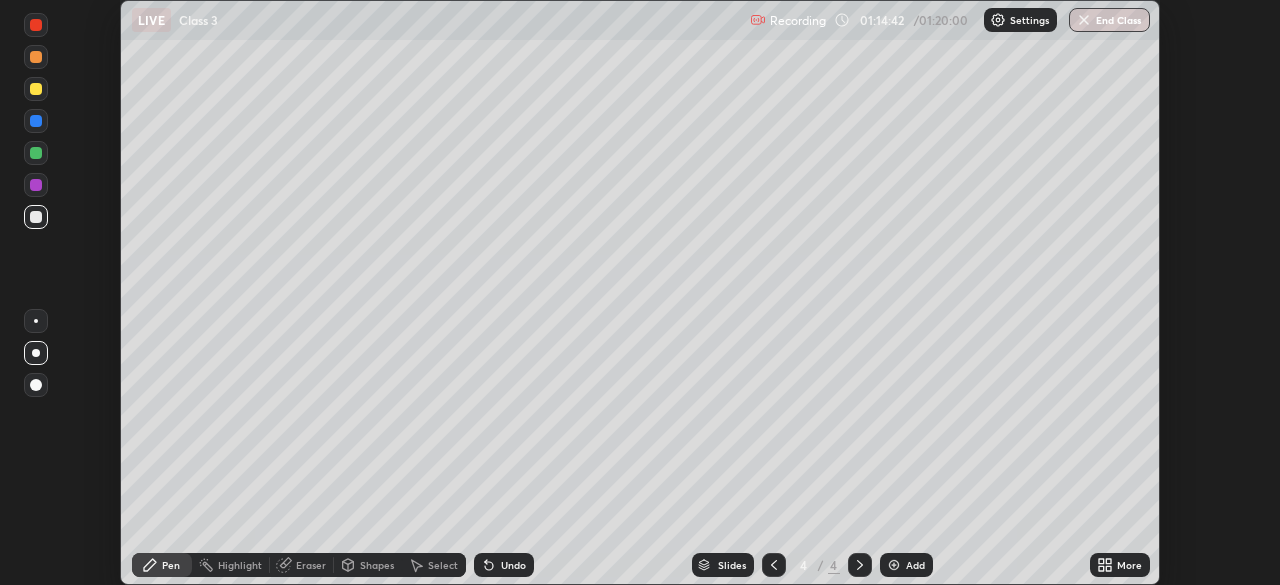 click 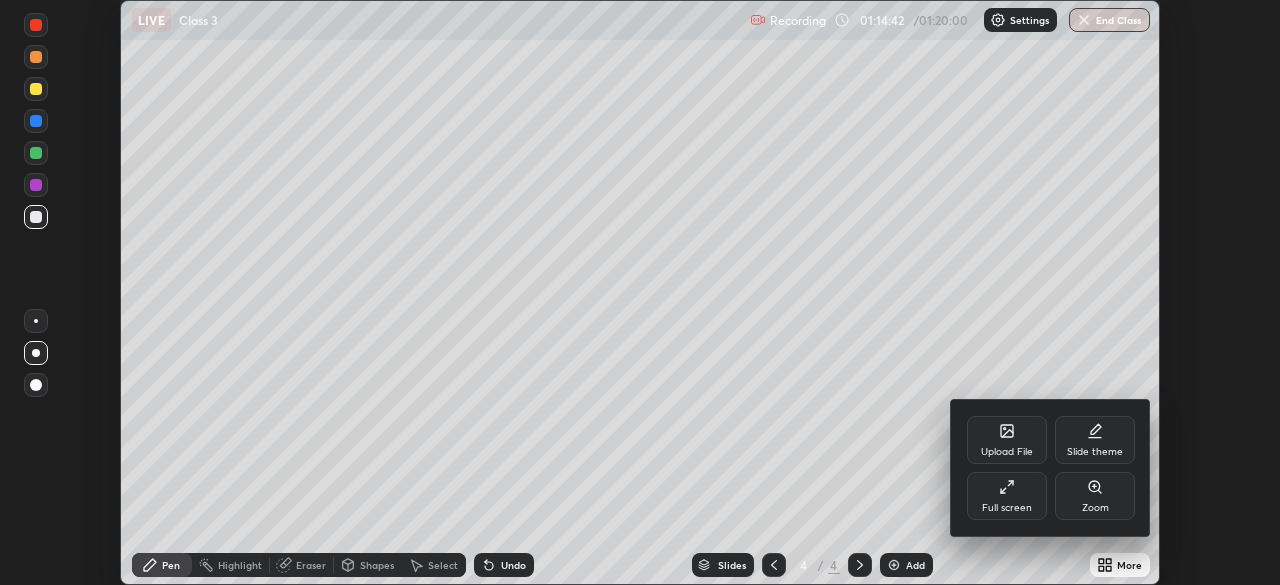 click on "Full screen" at bounding box center [1007, 496] 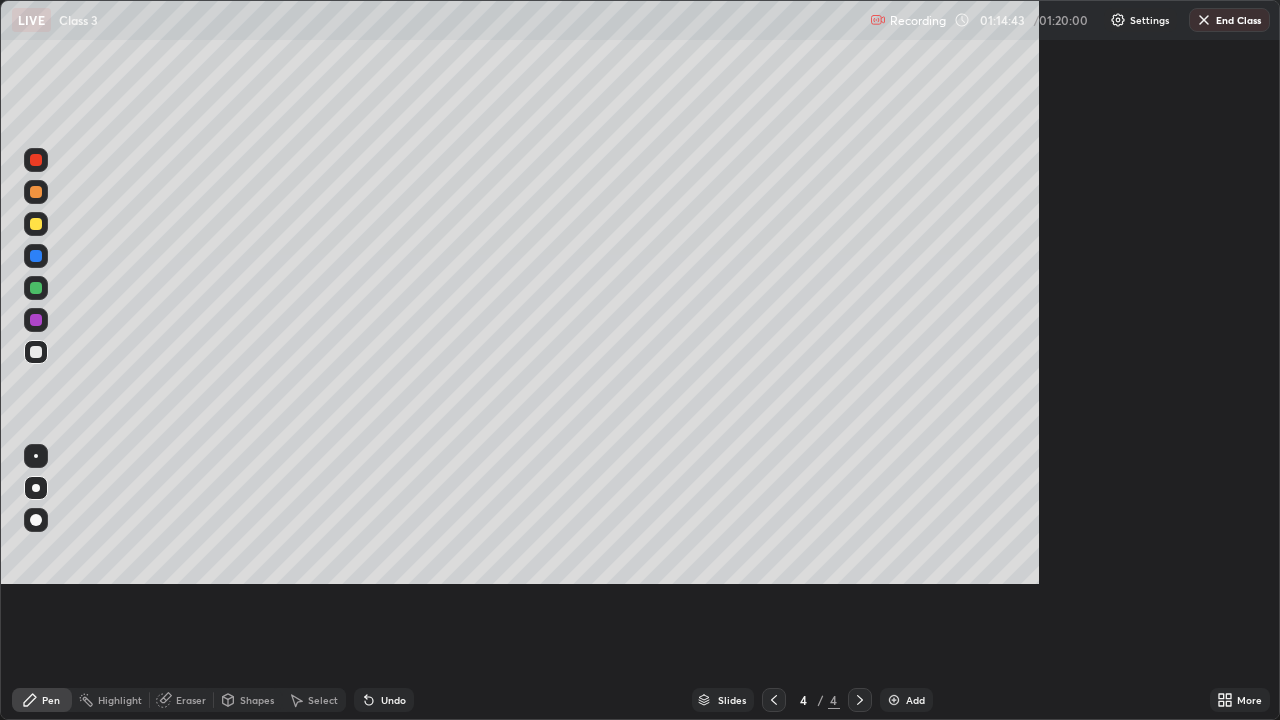 scroll, scrollTop: 99280, scrollLeft: 98720, axis: both 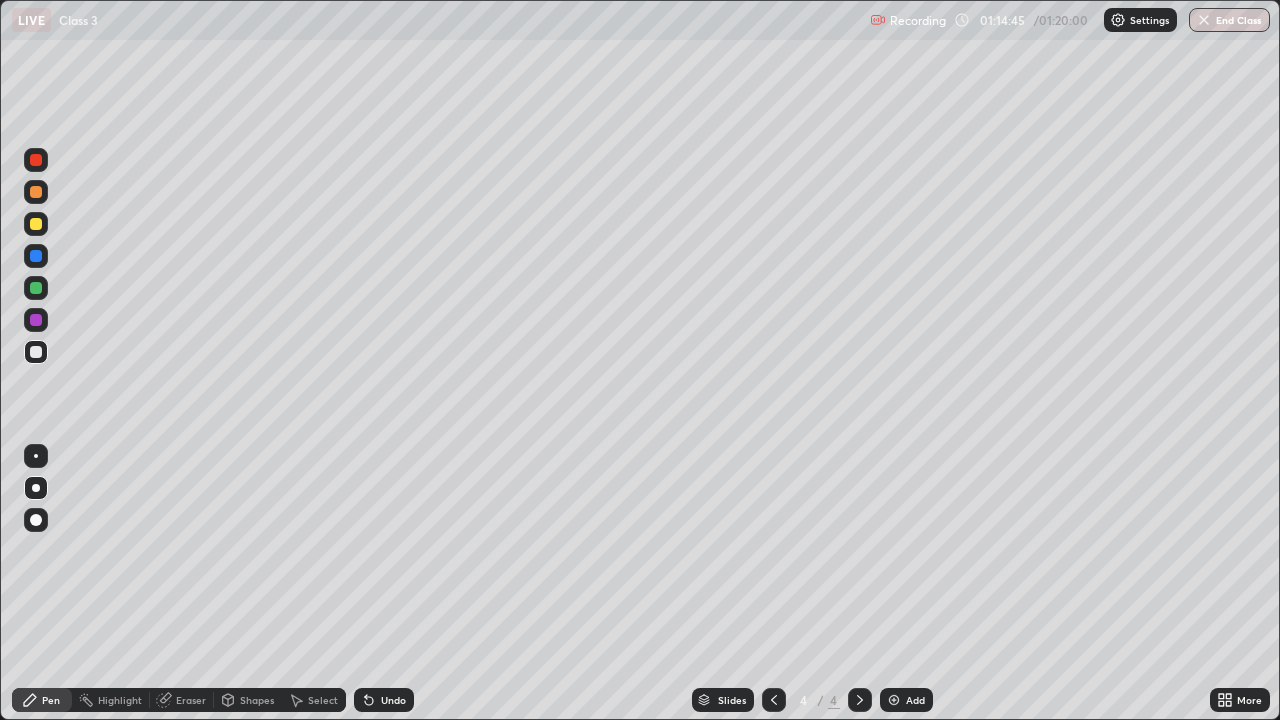 click 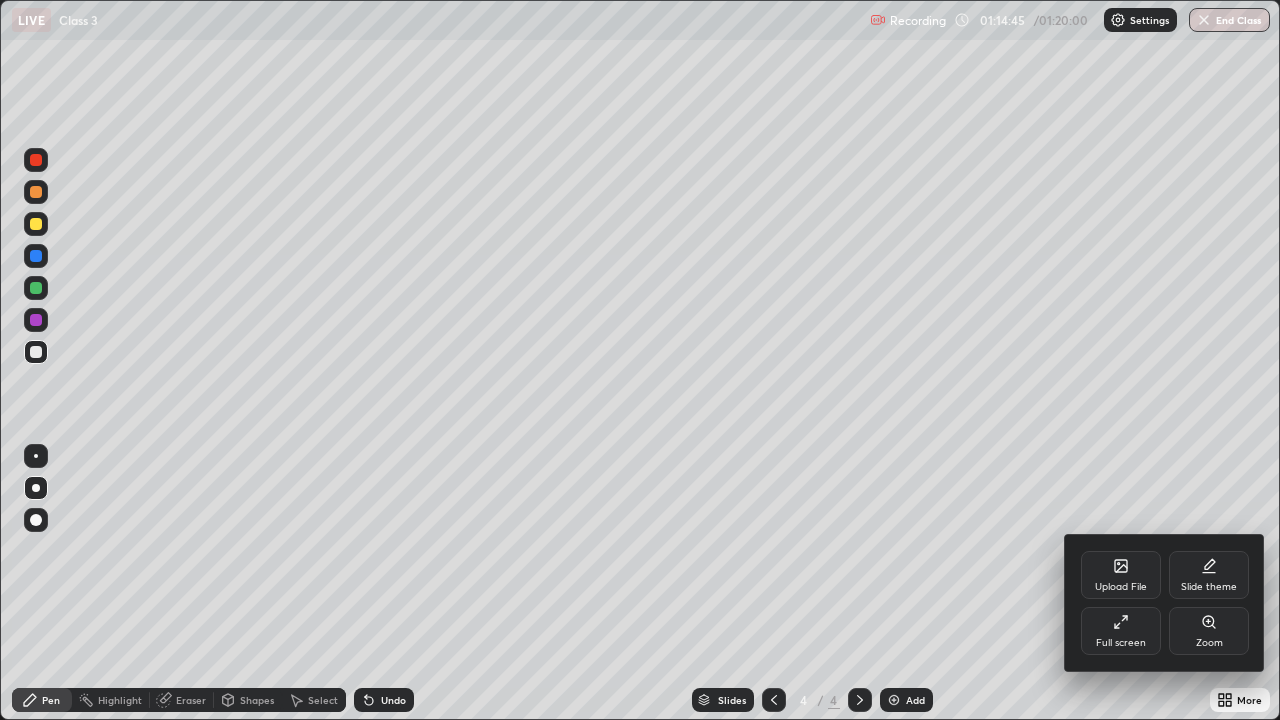 click on "Full screen" at bounding box center (1121, 631) 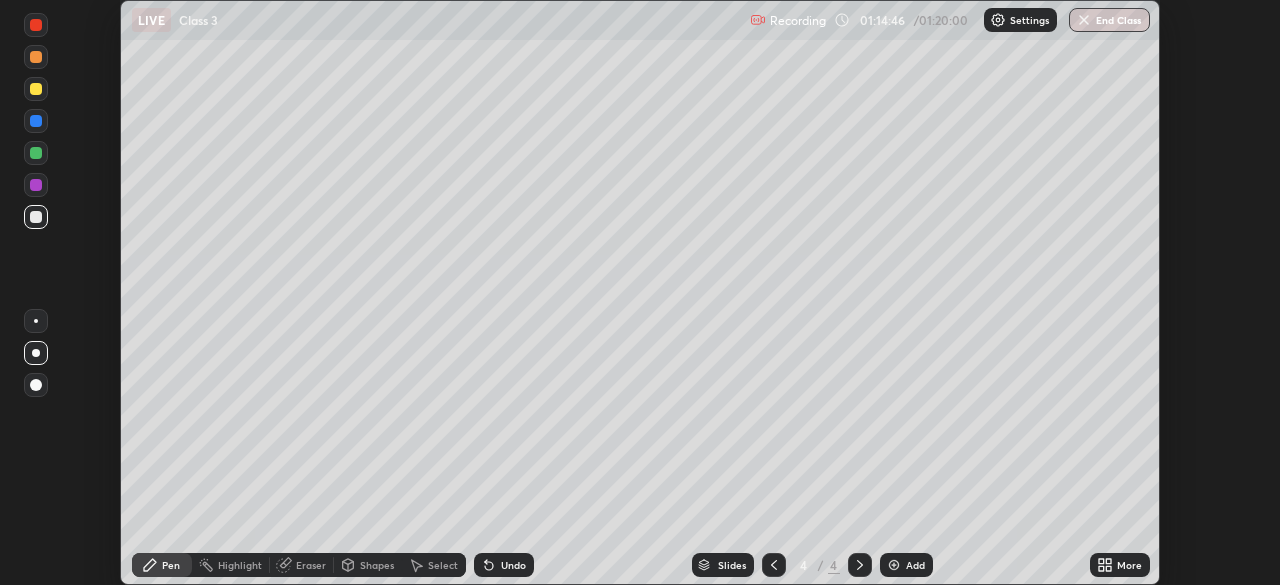 scroll, scrollTop: 585, scrollLeft: 1280, axis: both 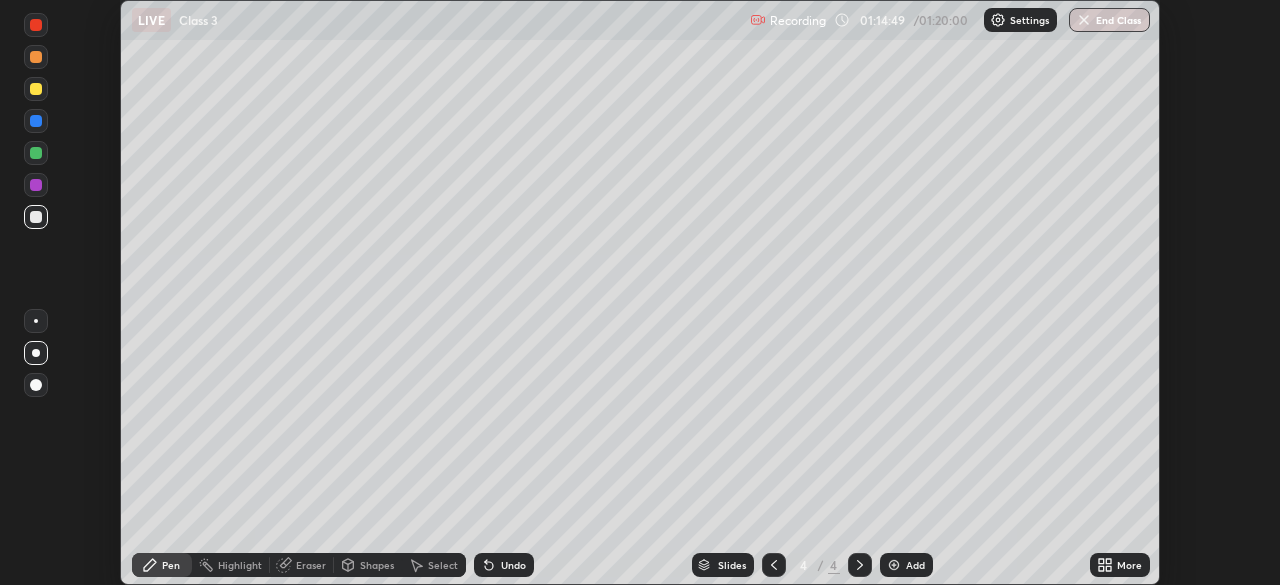 click on "End Class" at bounding box center [1109, 20] 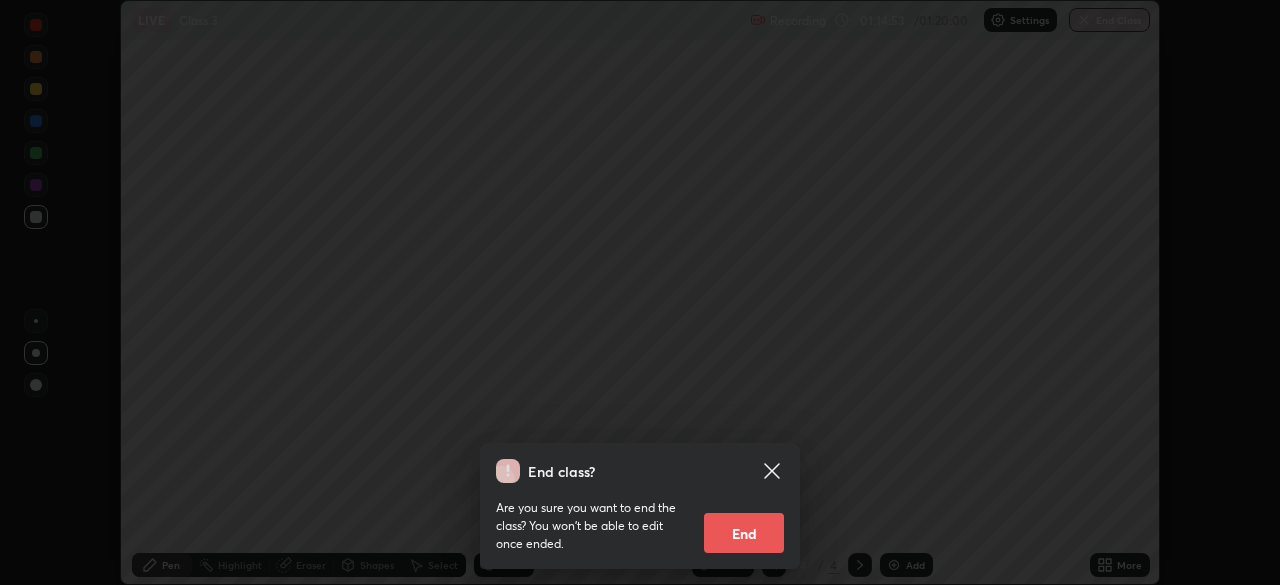 click on "End" at bounding box center [744, 533] 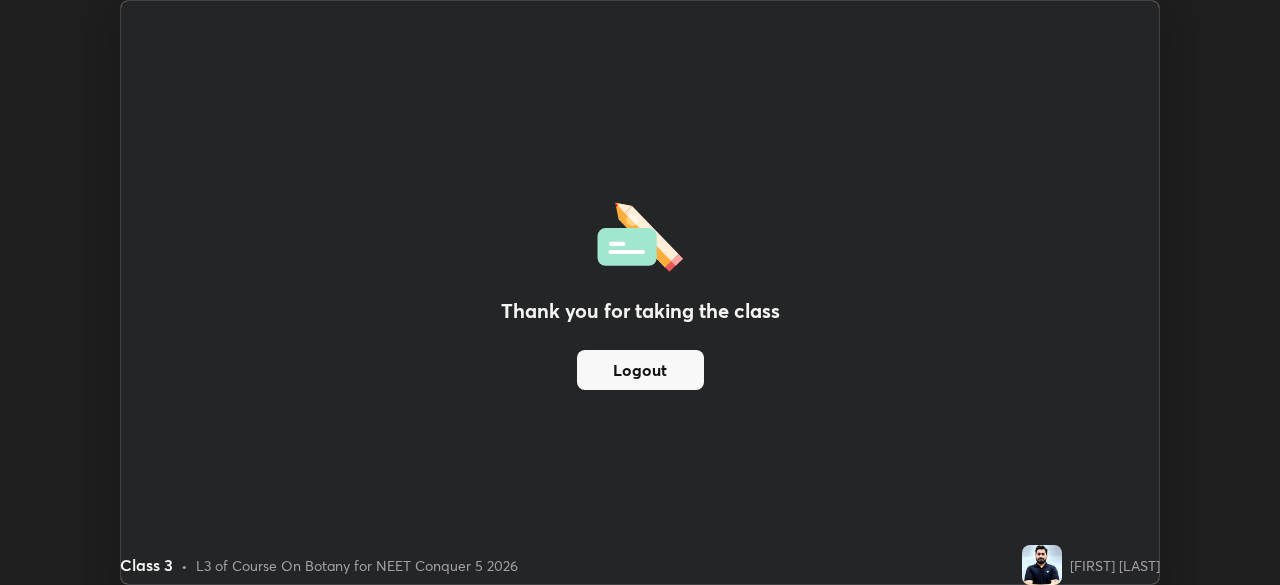click on "Logout" at bounding box center (640, 370) 